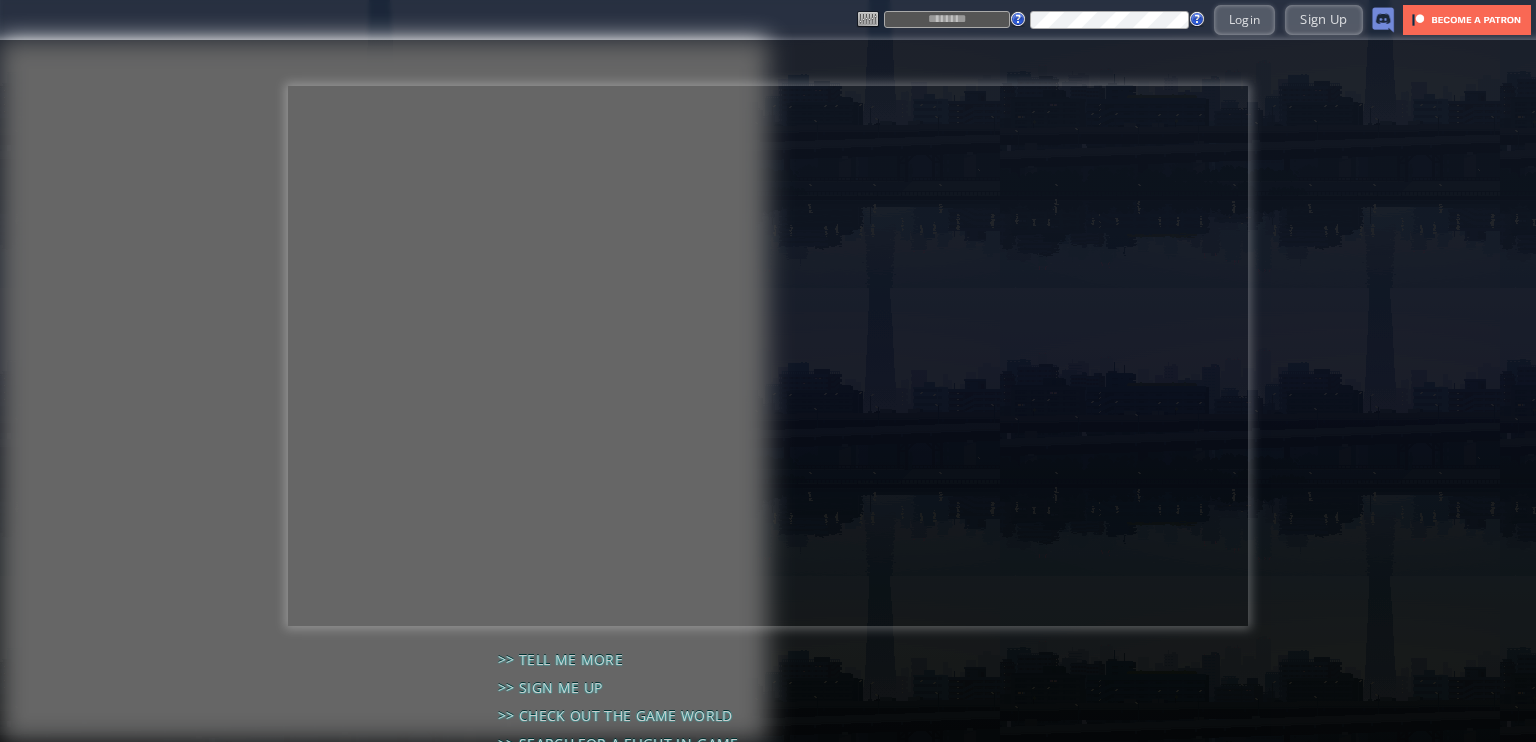 scroll, scrollTop: 0, scrollLeft: 0, axis: both 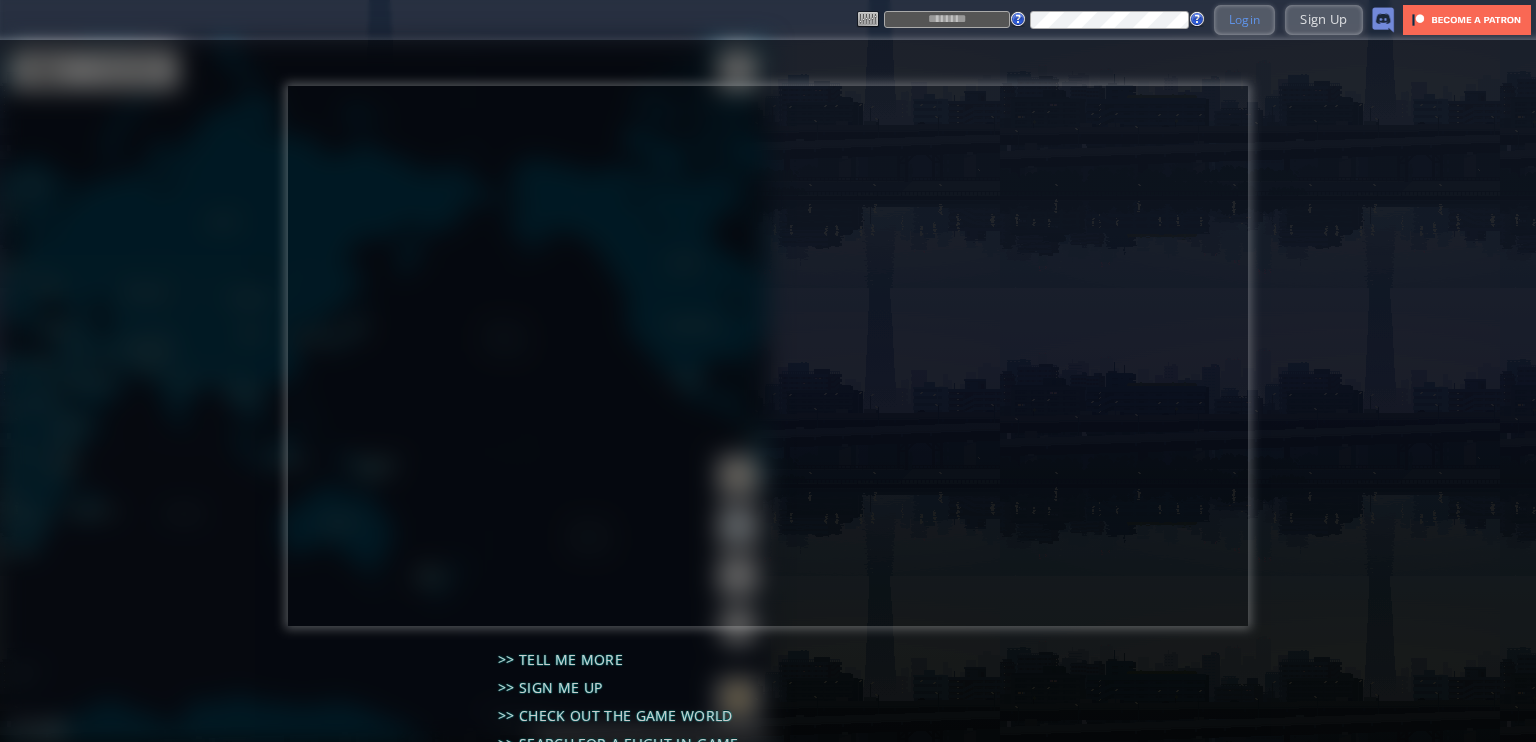 type on "******" 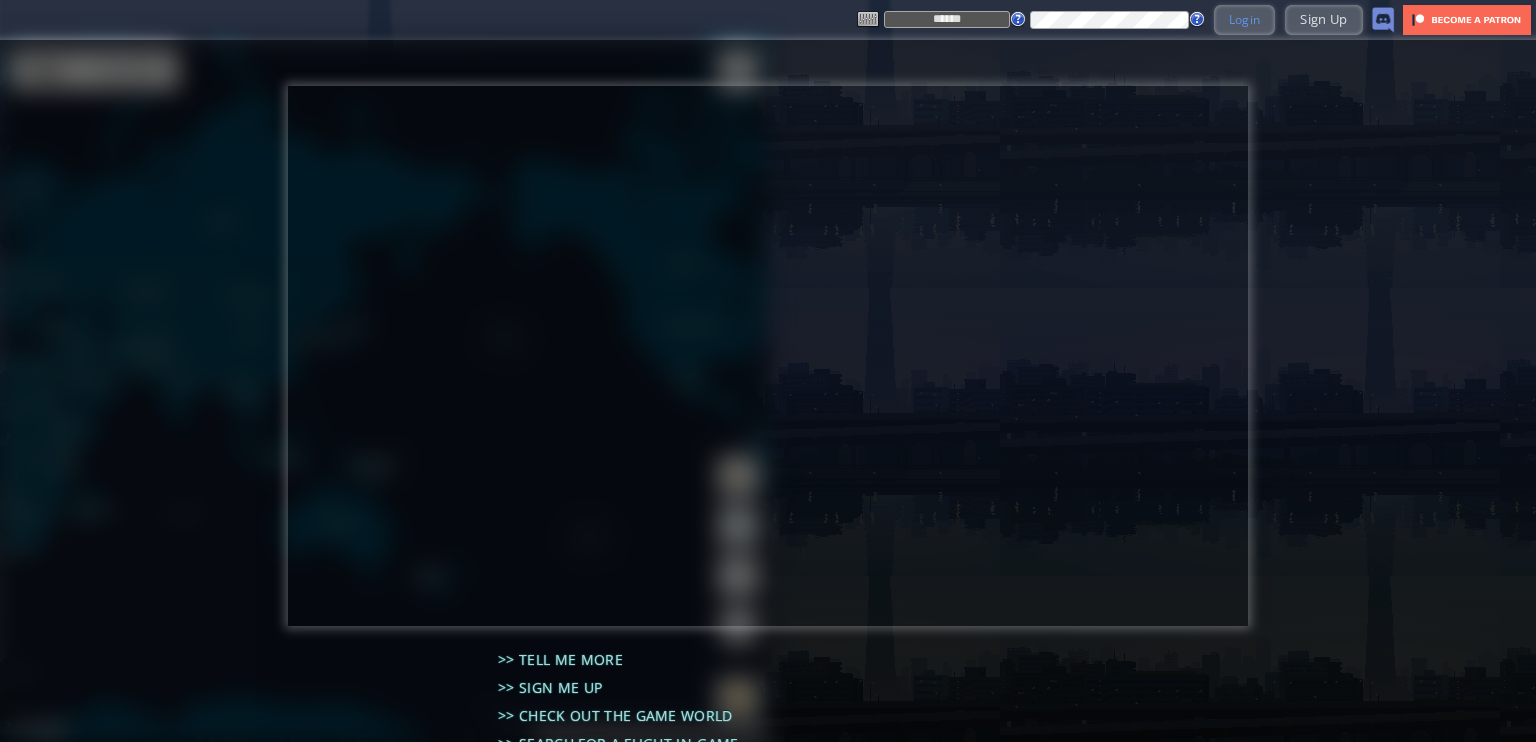 click on "Login" at bounding box center [1245, 19] 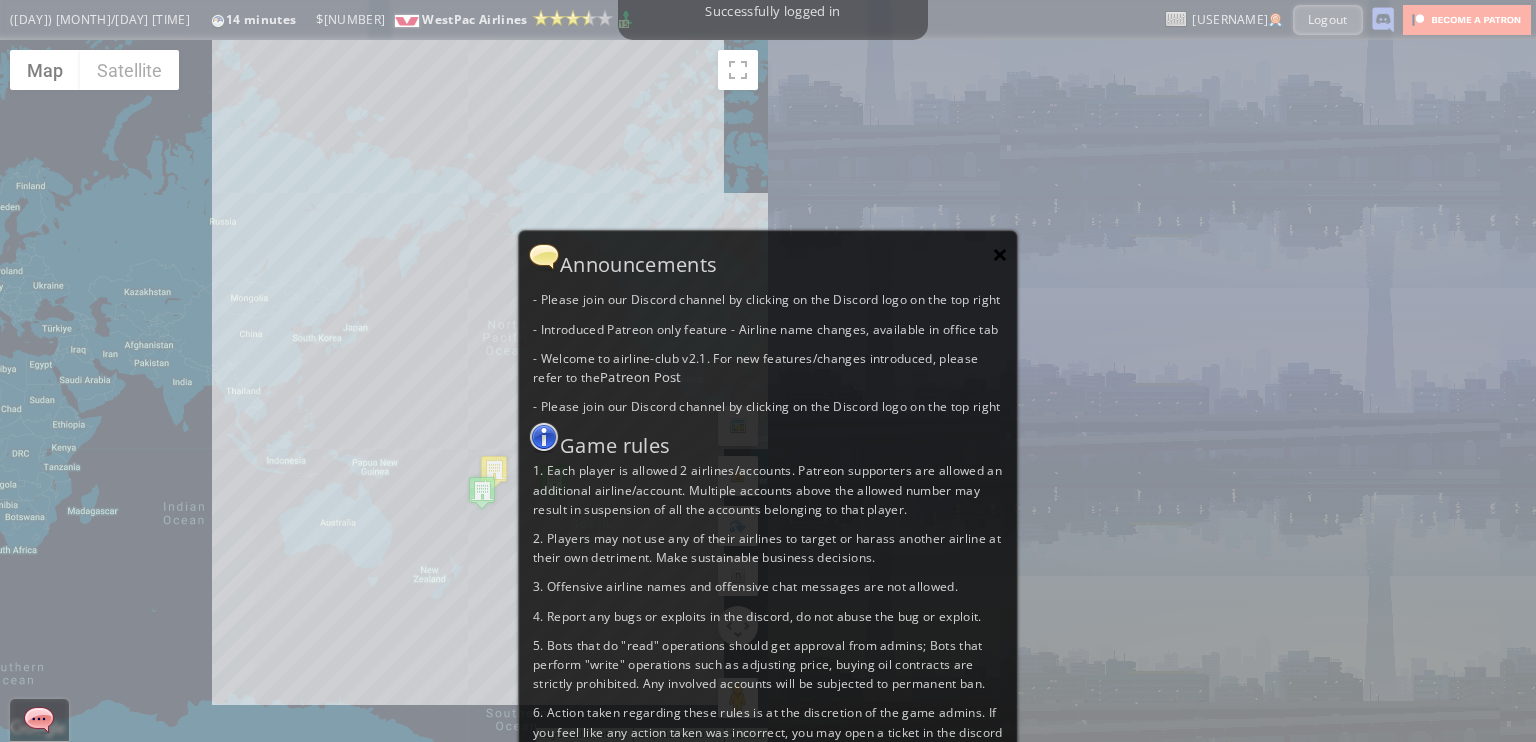 click on "×" at bounding box center [1000, 254] 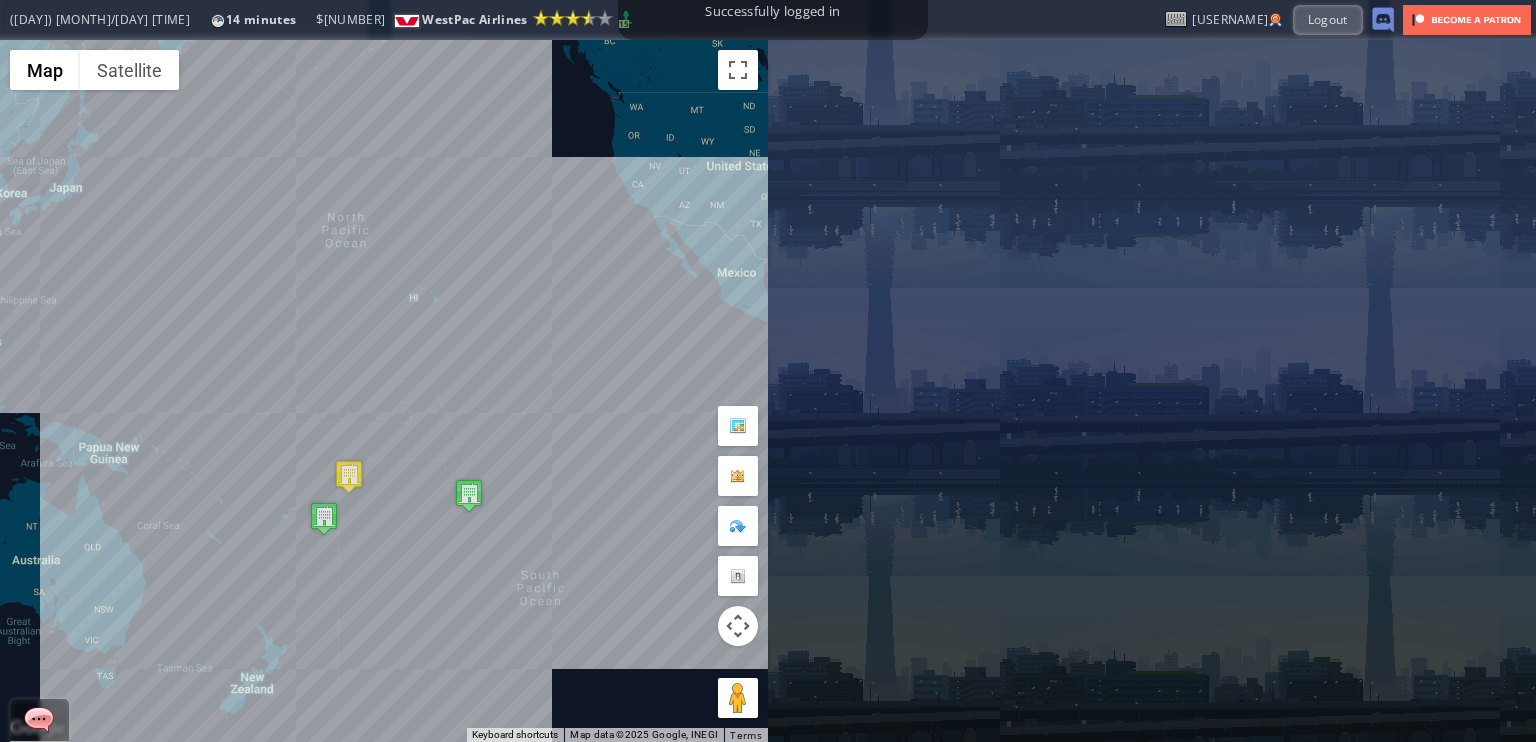 click on "To navigate, press the arrow keys." at bounding box center [384, 391] 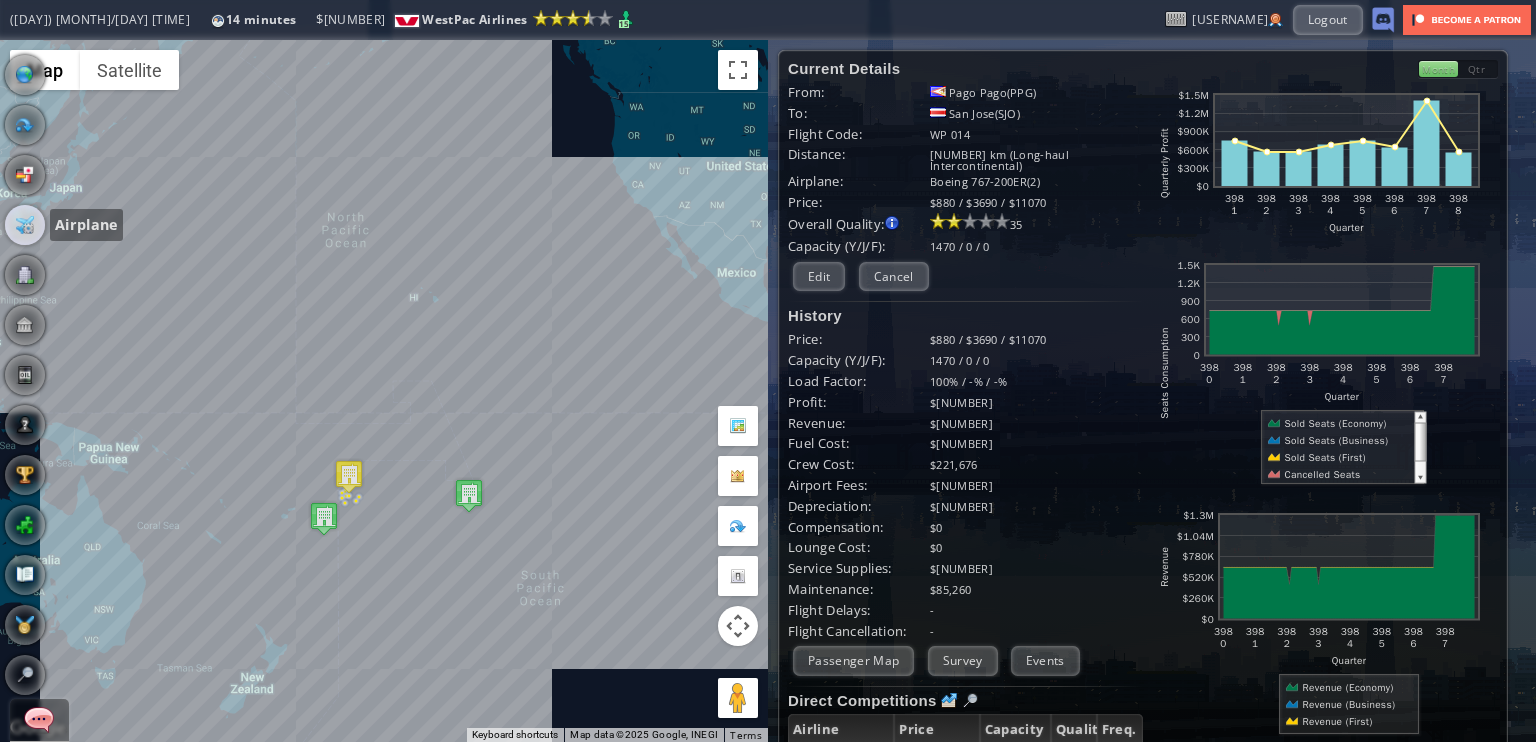 click at bounding box center (25, 225) 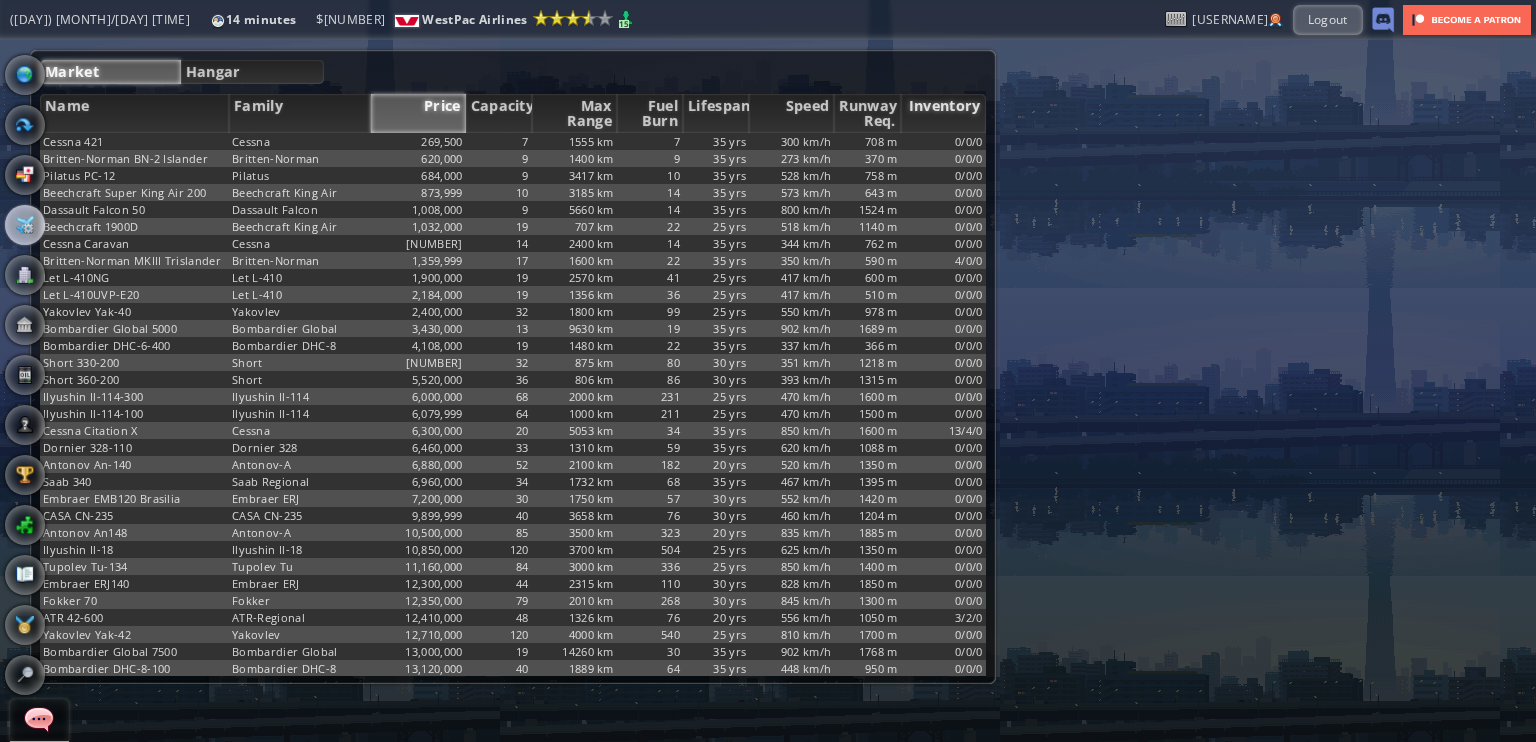 click on "Inventory" at bounding box center [943, 113] 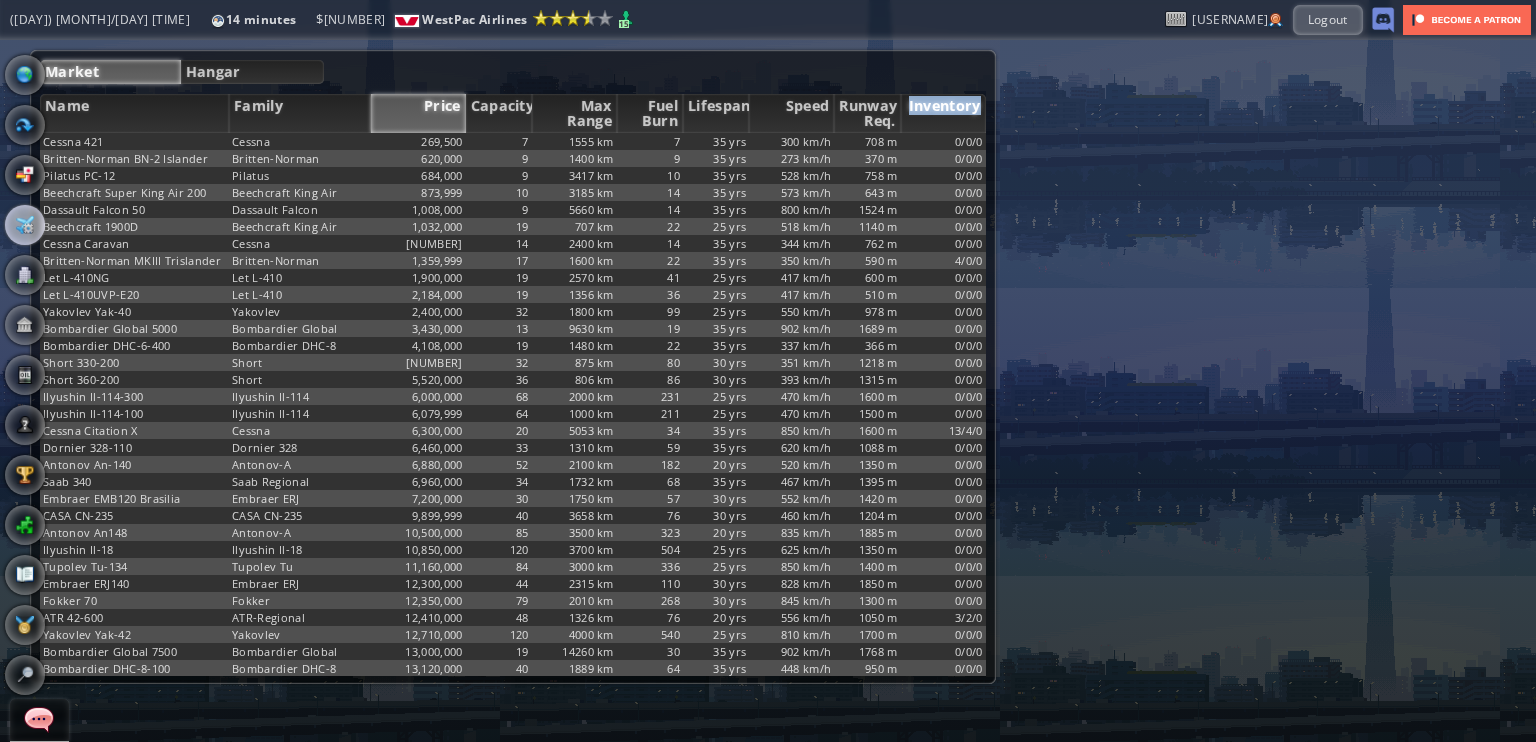 click on "Inventory" at bounding box center [943, 113] 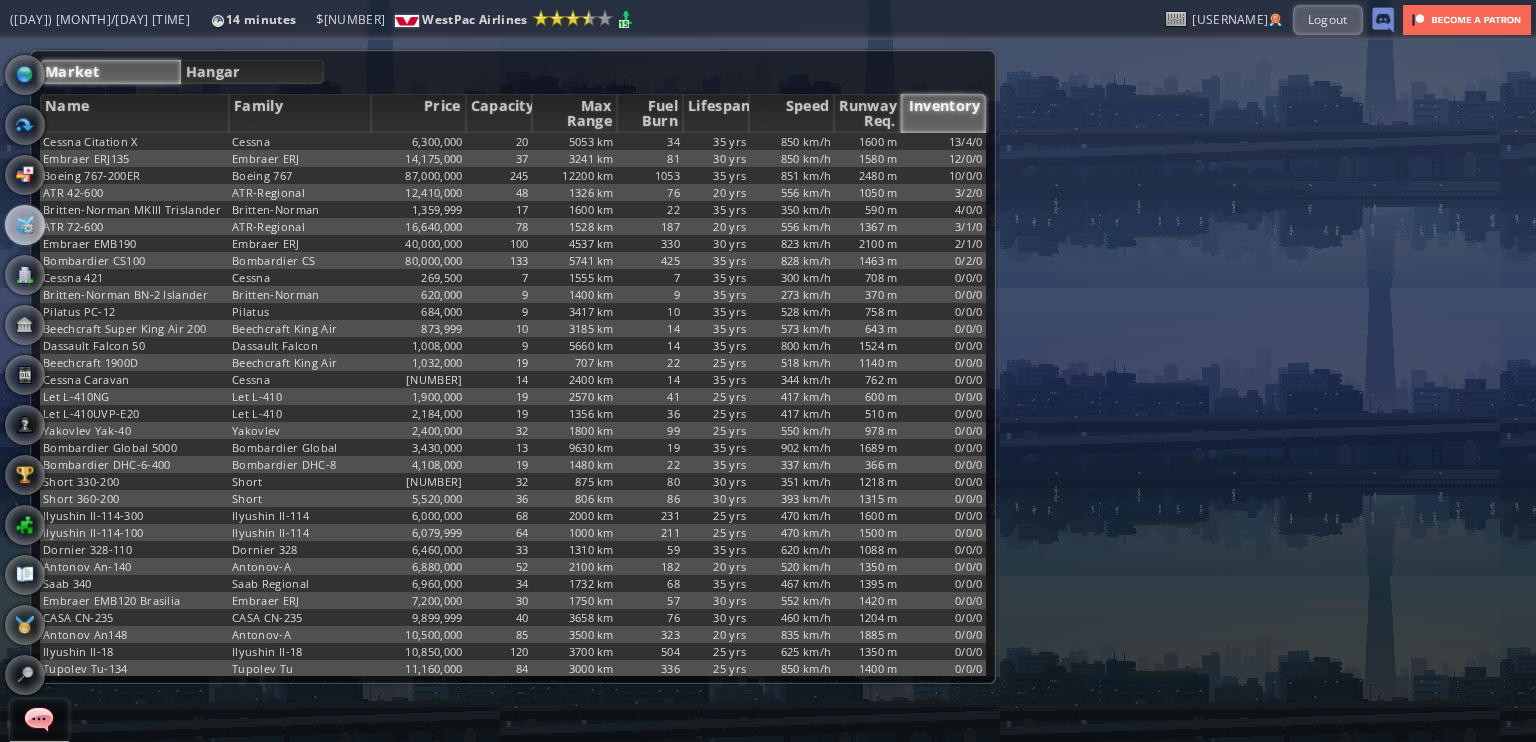 click at bounding box center (7, 371) 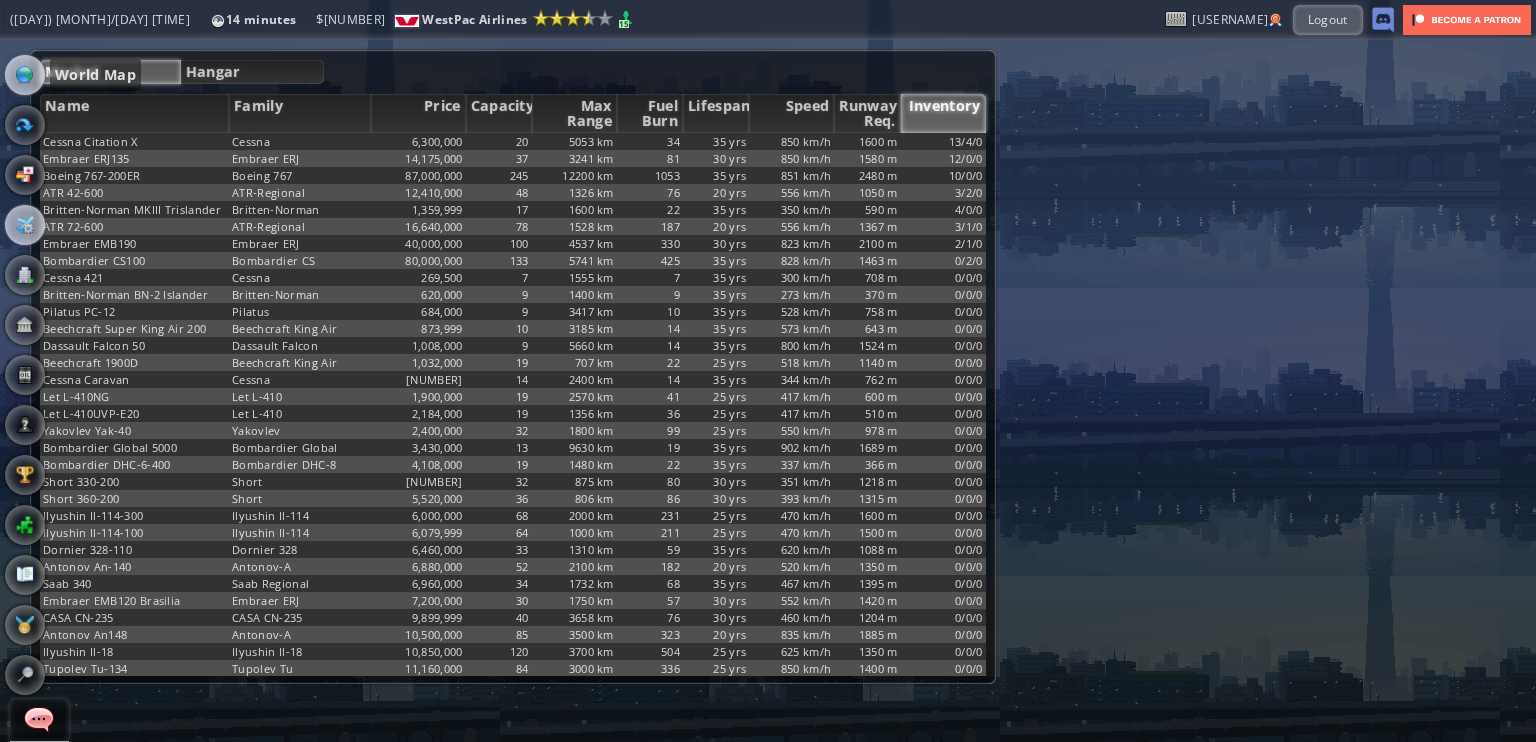 click at bounding box center [25, 75] 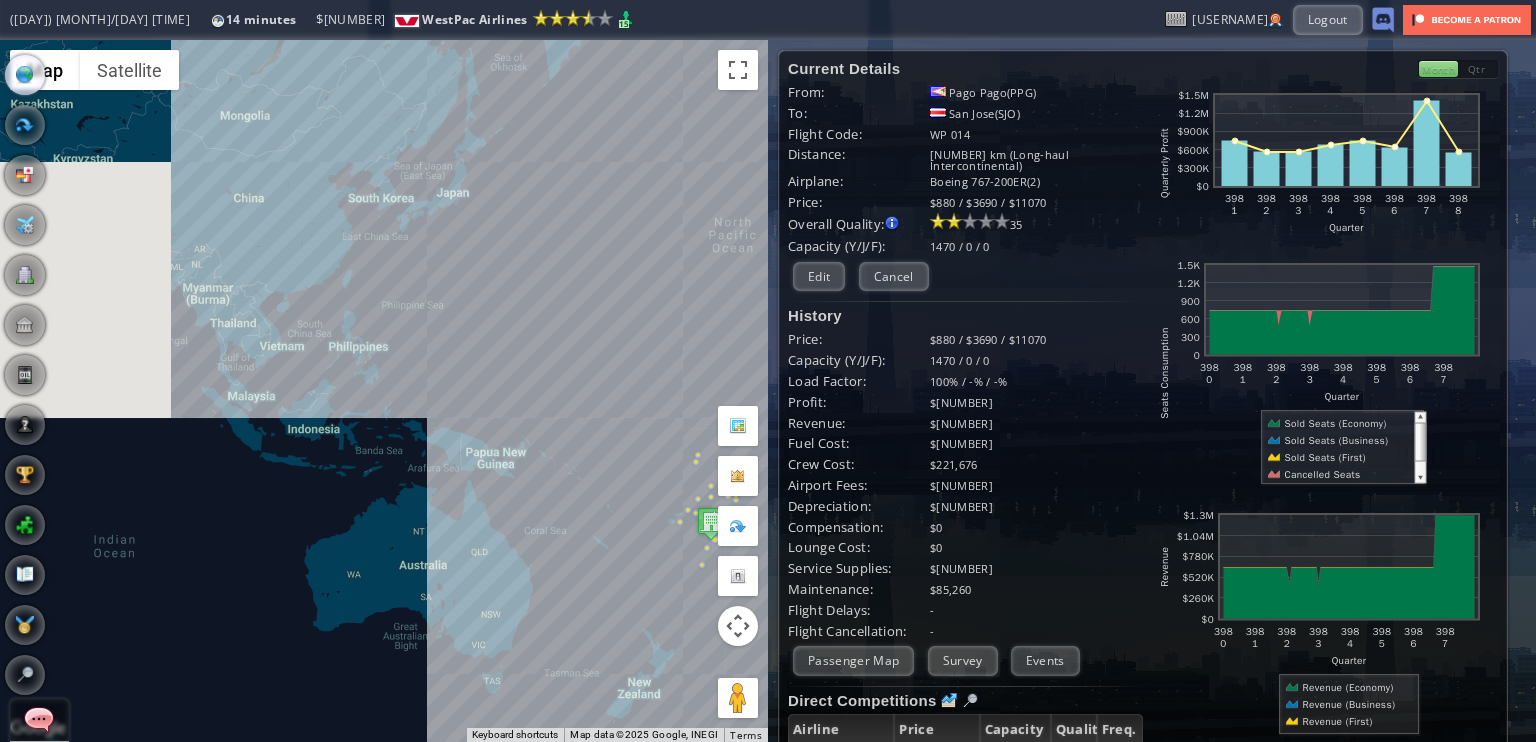 drag, startPoint x: 292, startPoint y: 215, endPoint x: 648, endPoint y: 324, distance: 372.31305 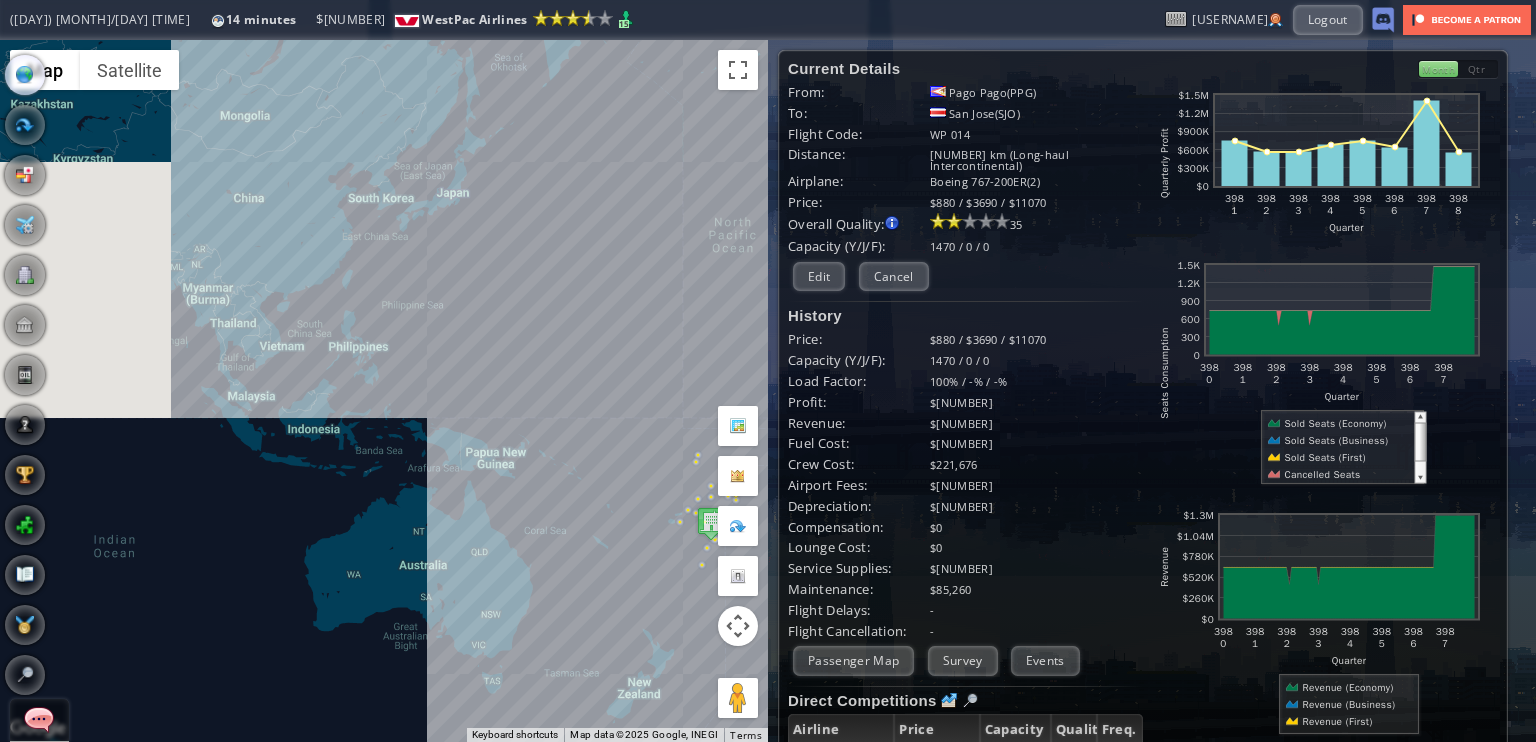 click on "To navigate, press the arrow keys." at bounding box center (384, 391) 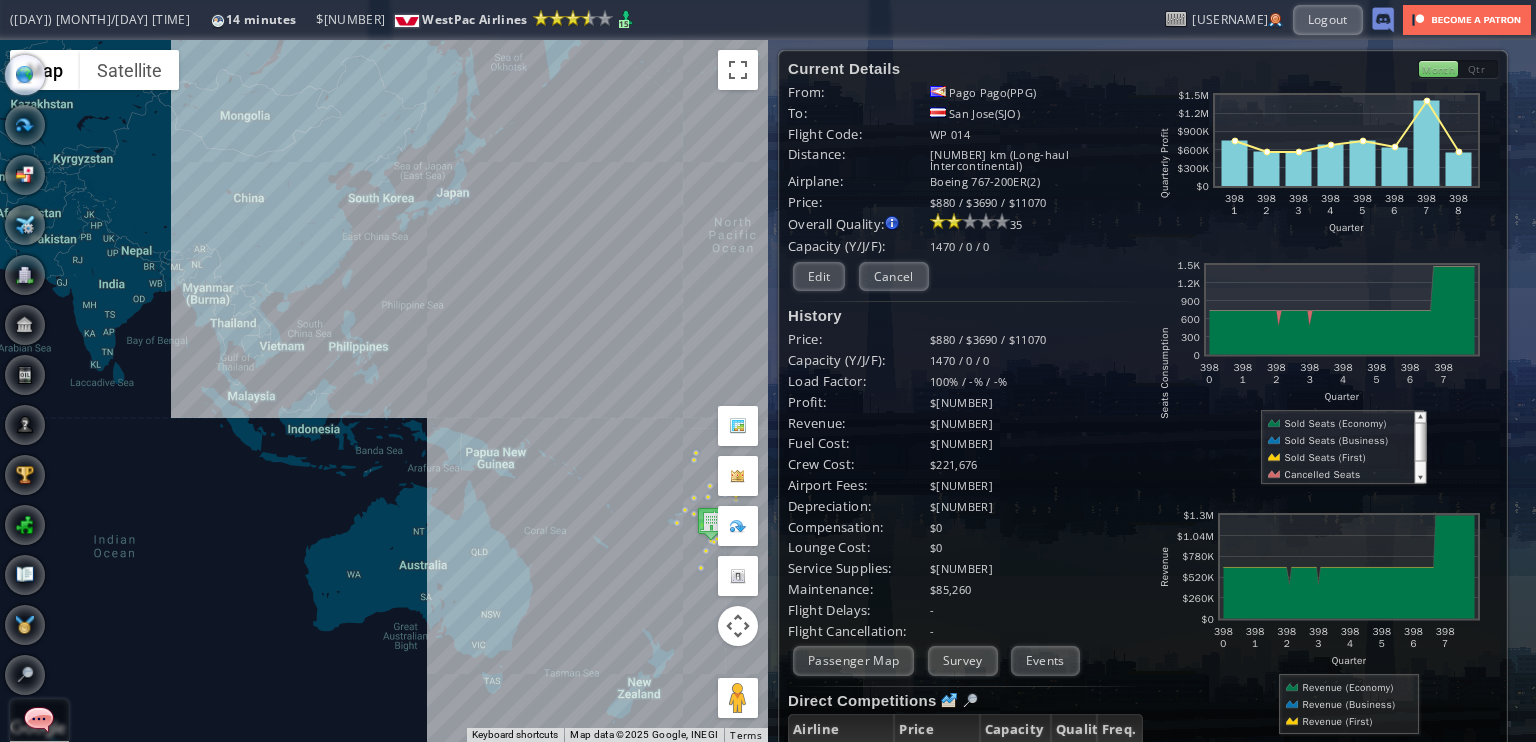 click on "To navigate, press the arrow keys." at bounding box center (384, 391) 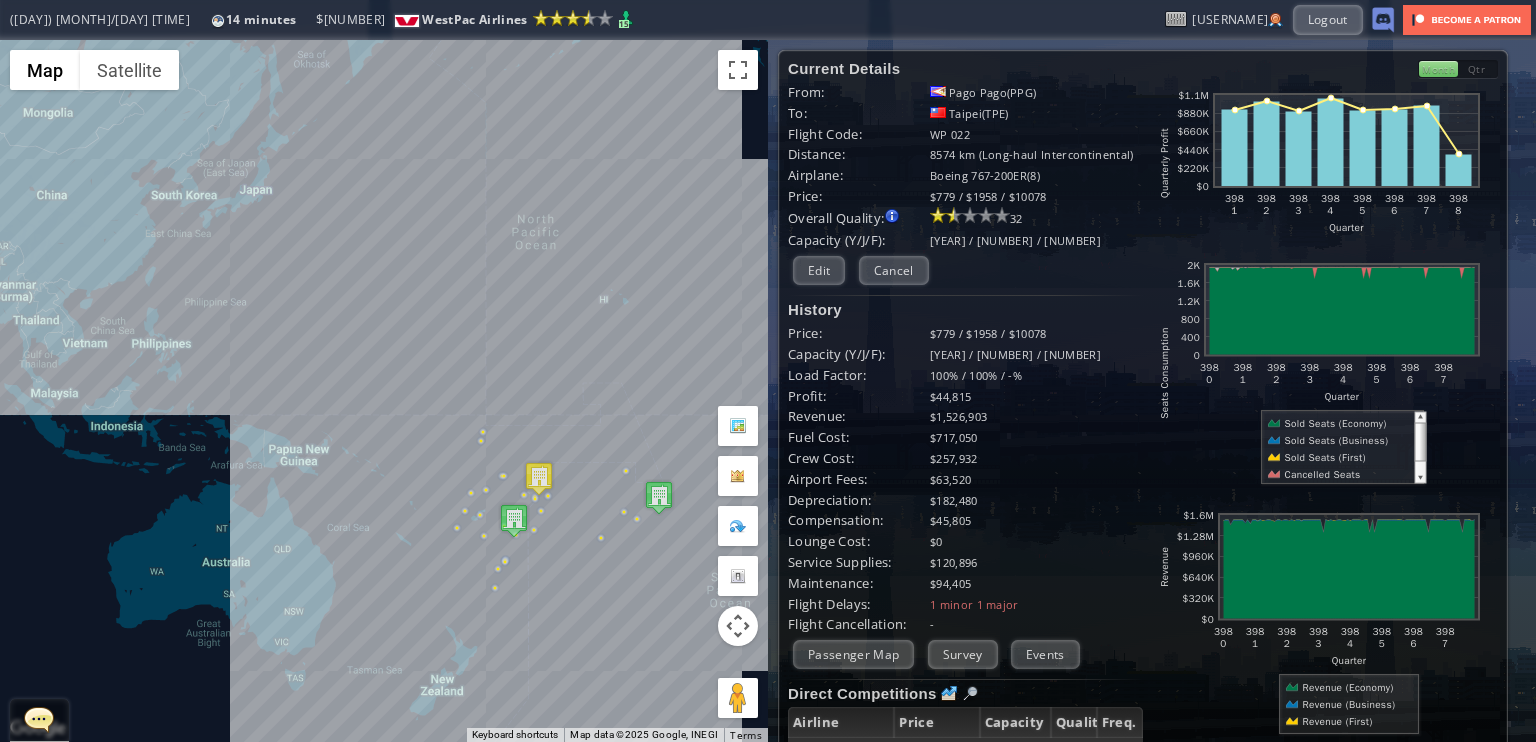 drag, startPoint x: 507, startPoint y: 311, endPoint x: 308, endPoint y: 308, distance: 199.02261 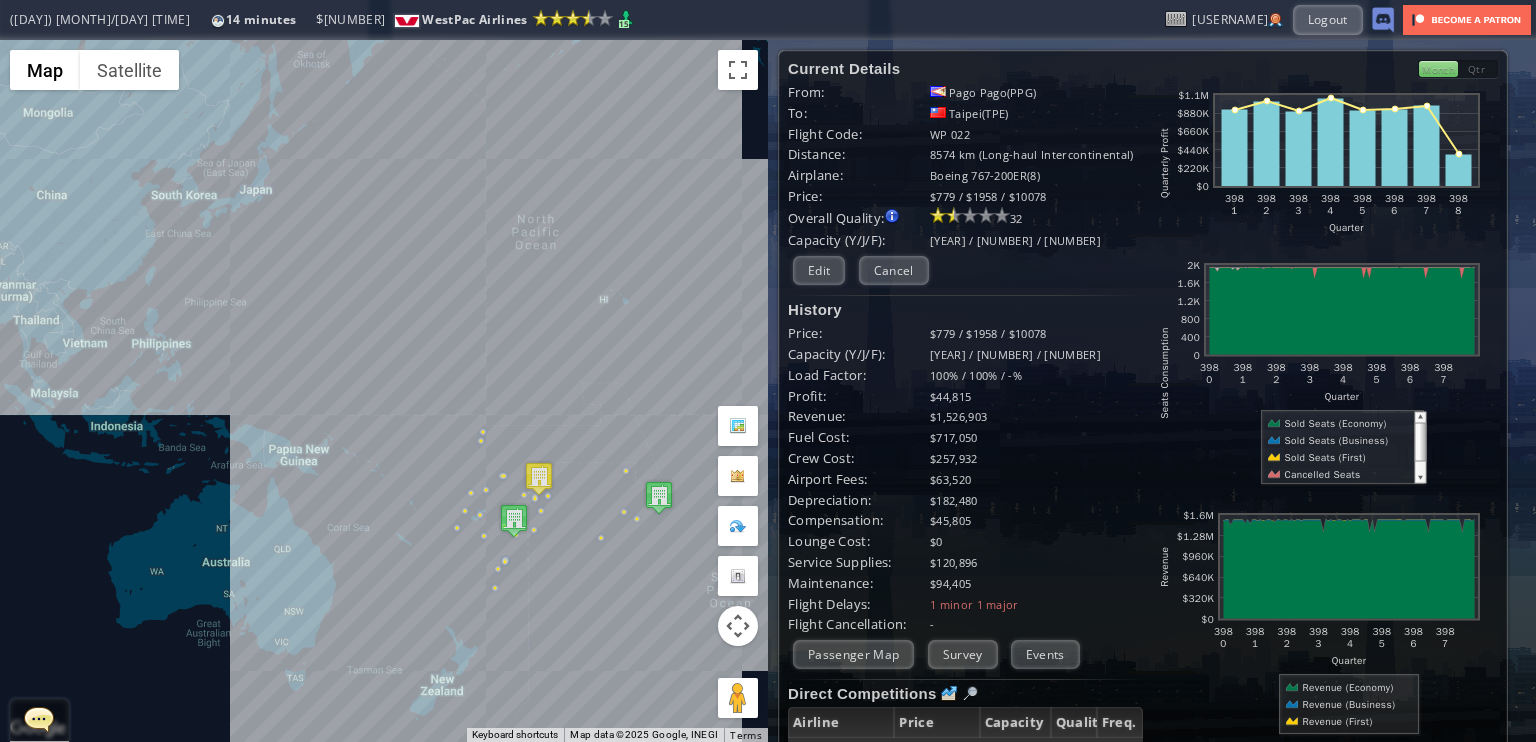 click on "To navigate, press the arrow keys." at bounding box center [384, 391] 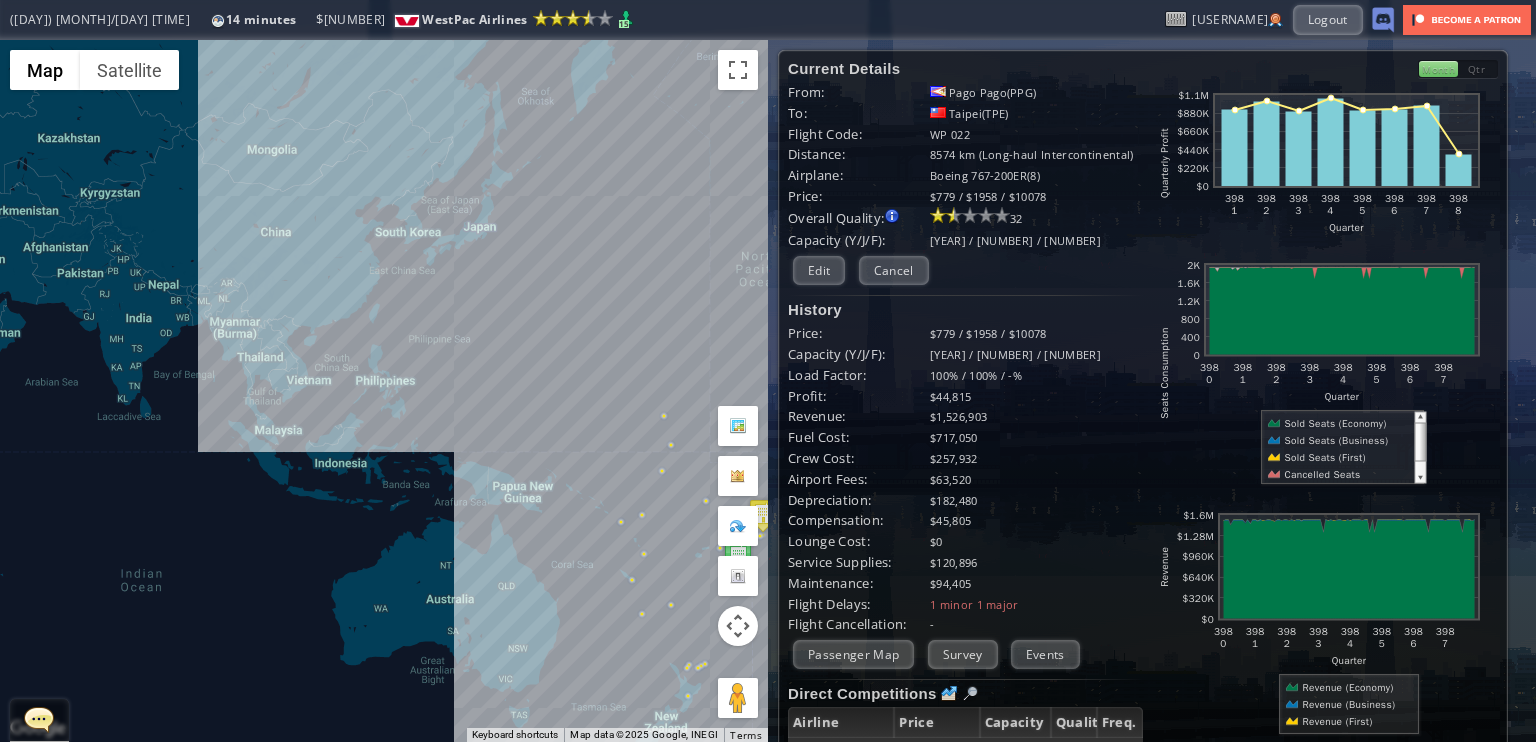 drag, startPoint x: 251, startPoint y: 363, endPoint x: 493, endPoint y: 407, distance: 245.96748 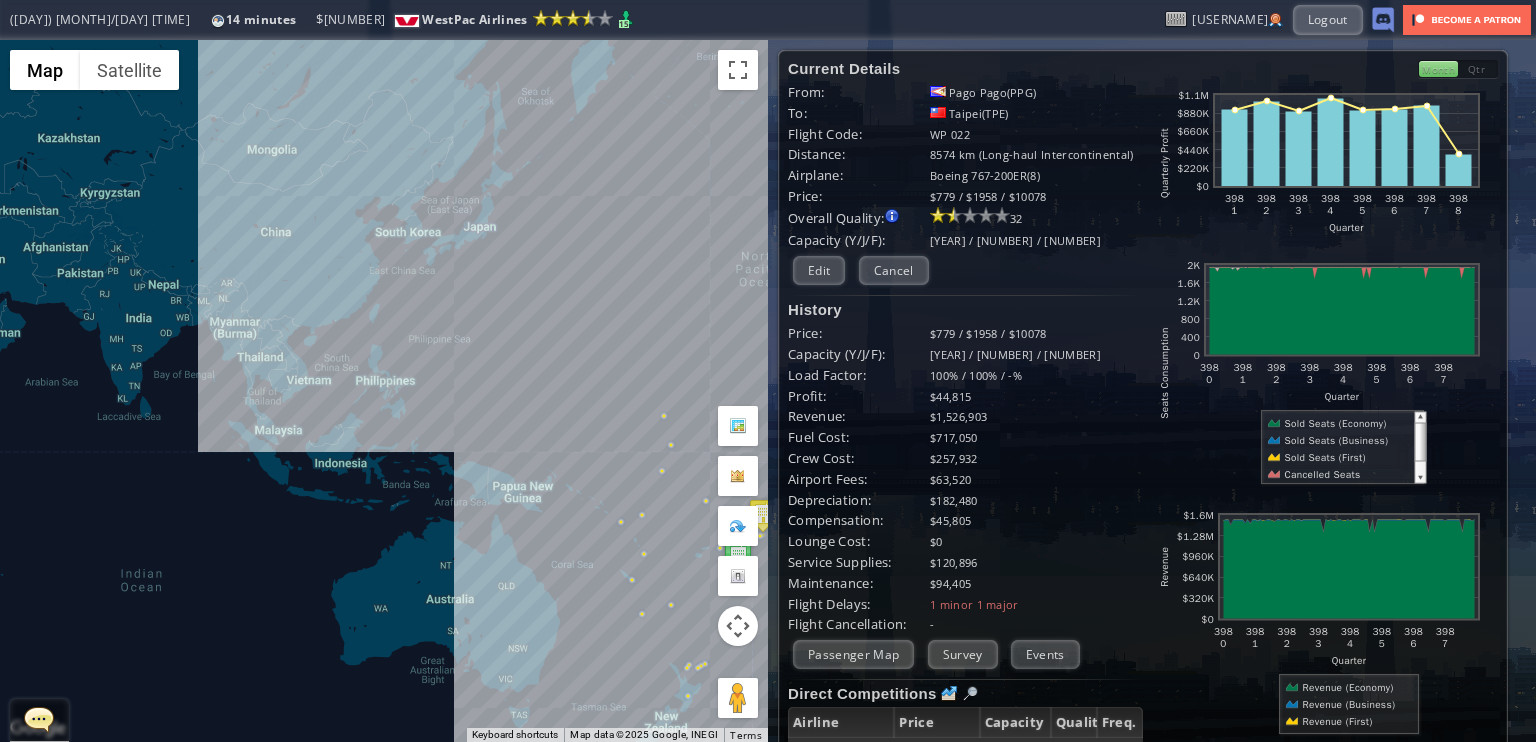 click on "To navigate, press the arrow keys." at bounding box center [384, 391] 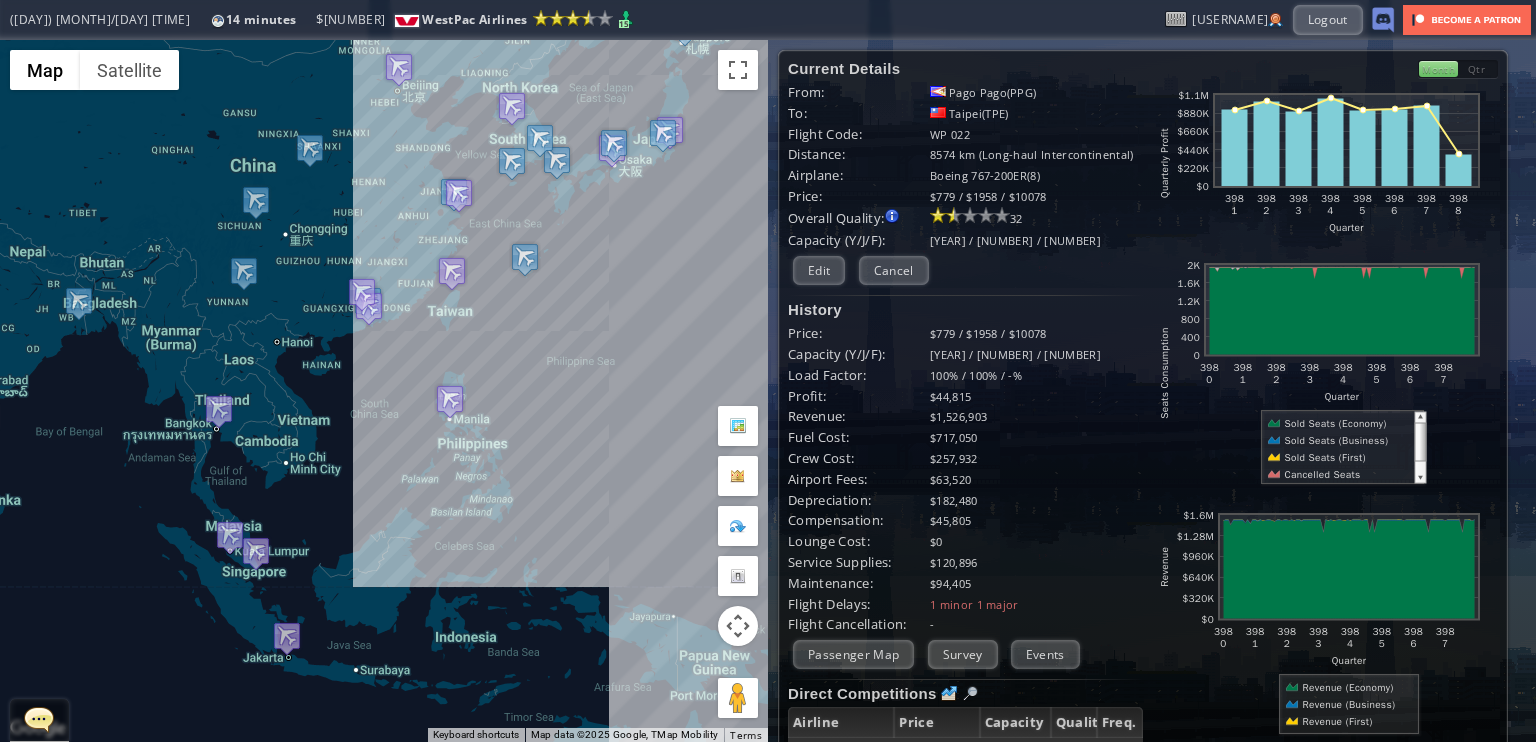 drag, startPoint x: 396, startPoint y: 307, endPoint x: 393, endPoint y: 464, distance: 157.02866 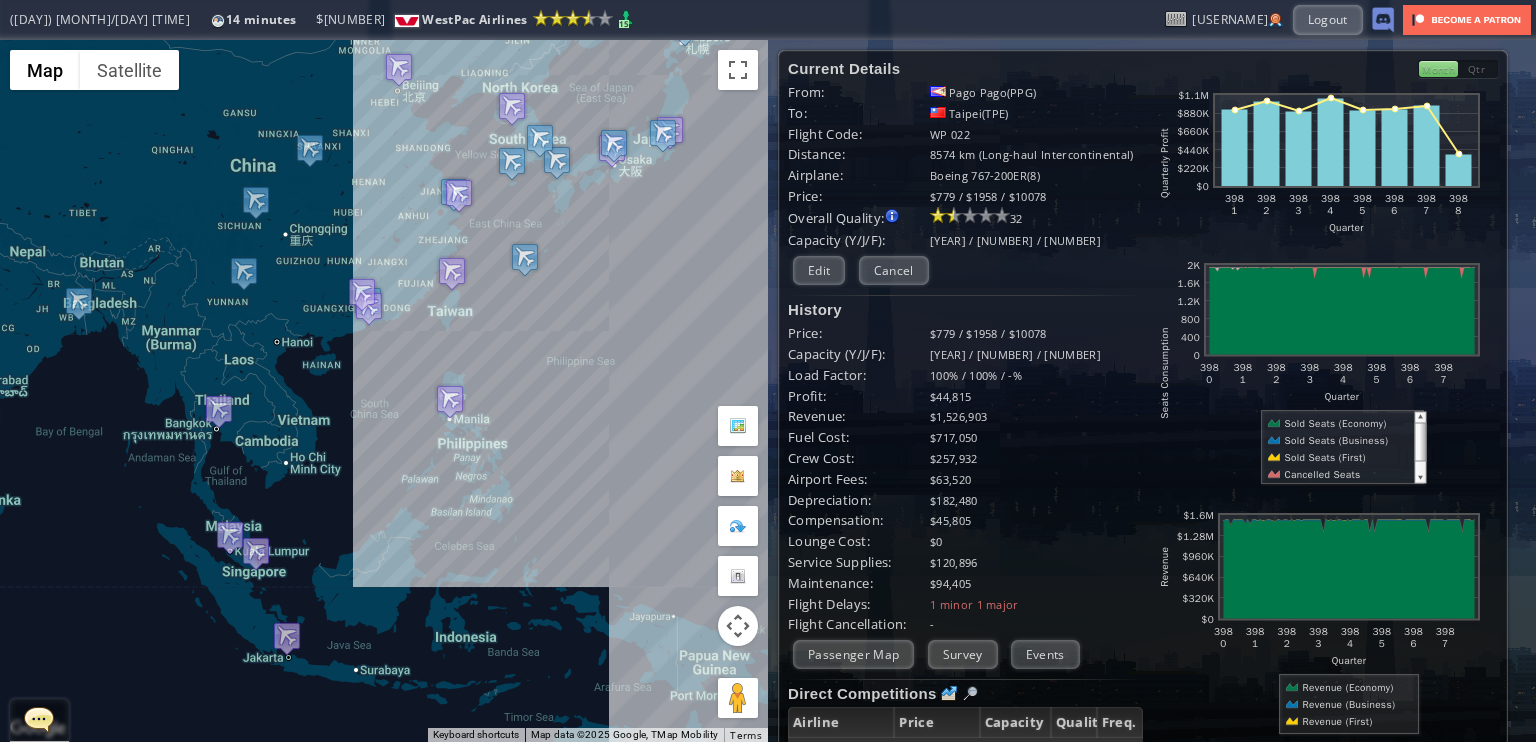 click on "To navigate, press the arrow keys." at bounding box center [384, 391] 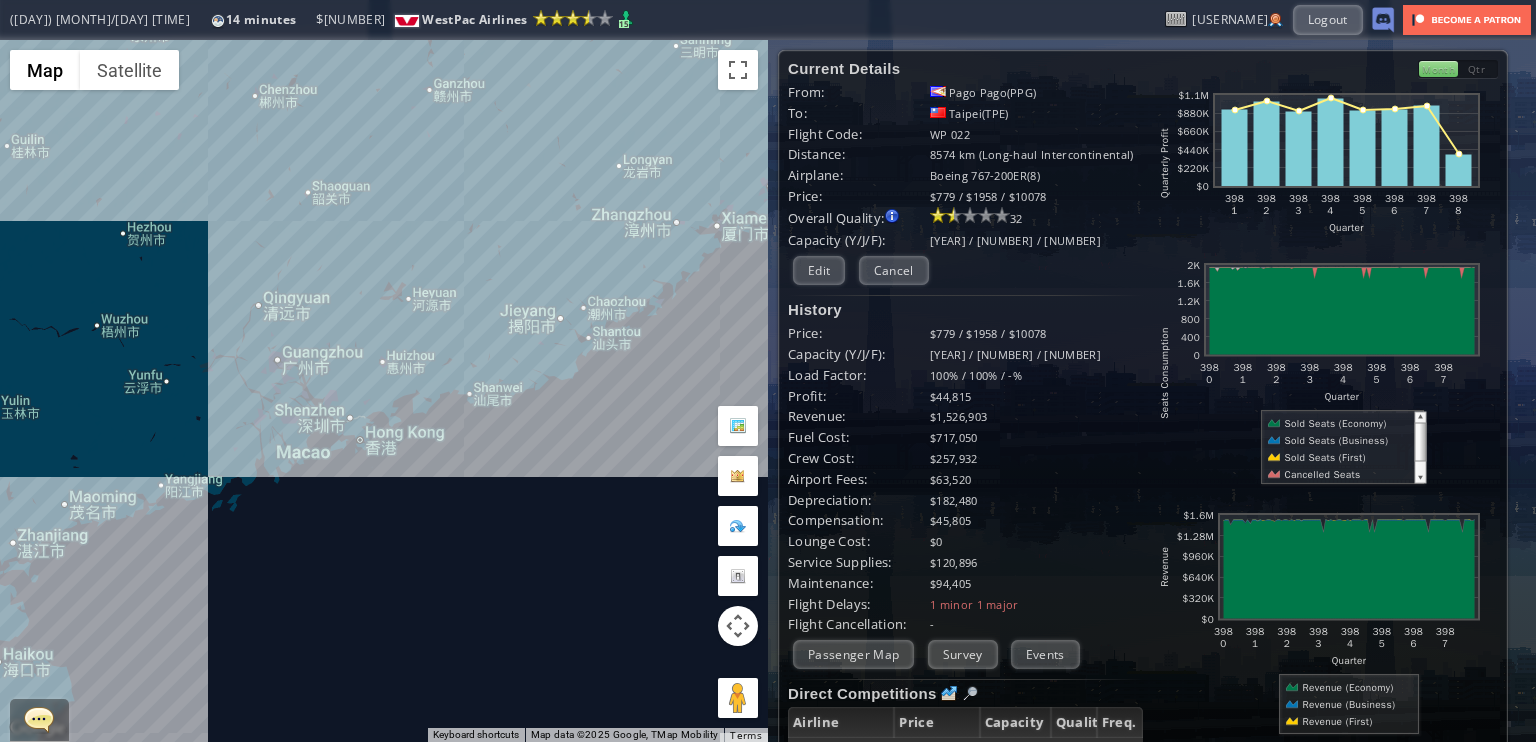 click on "To navigate, press the arrow keys." at bounding box center [384, 391] 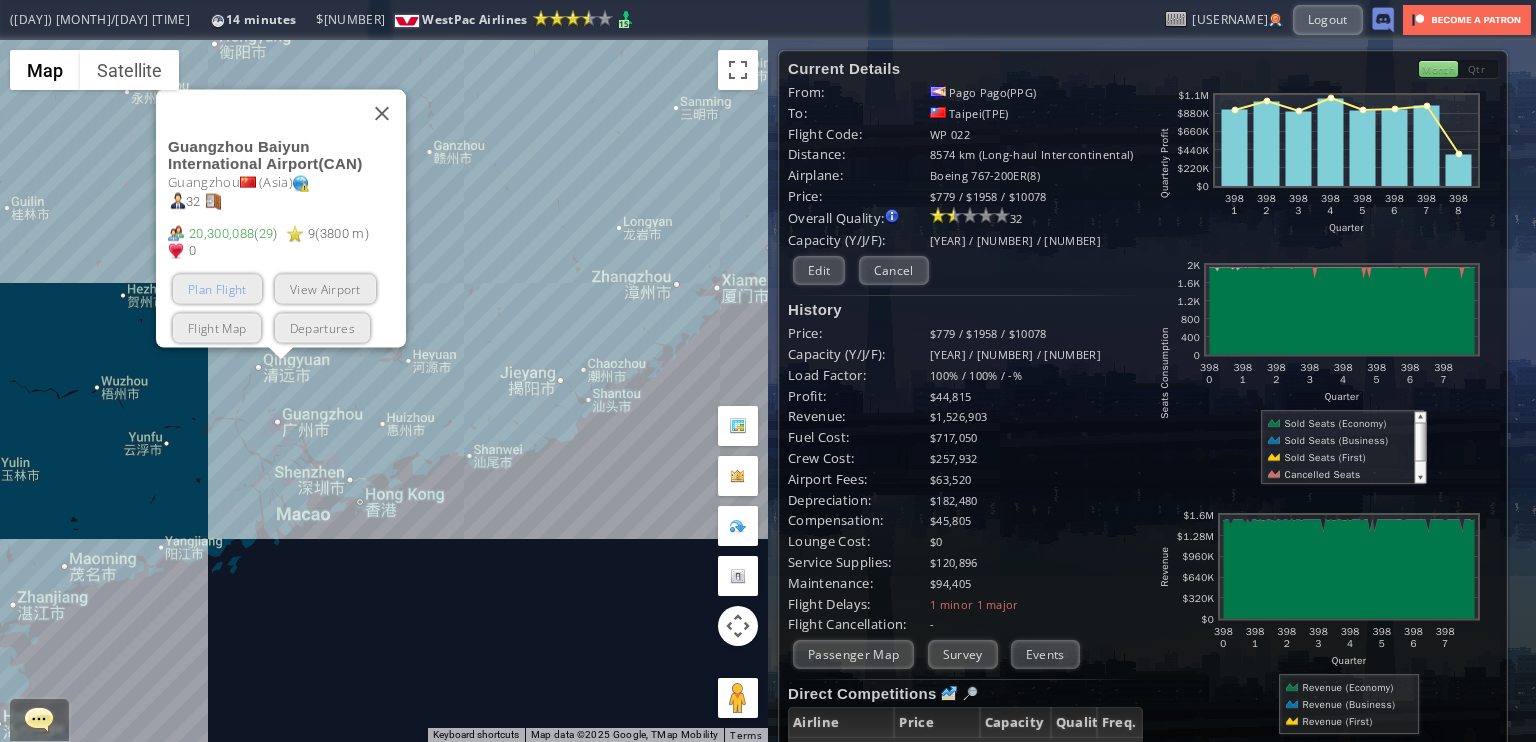 click on "Plan Flight" at bounding box center [217, 289] 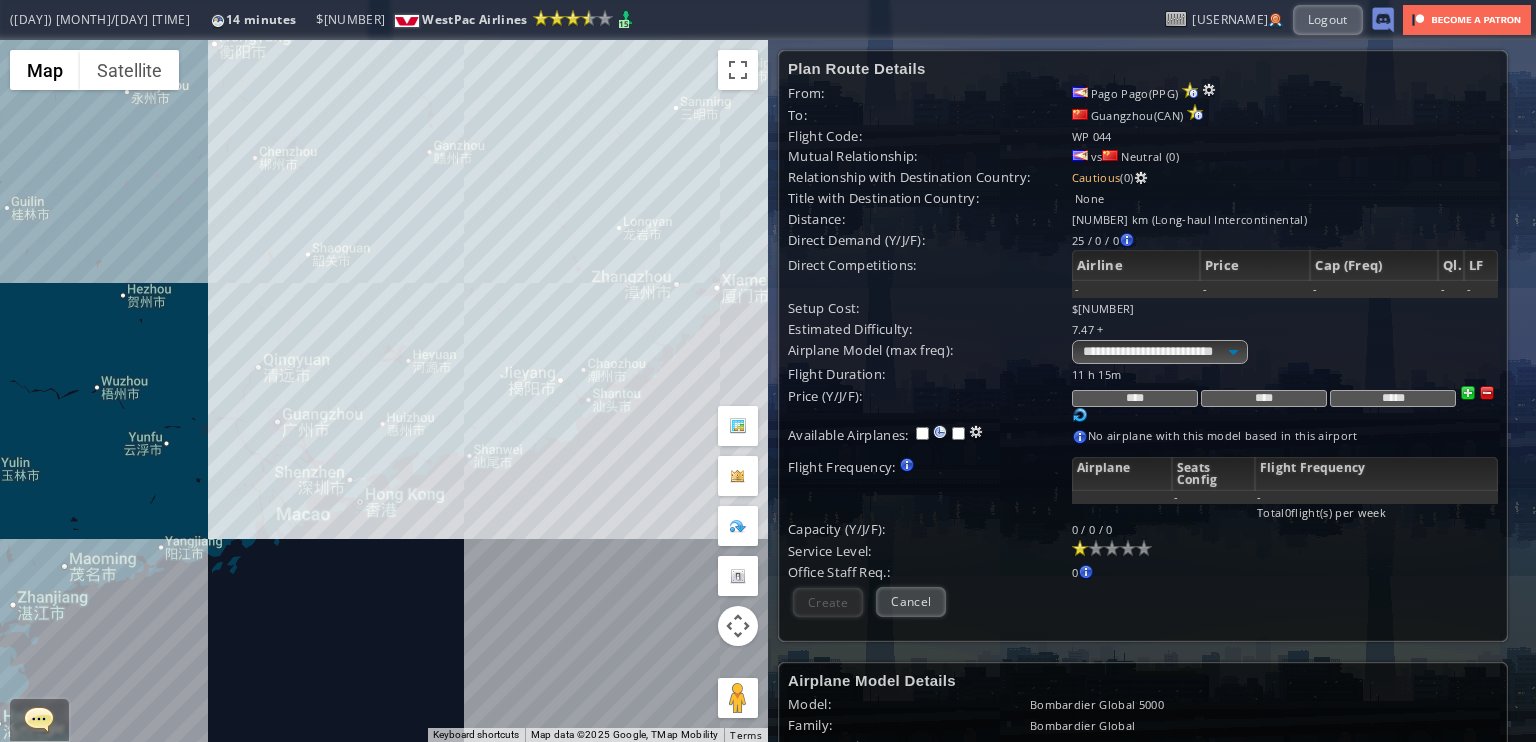 click on "To navigate, press the arrow keys." at bounding box center (384, 391) 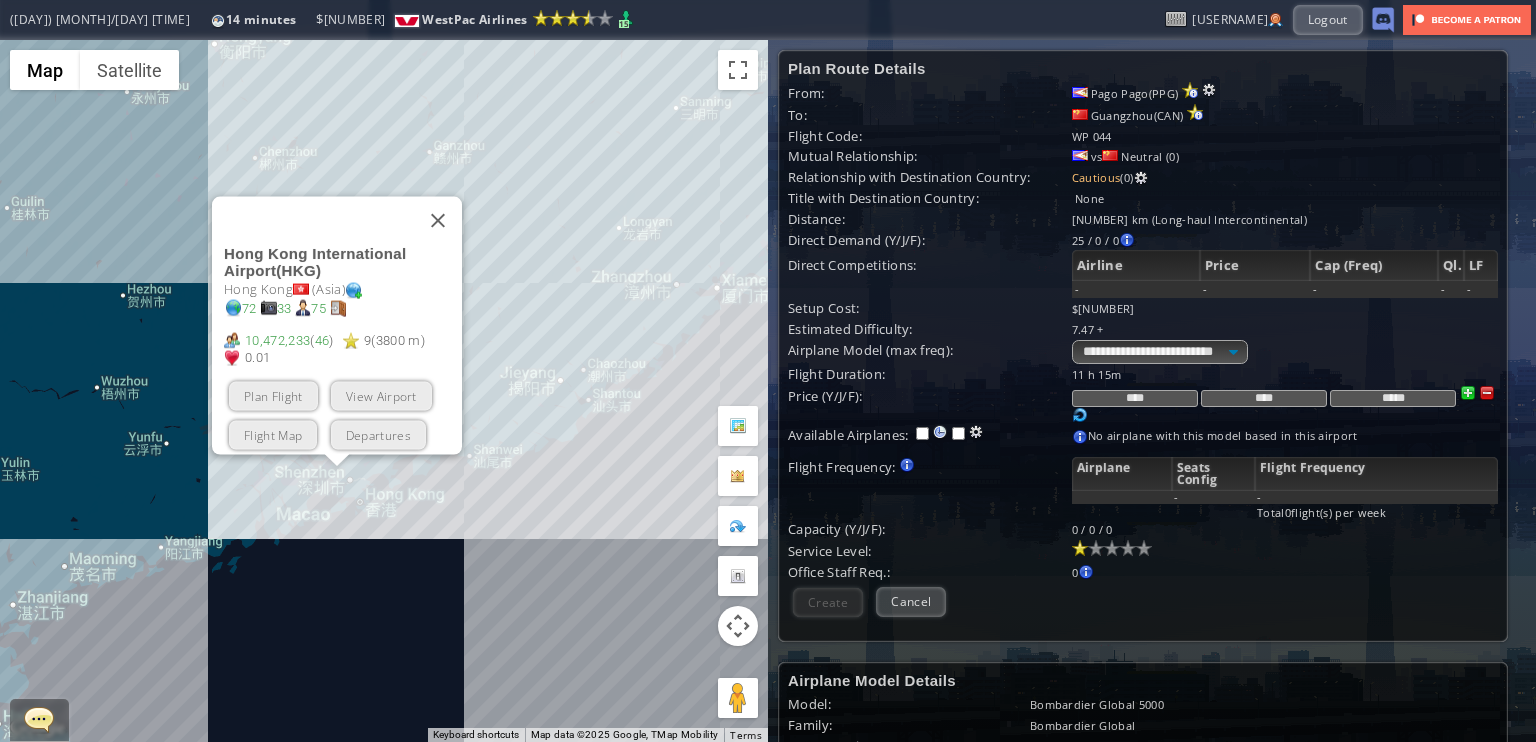 click on "Hong Kong International Airport  ( HKG )
Hong Kong  ( Asia )
72 33 75
10,472,233  ( 46 )
9  ( 3800 m )
0.01
Plan Flight
View Airport
Flight Map
Departures" at bounding box center [343, 350] 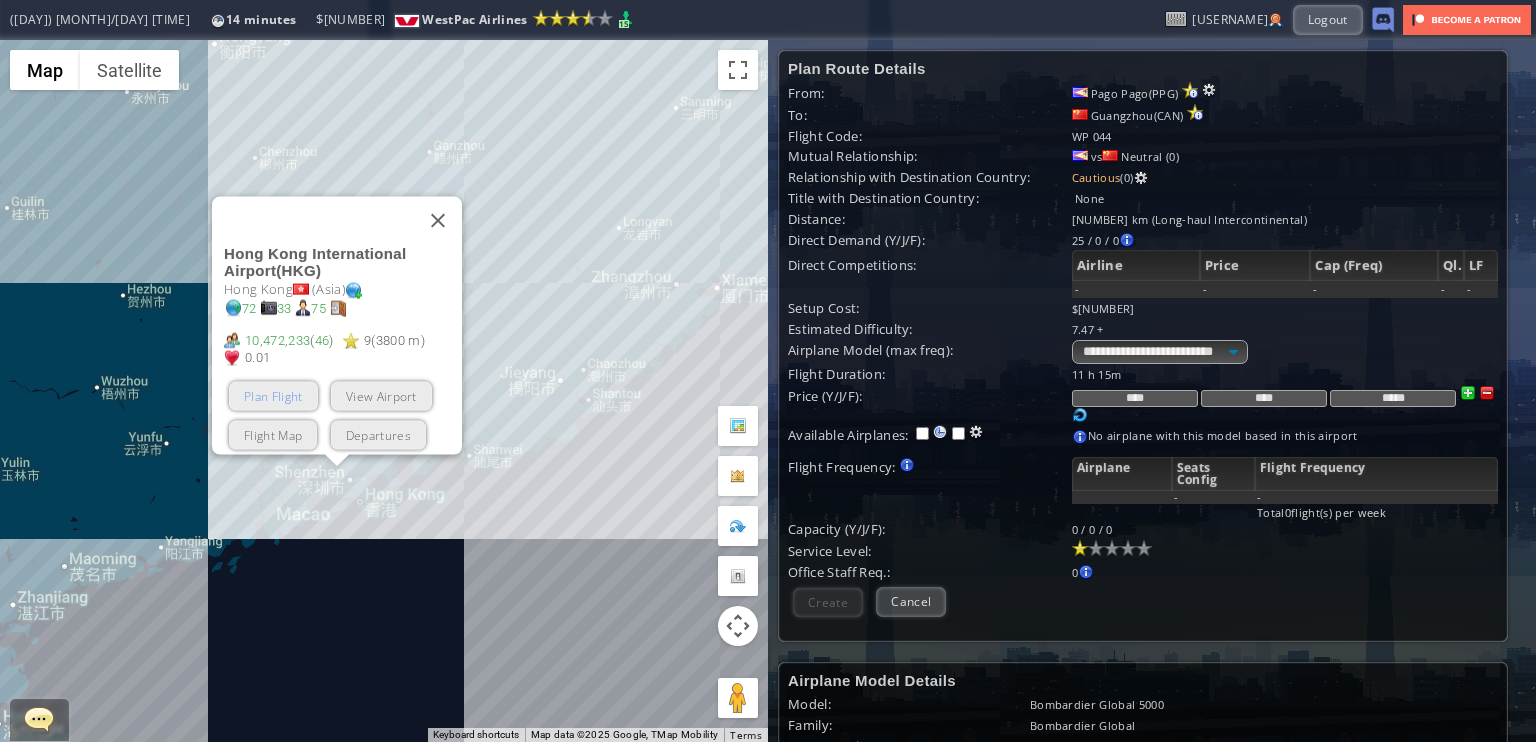 click on "Plan Flight" at bounding box center [273, 396] 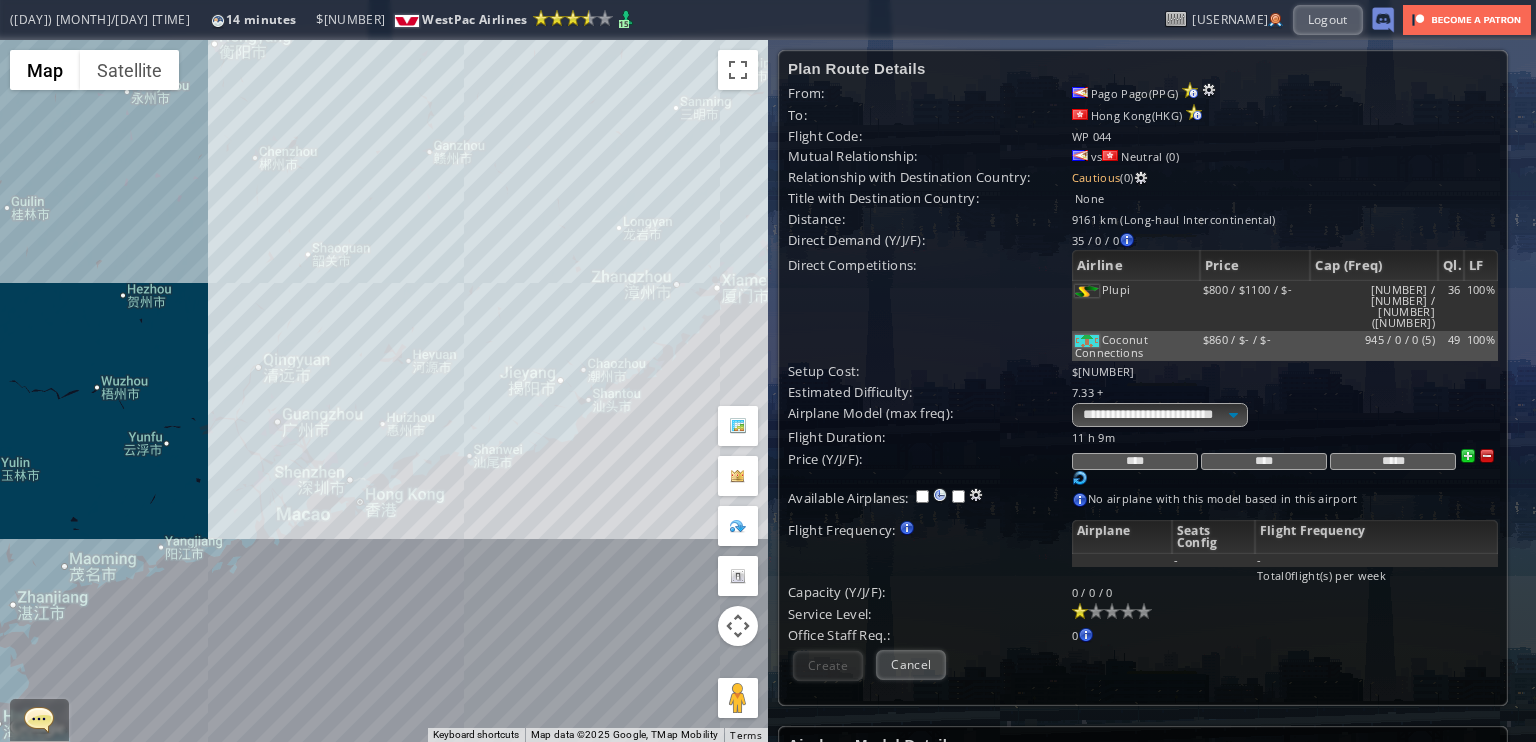 click on "To navigate, press the arrow keys." at bounding box center (384, 391) 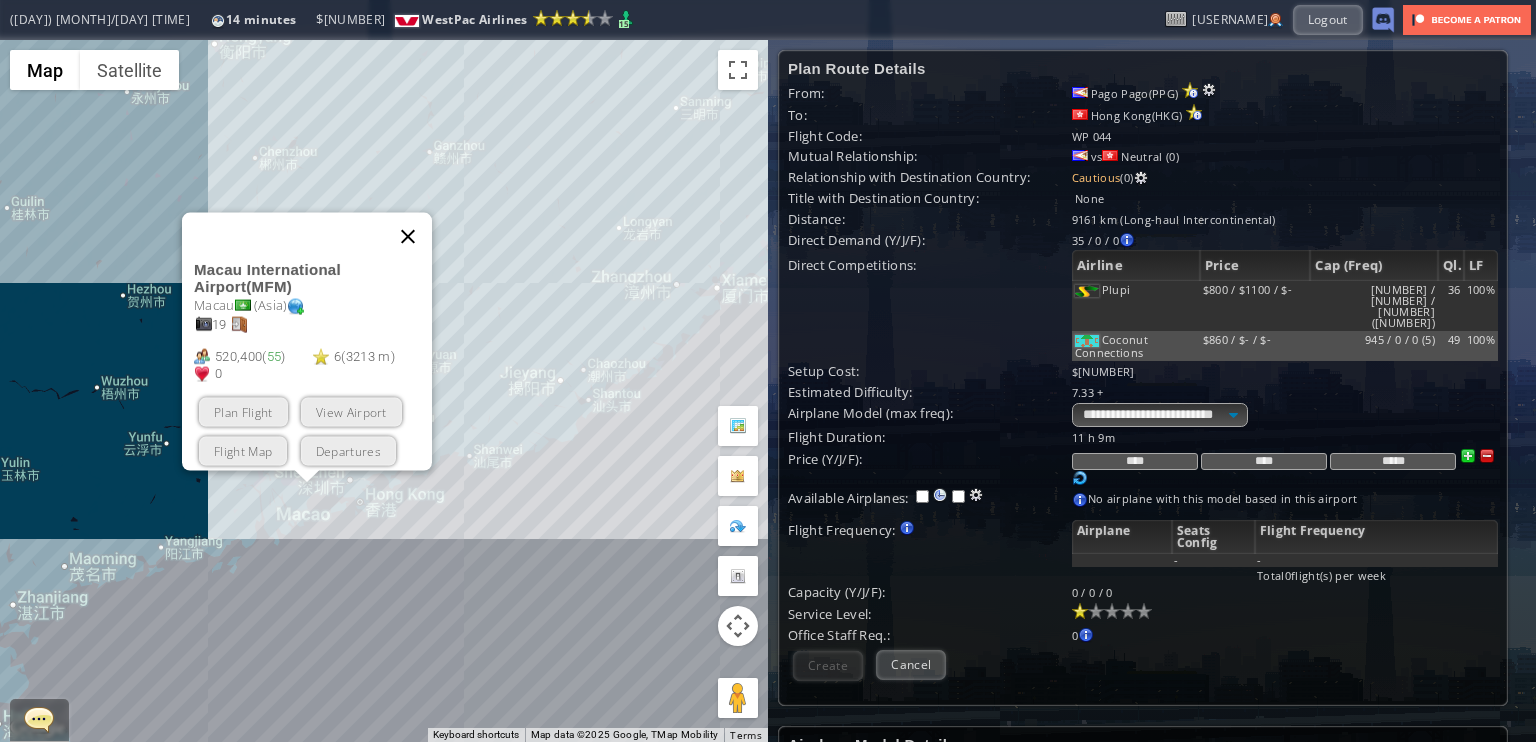 click at bounding box center [408, 237] 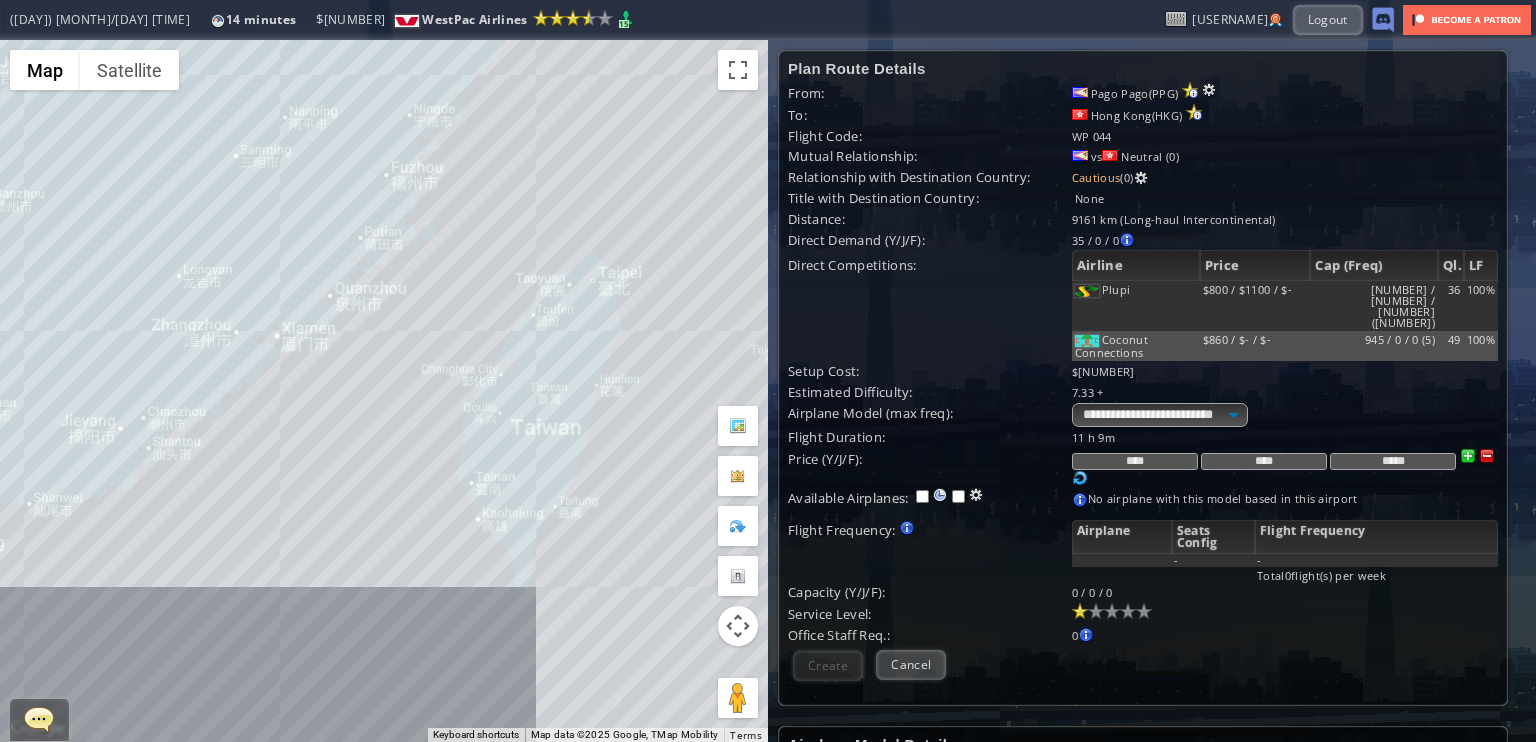 drag, startPoint x: 537, startPoint y: 230, endPoint x: 88, endPoint y: 281, distance: 451.88715 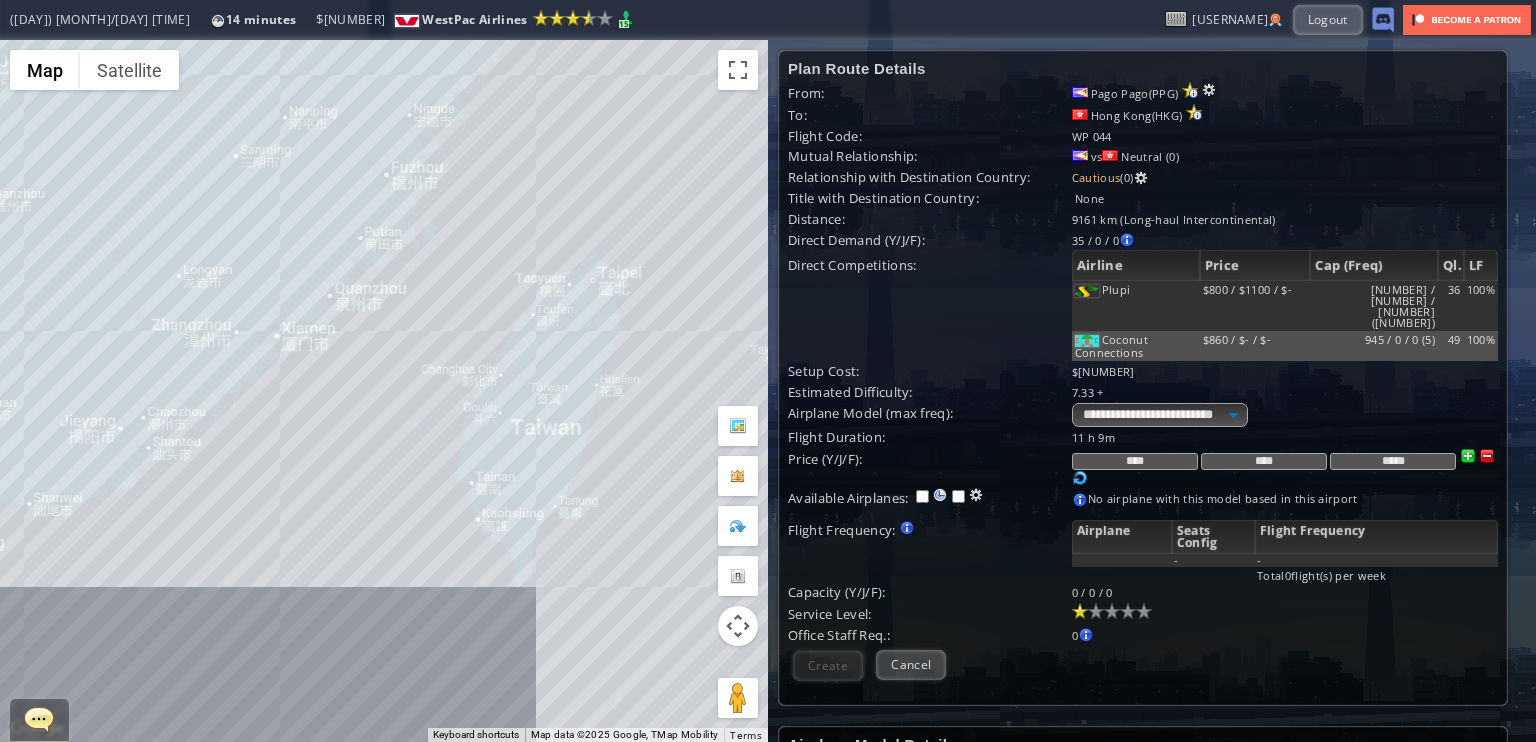 click on "To navigate, press the arrow keys." at bounding box center (384, 391) 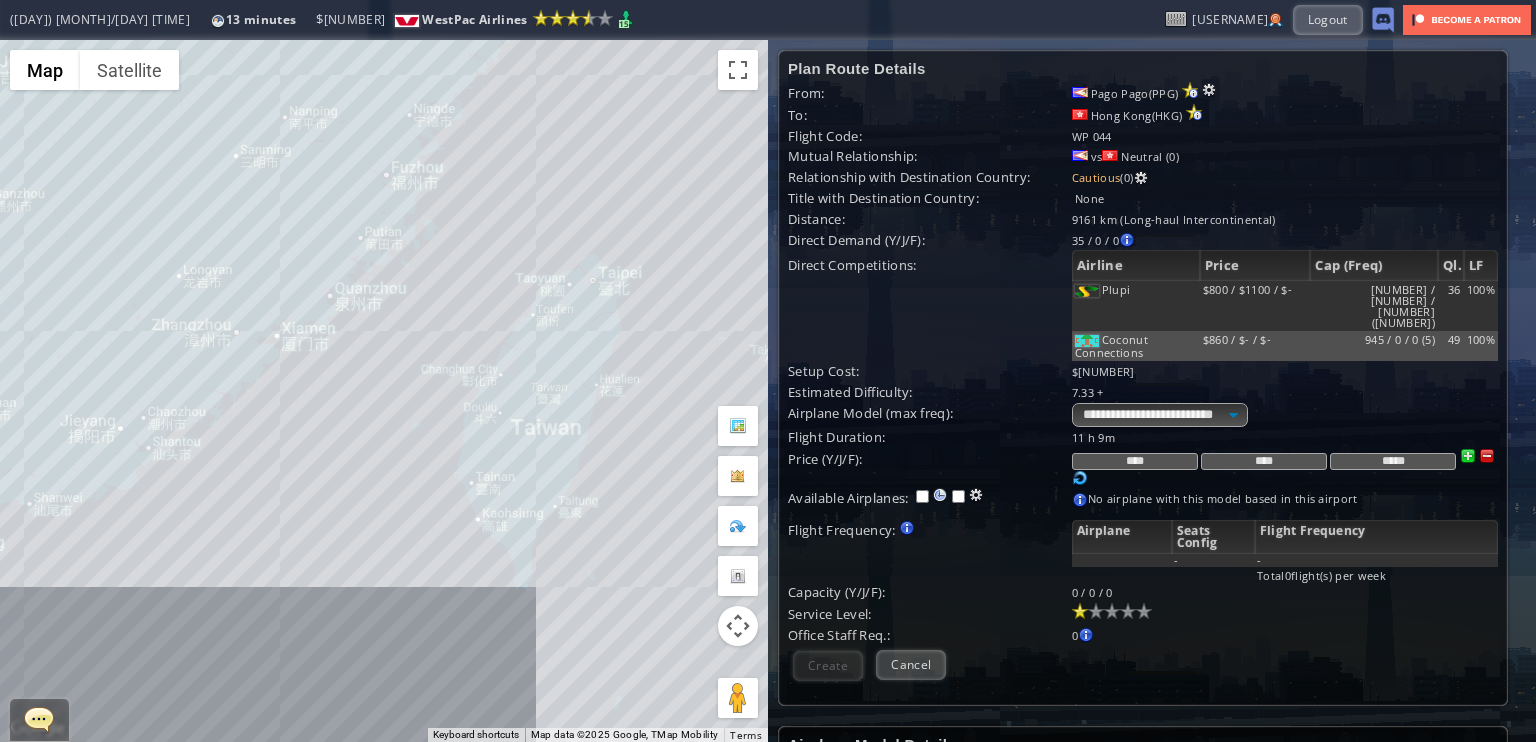 click on "To navigate, press the arrow keys." at bounding box center [384, 391] 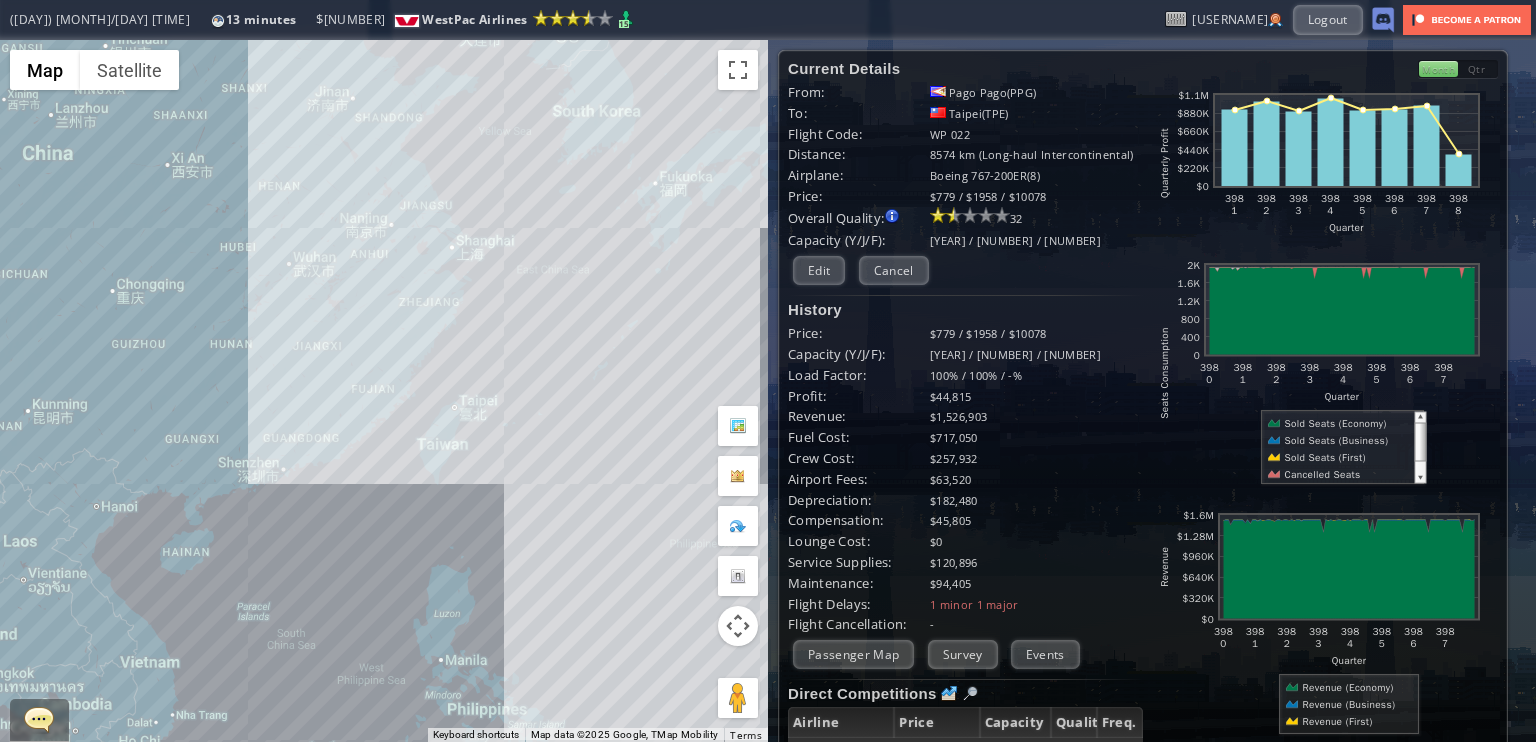 drag, startPoint x: 239, startPoint y: 291, endPoint x: 396, endPoint y: 375, distance: 178.05898 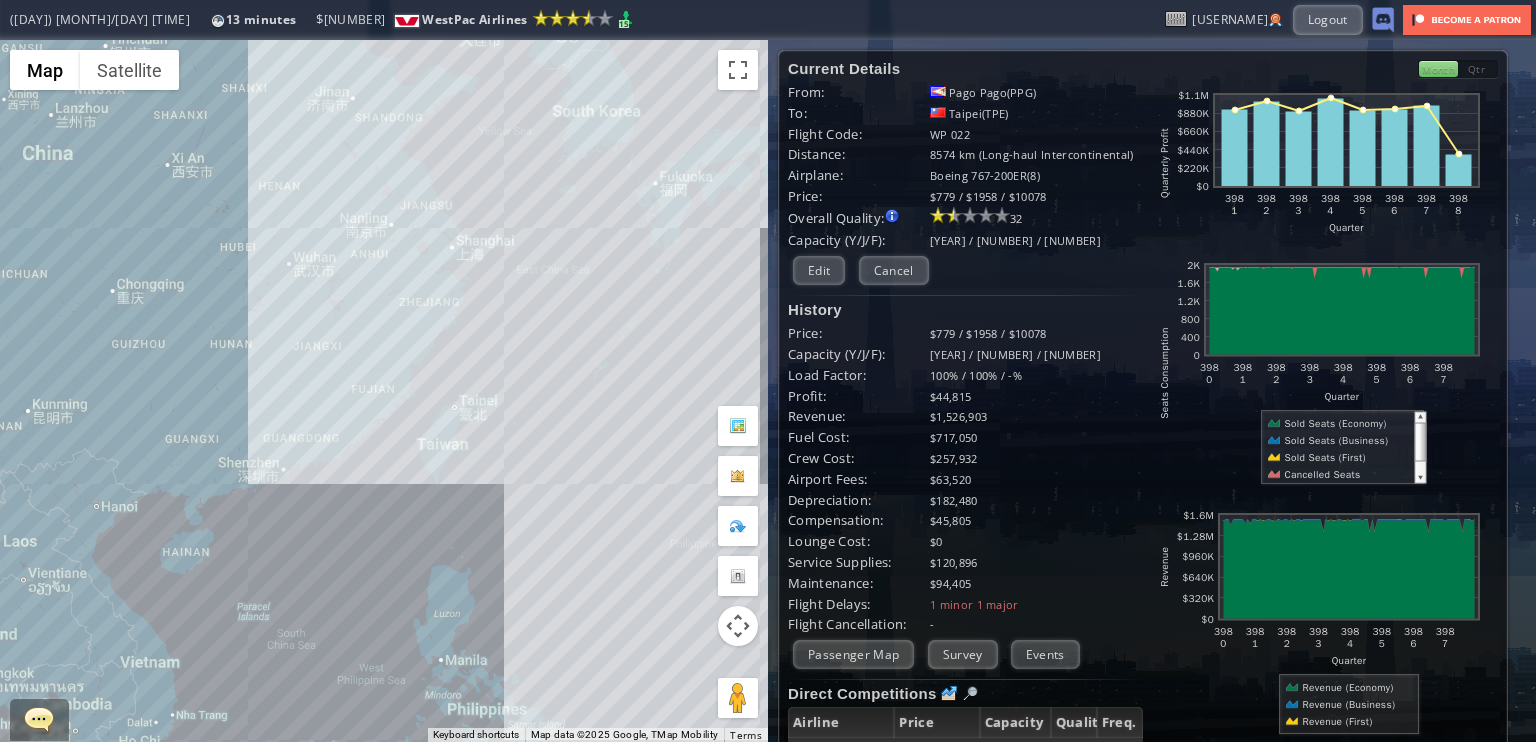 click on "To navigate, press the arrow keys." at bounding box center (384, 391) 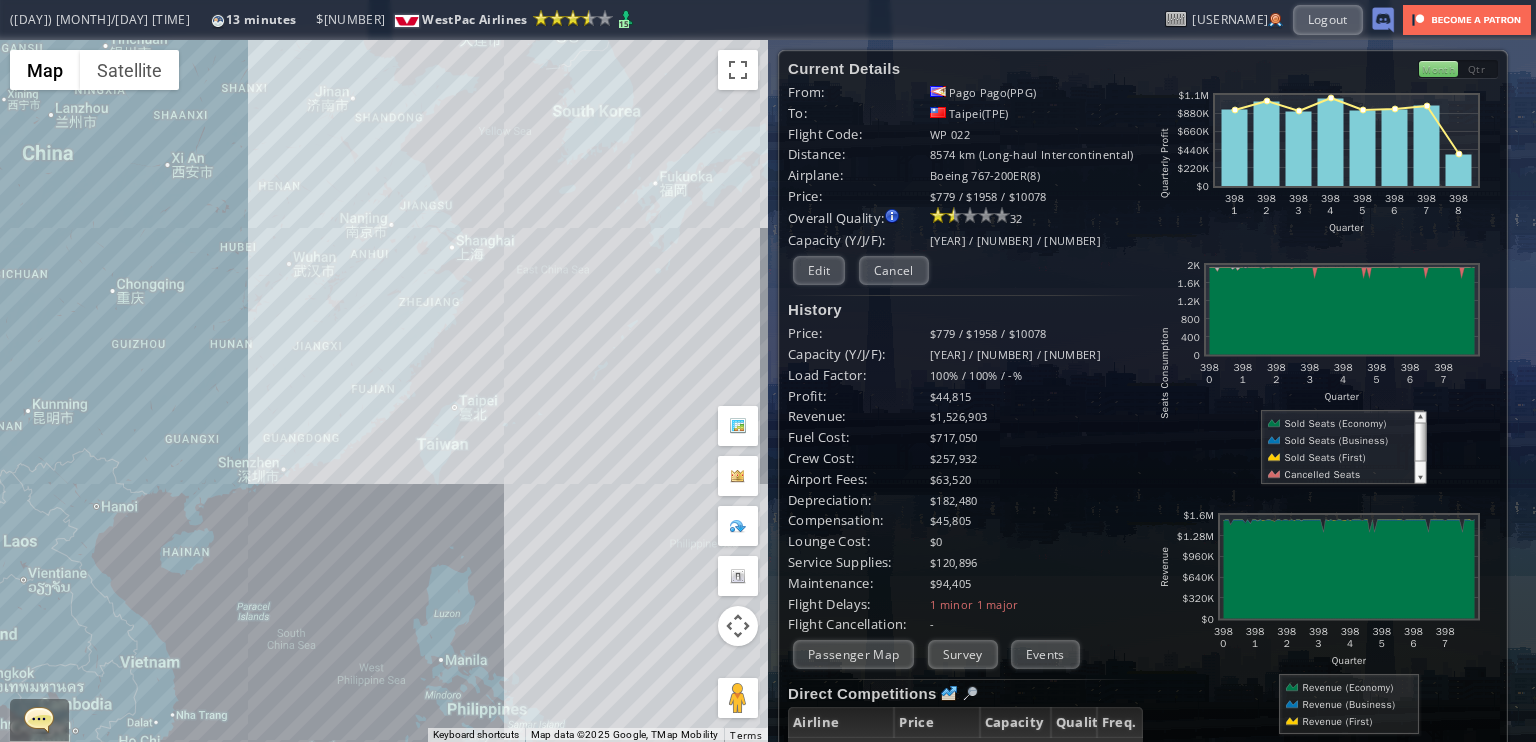 click on "Survey" at bounding box center [963, 654] 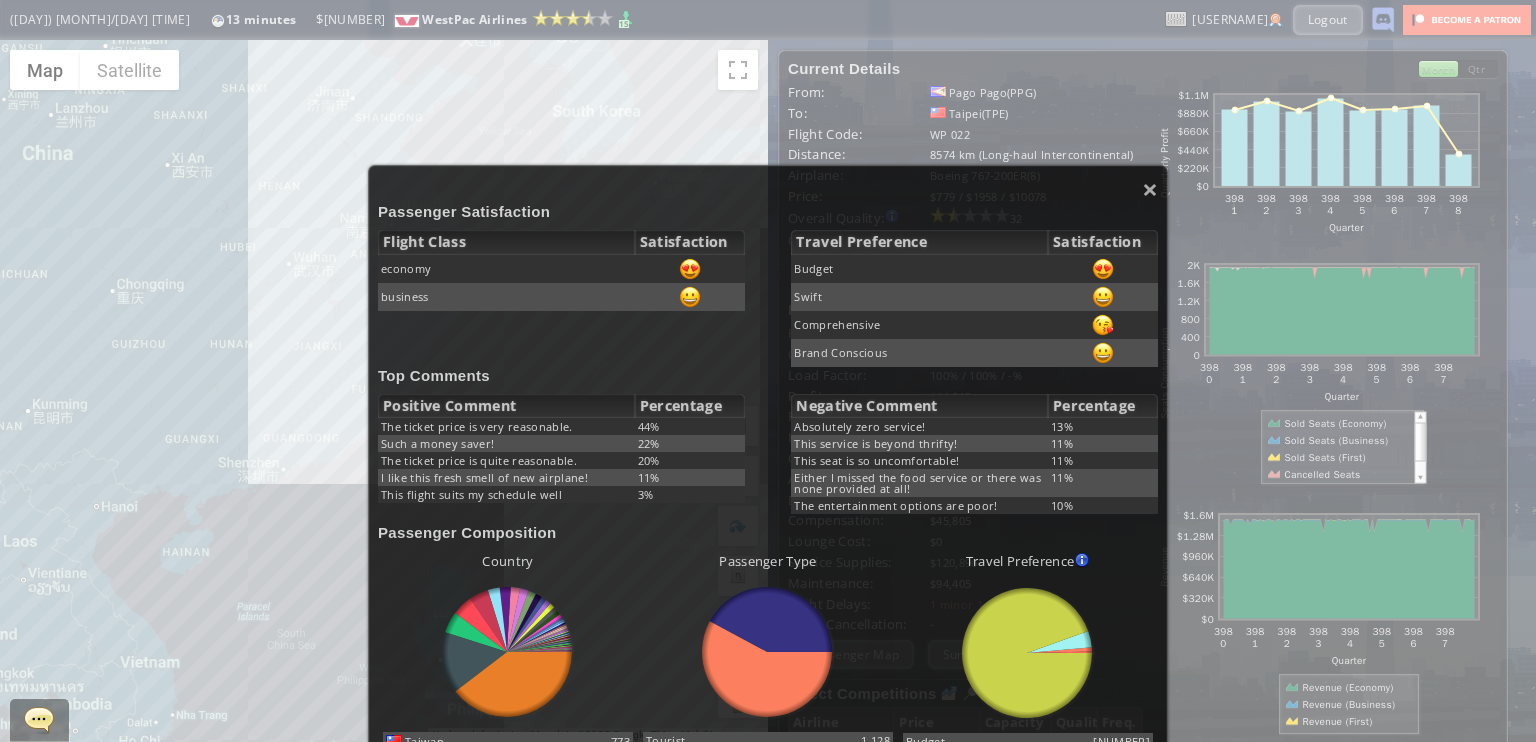 scroll, scrollTop: 100, scrollLeft: 0, axis: vertical 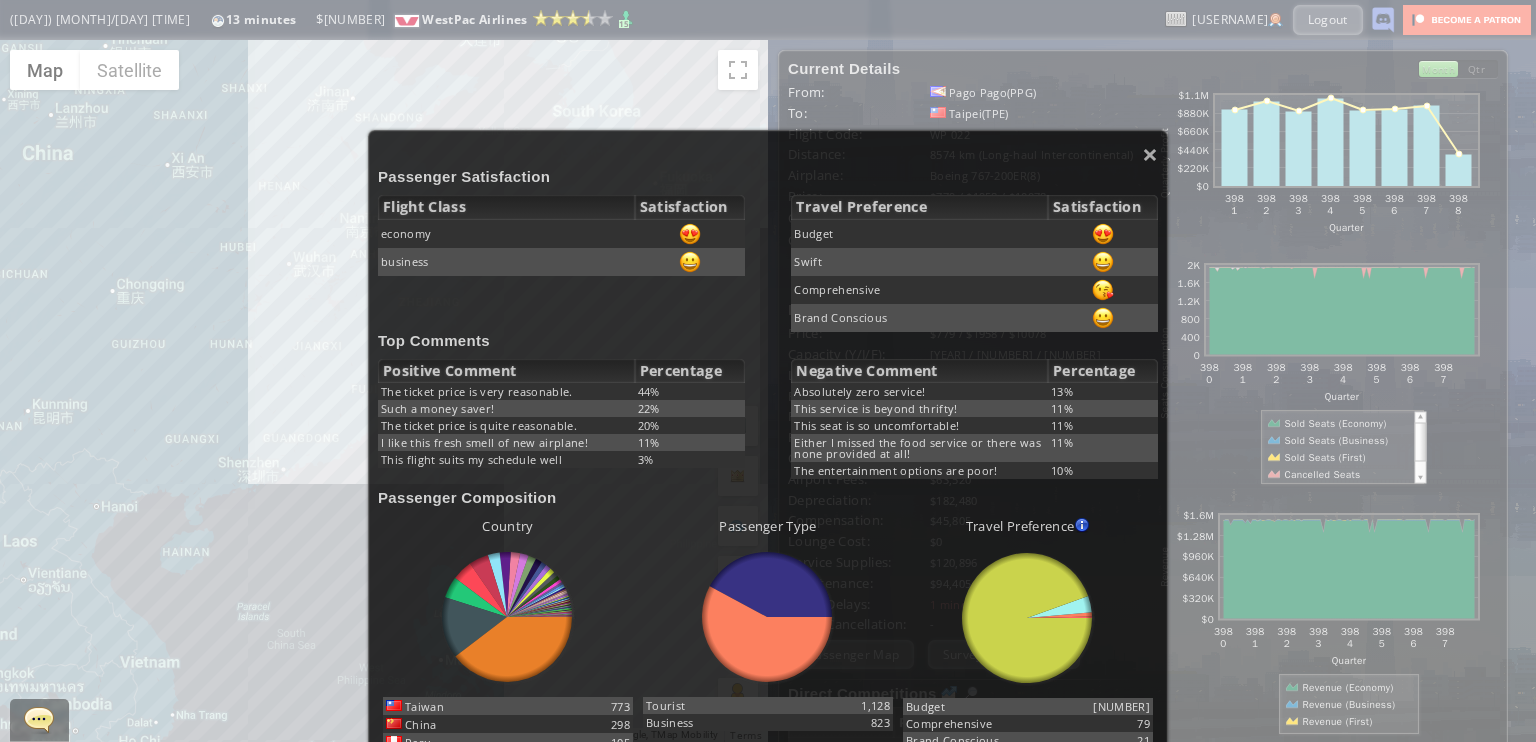 click on "Country abcdefhiklmnopqrstuvwxyz Loading chart. Please wait. abcdefhiklmnopqrstuvwxyz
[NUMBER] [NUMBER]" at bounding box center (768, 674) 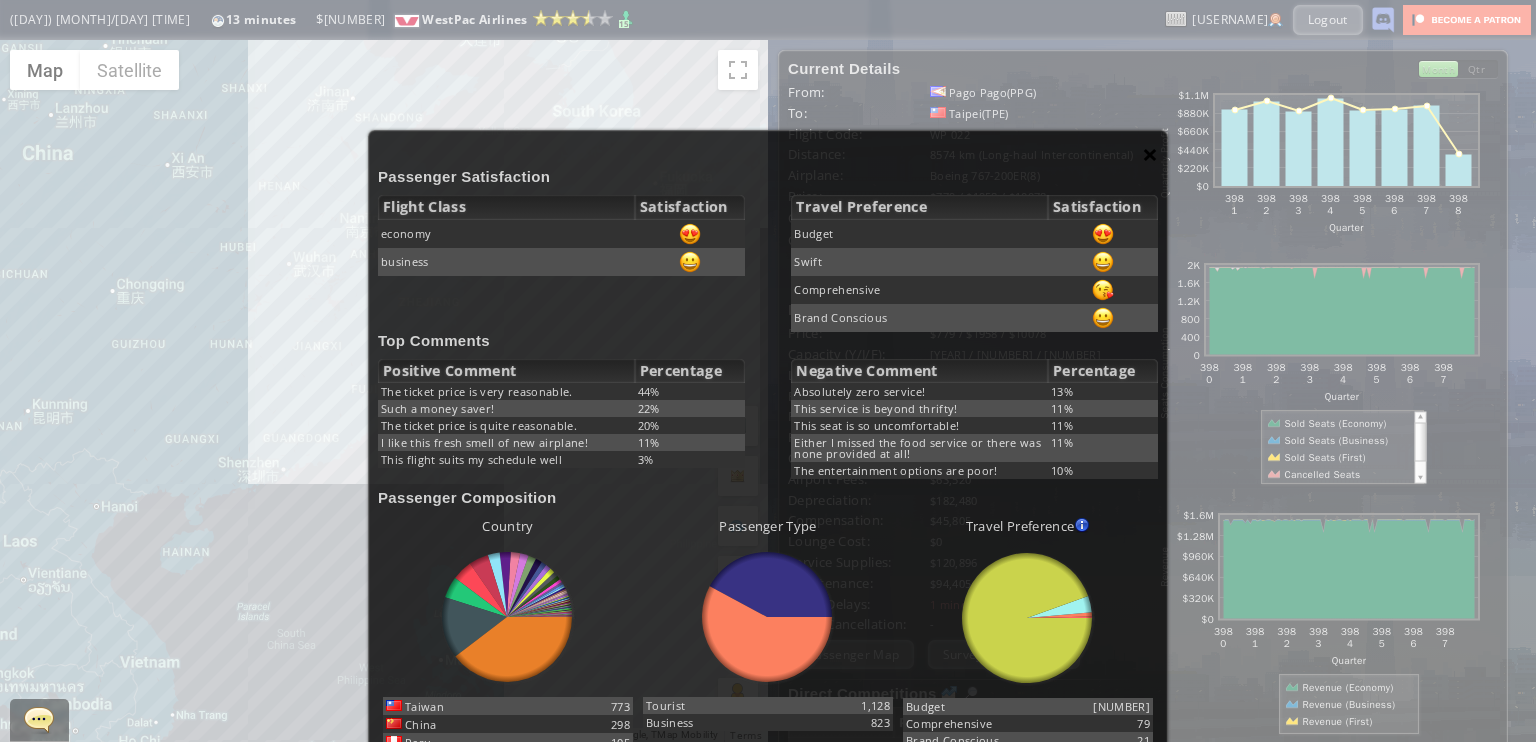 click on "×" at bounding box center [1150, 154] 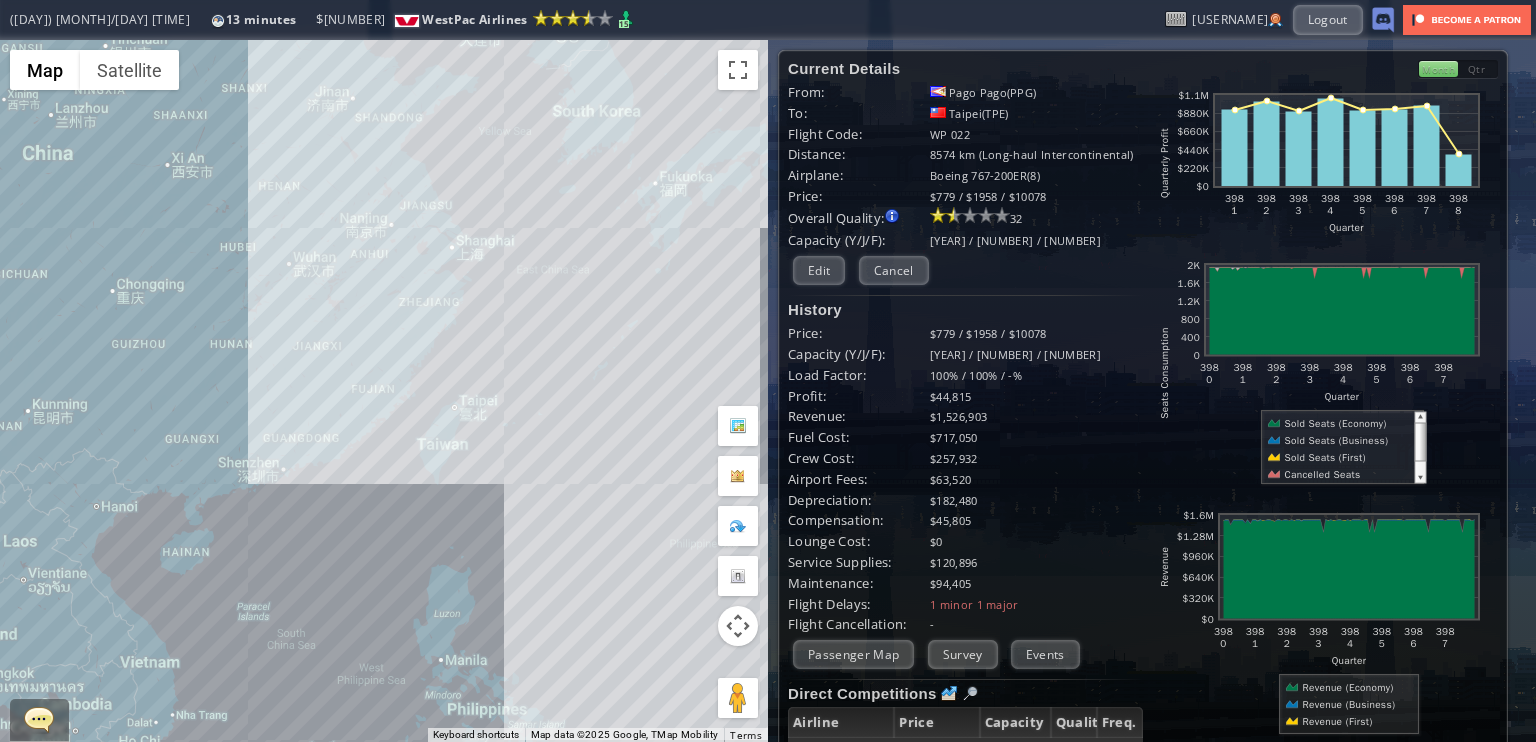 click on "To navigate, press the arrow keys." at bounding box center [384, 391] 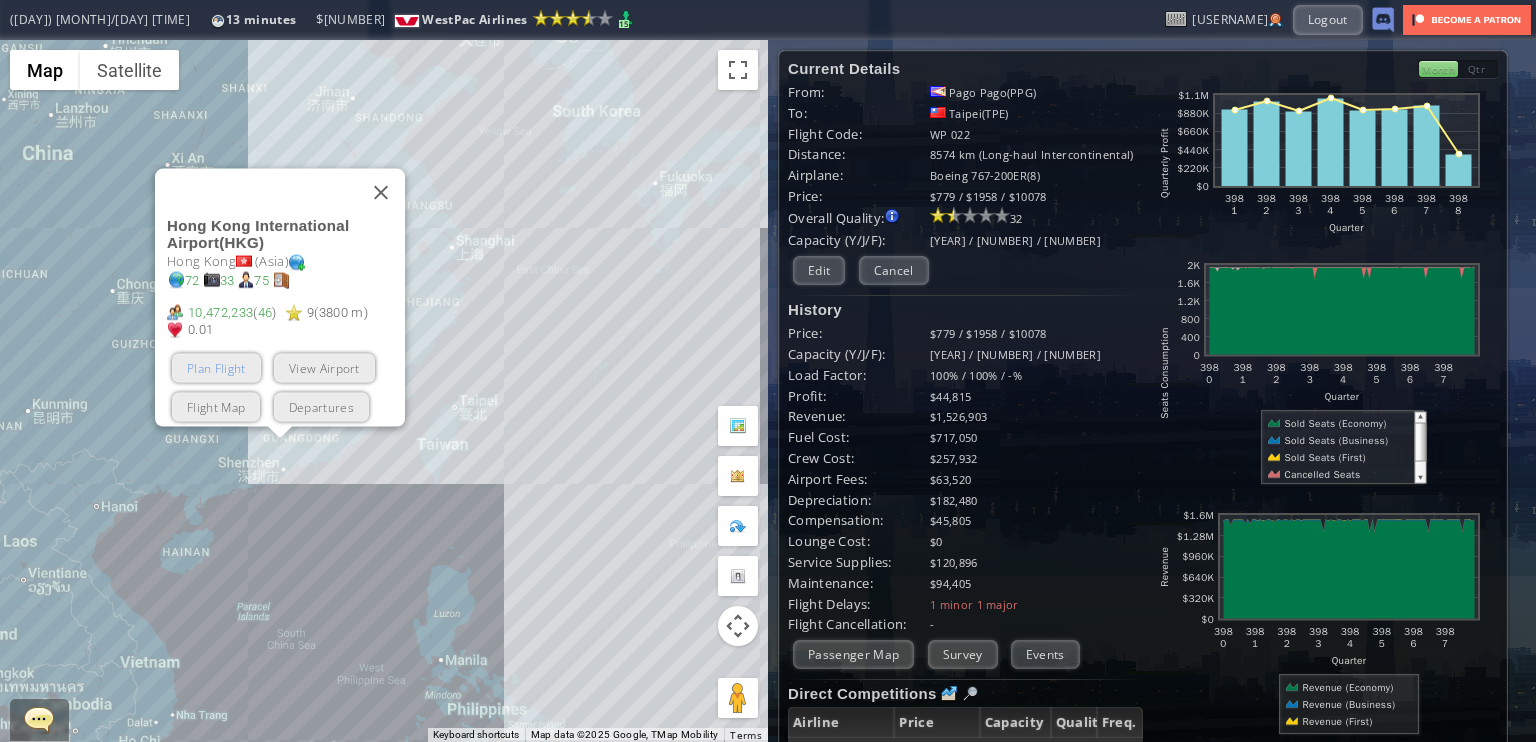click on "Plan Flight" at bounding box center (216, 368) 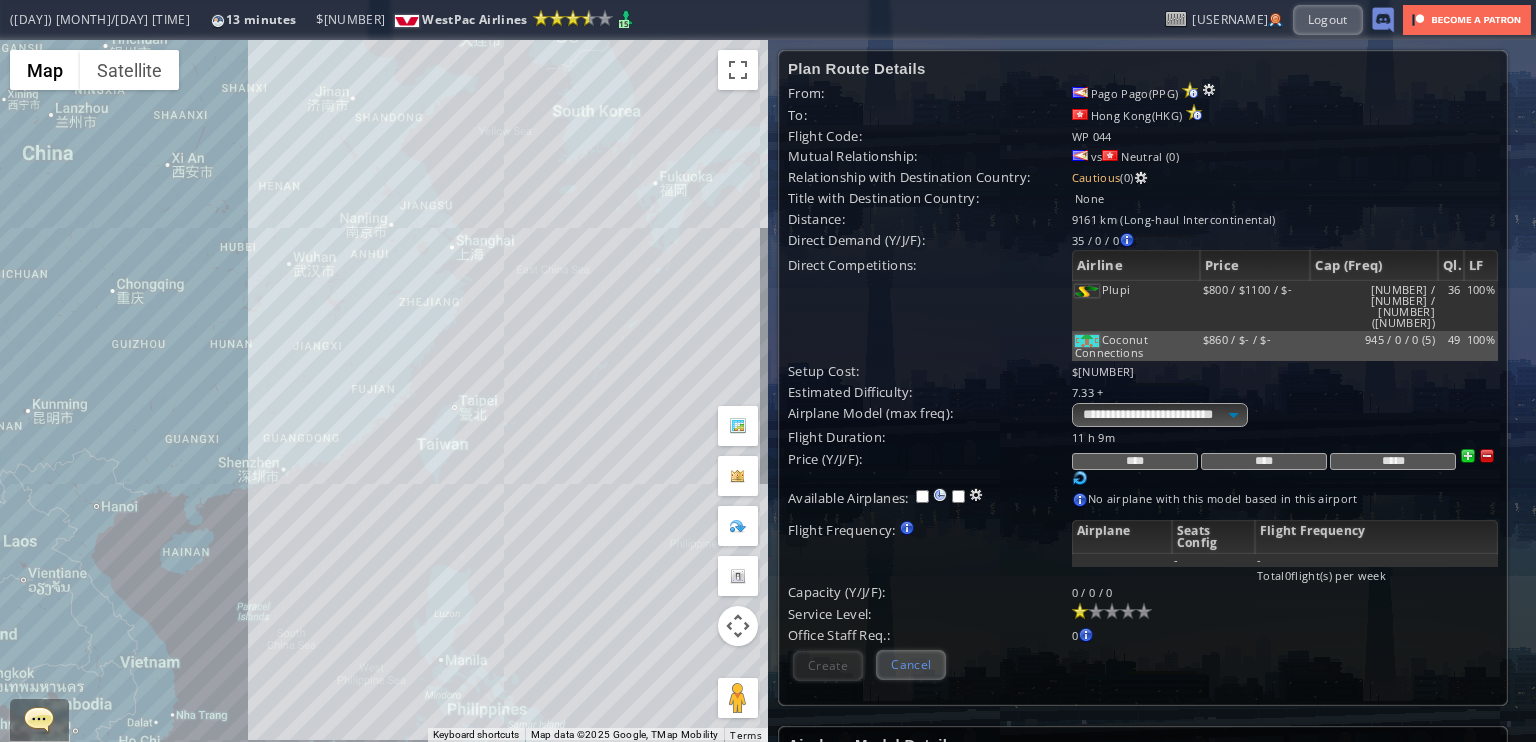 click on "Cancel" at bounding box center (911, 664) 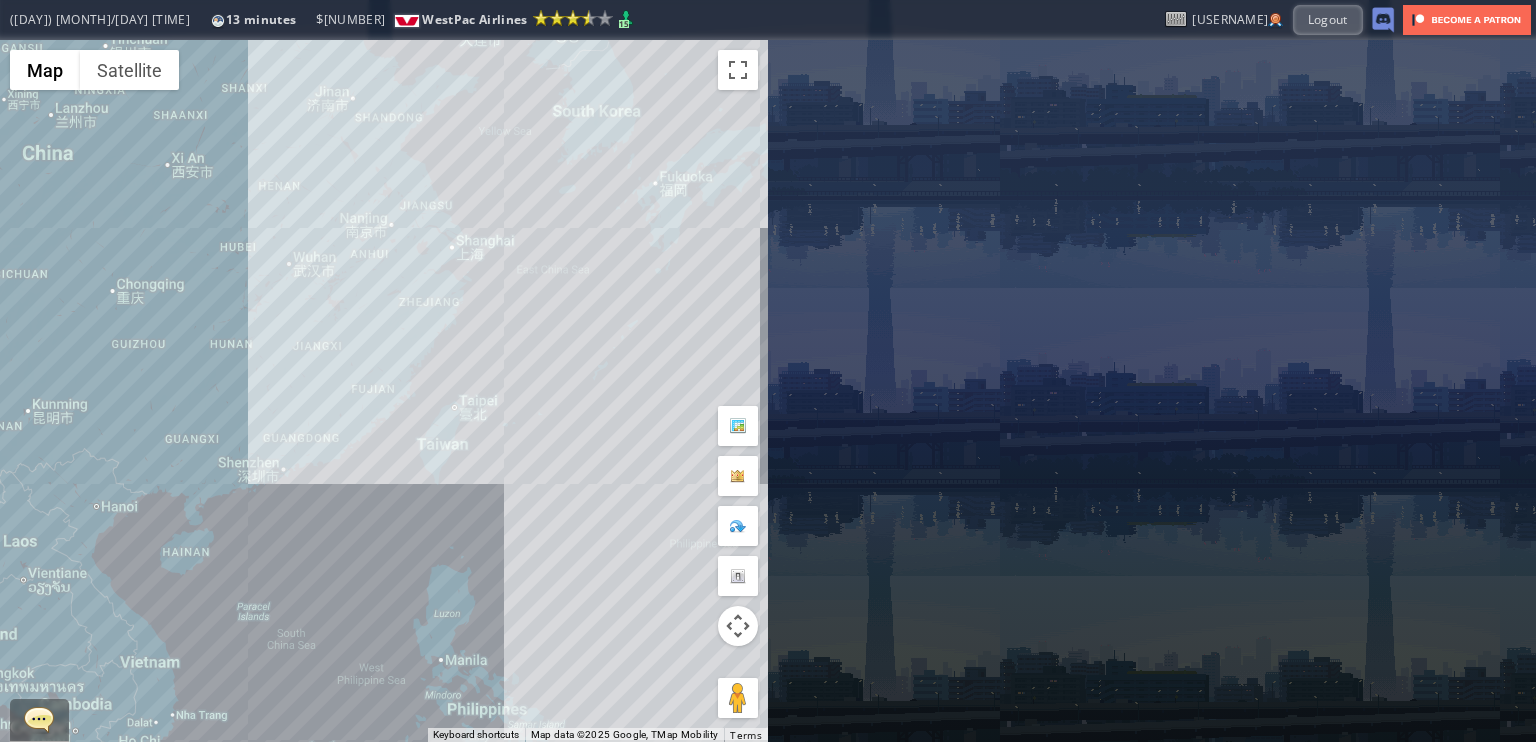 click on "To navigate, press the arrow keys." at bounding box center [384, 391] 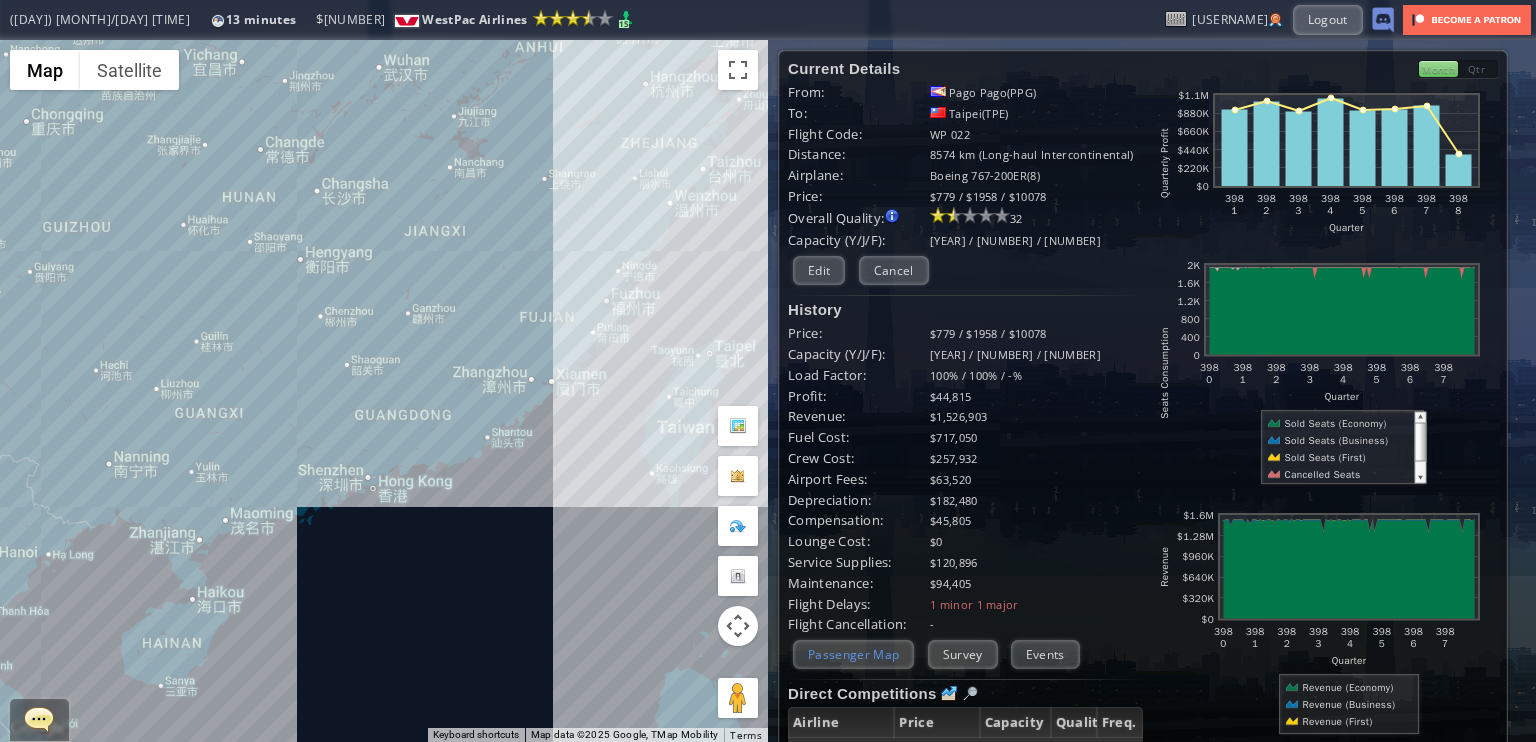 click on "Passenger Map" at bounding box center [853, 654] 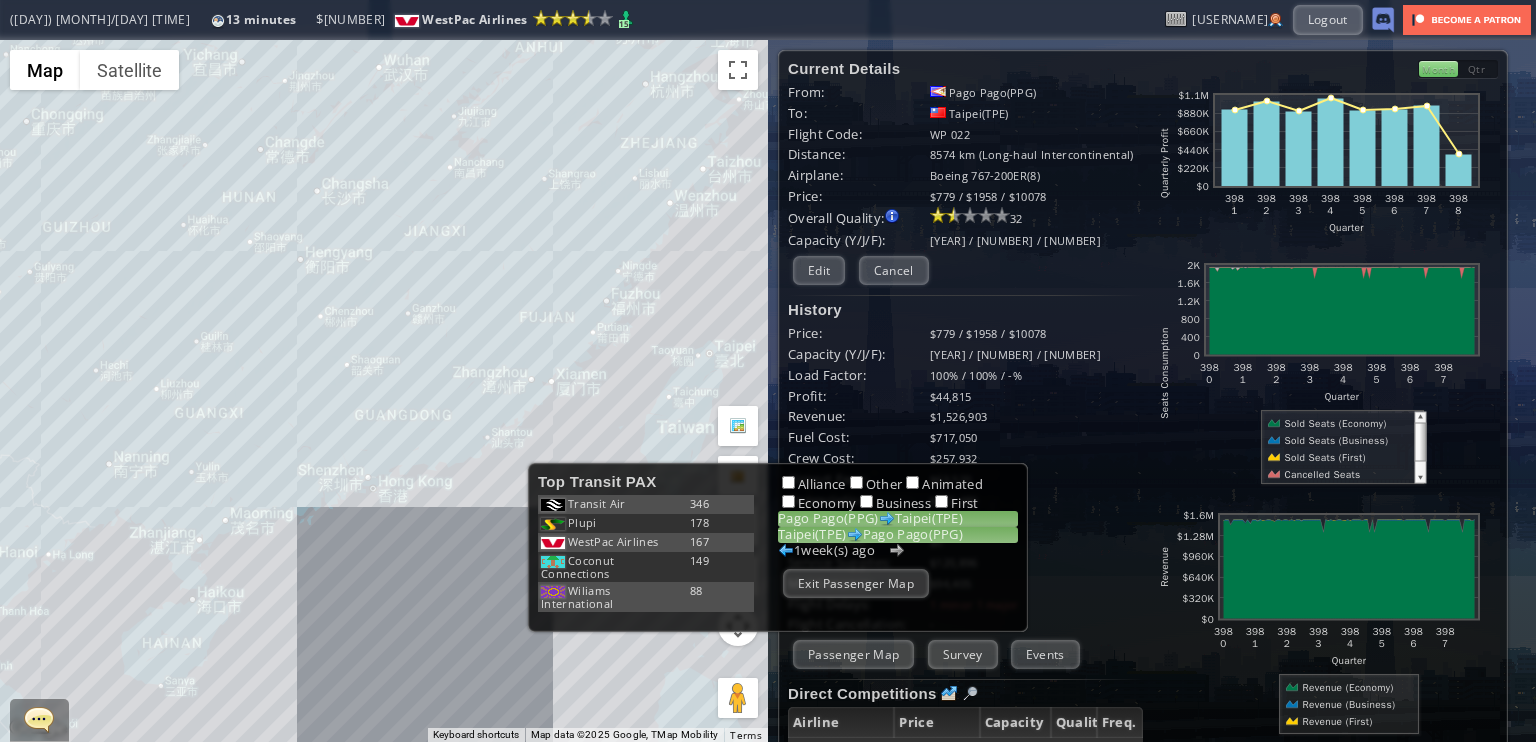 click on "[CITY]([CODE]) [CITY]([CODE])" at bounding box center (898, 535) 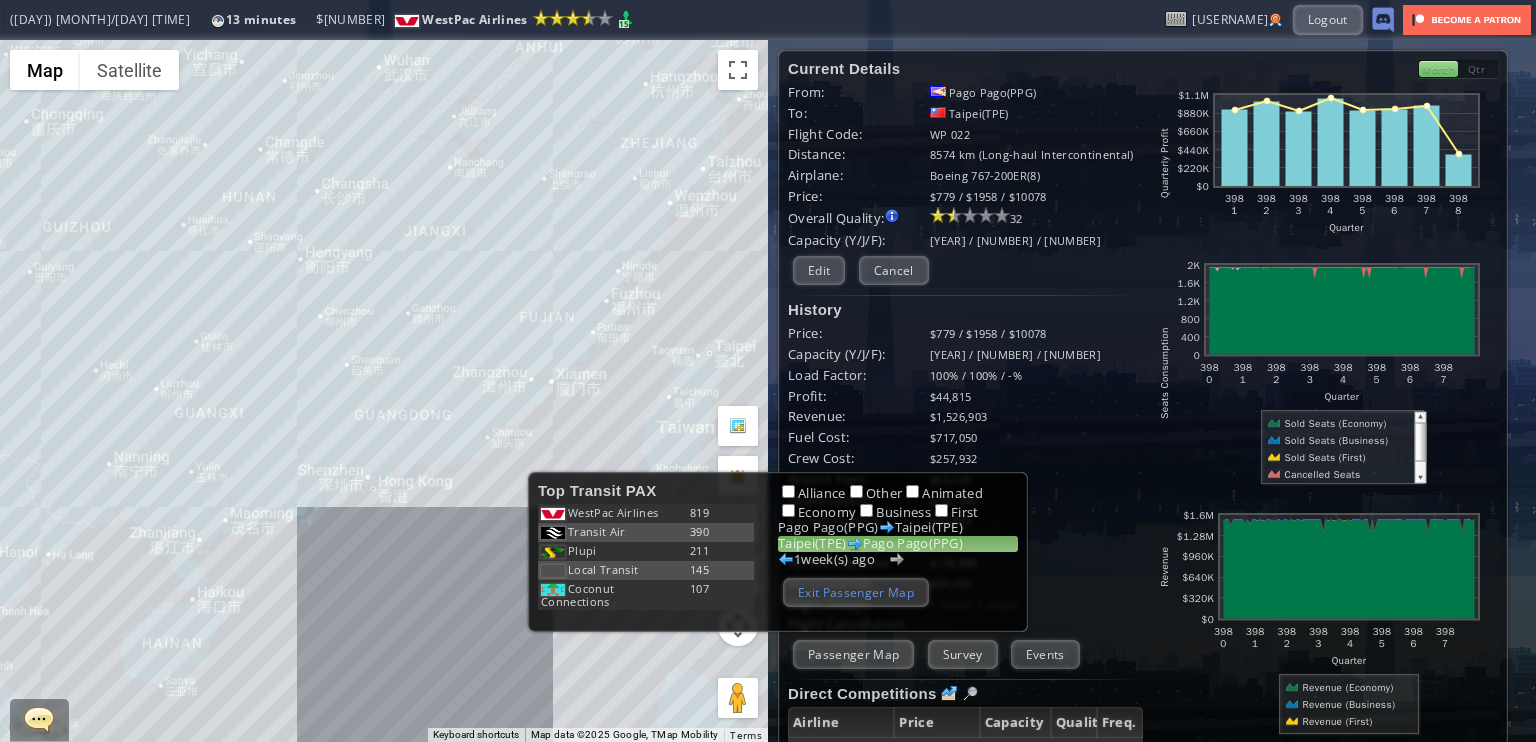 click on "Exit Passenger Map" at bounding box center (856, 592) 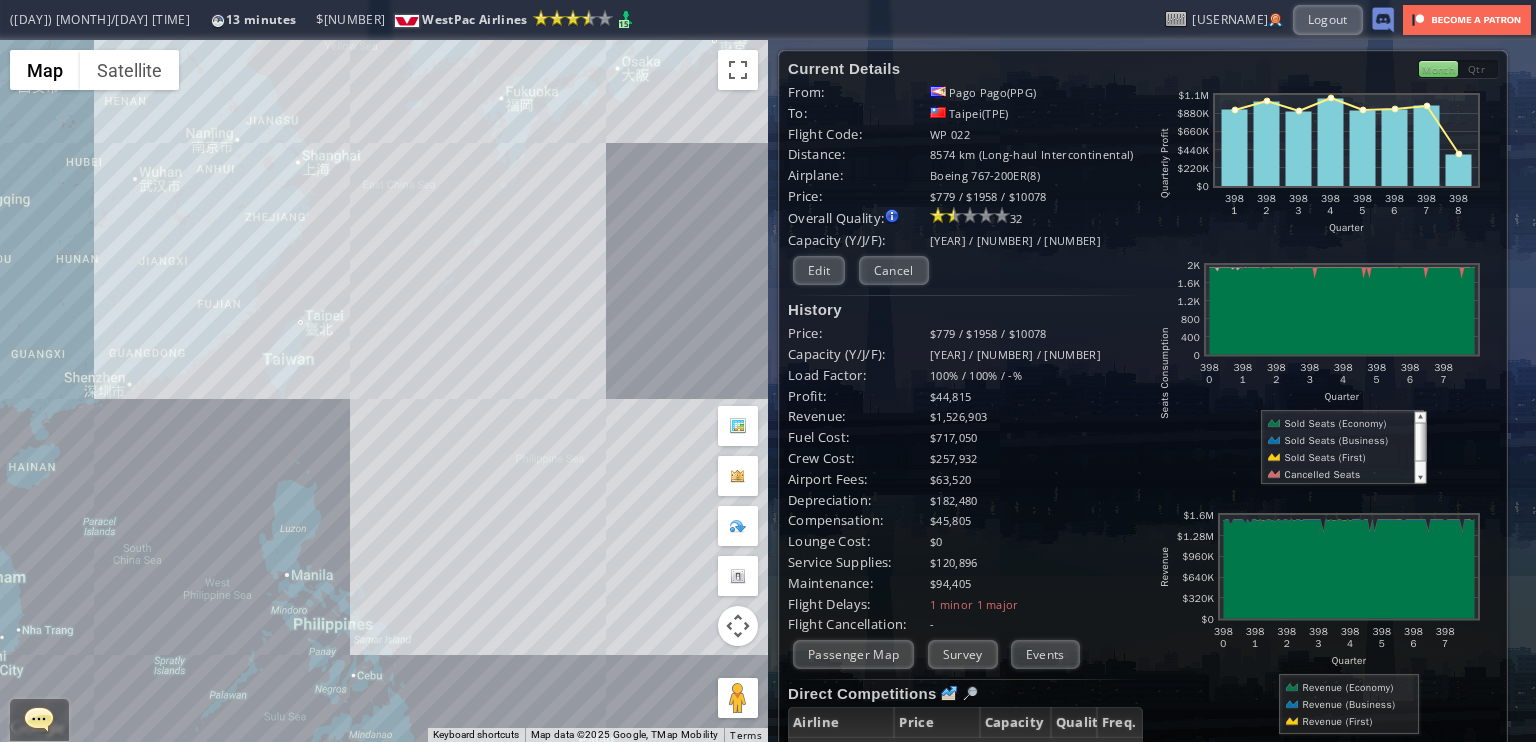 drag, startPoint x: 555, startPoint y: 320, endPoint x: 102, endPoint y: 88, distance: 508.95285 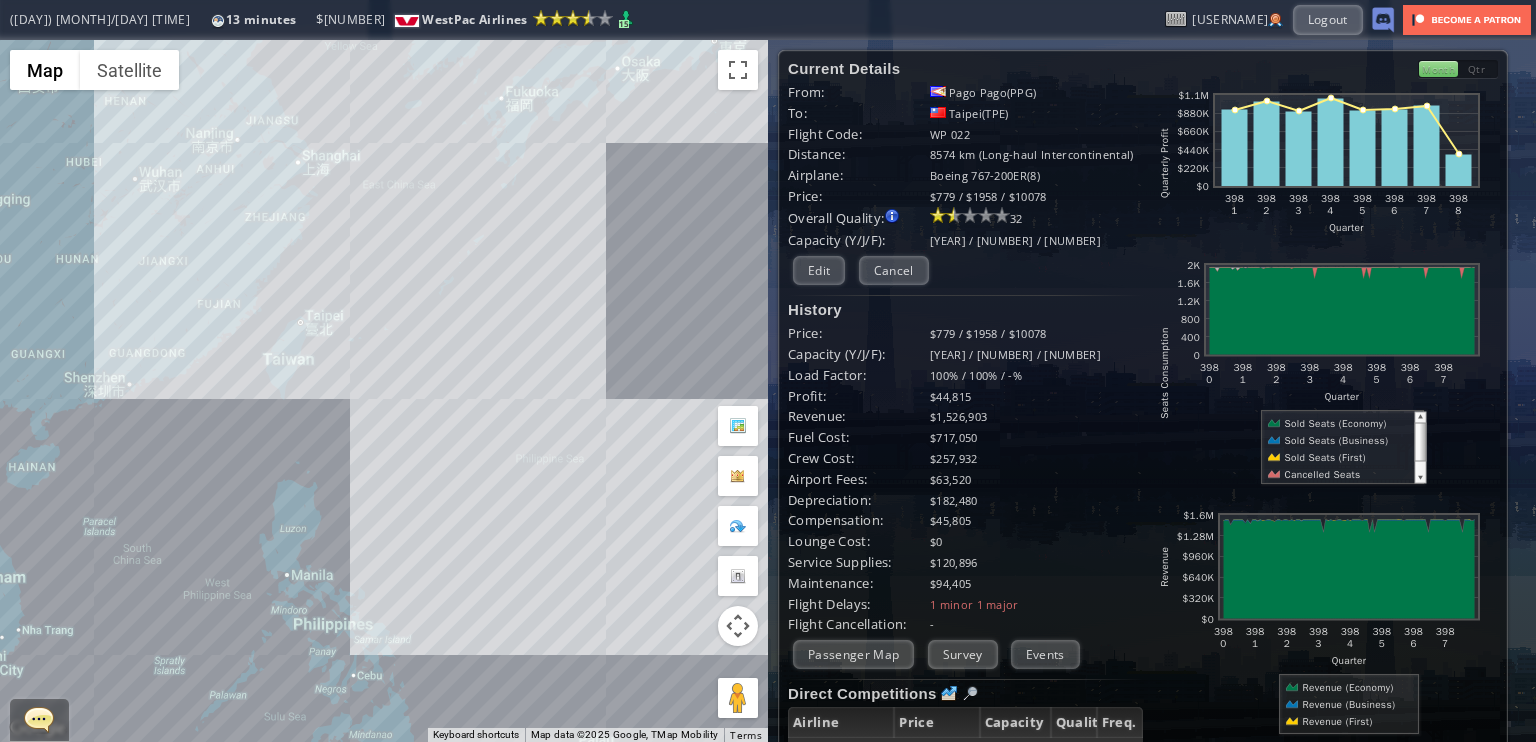 click on "To navigate, press the arrow keys. Map Terrain Satellite Labels Keyboard shortcuts Map Data Map data ©[YEAR] Google, TMap Mobility Map data ©[YEAR] Google, TMap Mobility [NUMBER] km  Click to toggle between metric and imperial units Terms Report a map error" at bounding box center [384, 391] 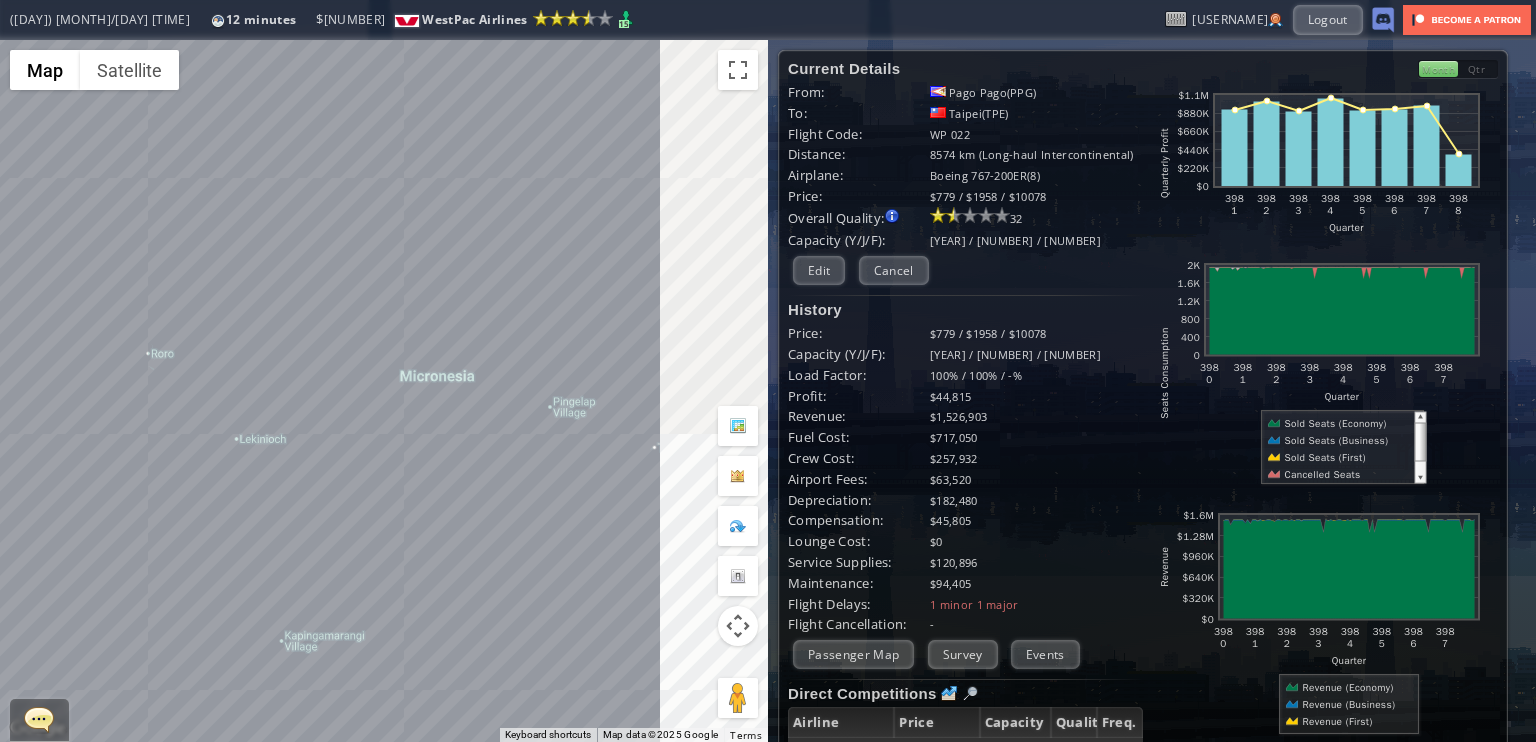 drag, startPoint x: 256, startPoint y: 256, endPoint x: 143, endPoint y: 298, distance: 120.552895 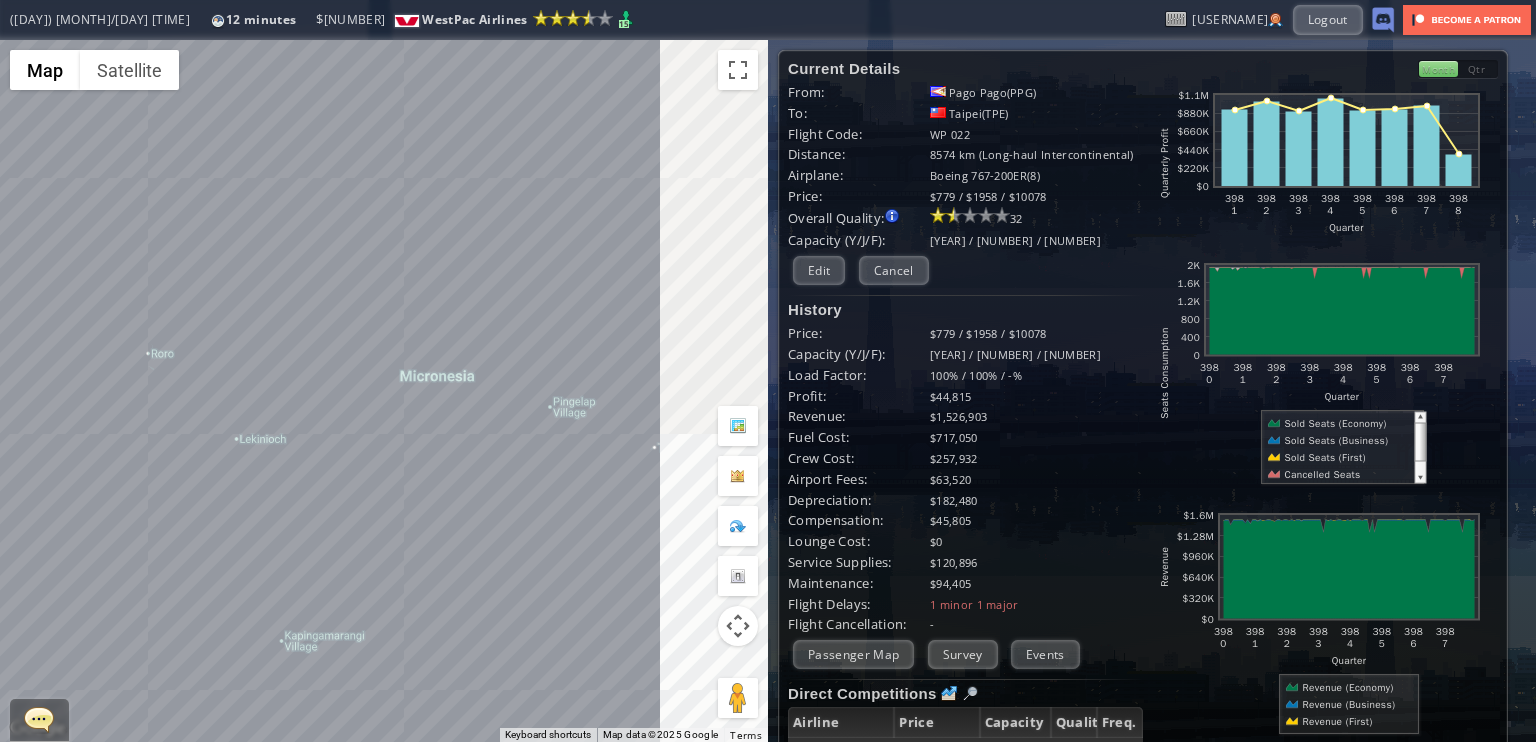click on "To navigate, press the arrow keys." at bounding box center (384, 391) 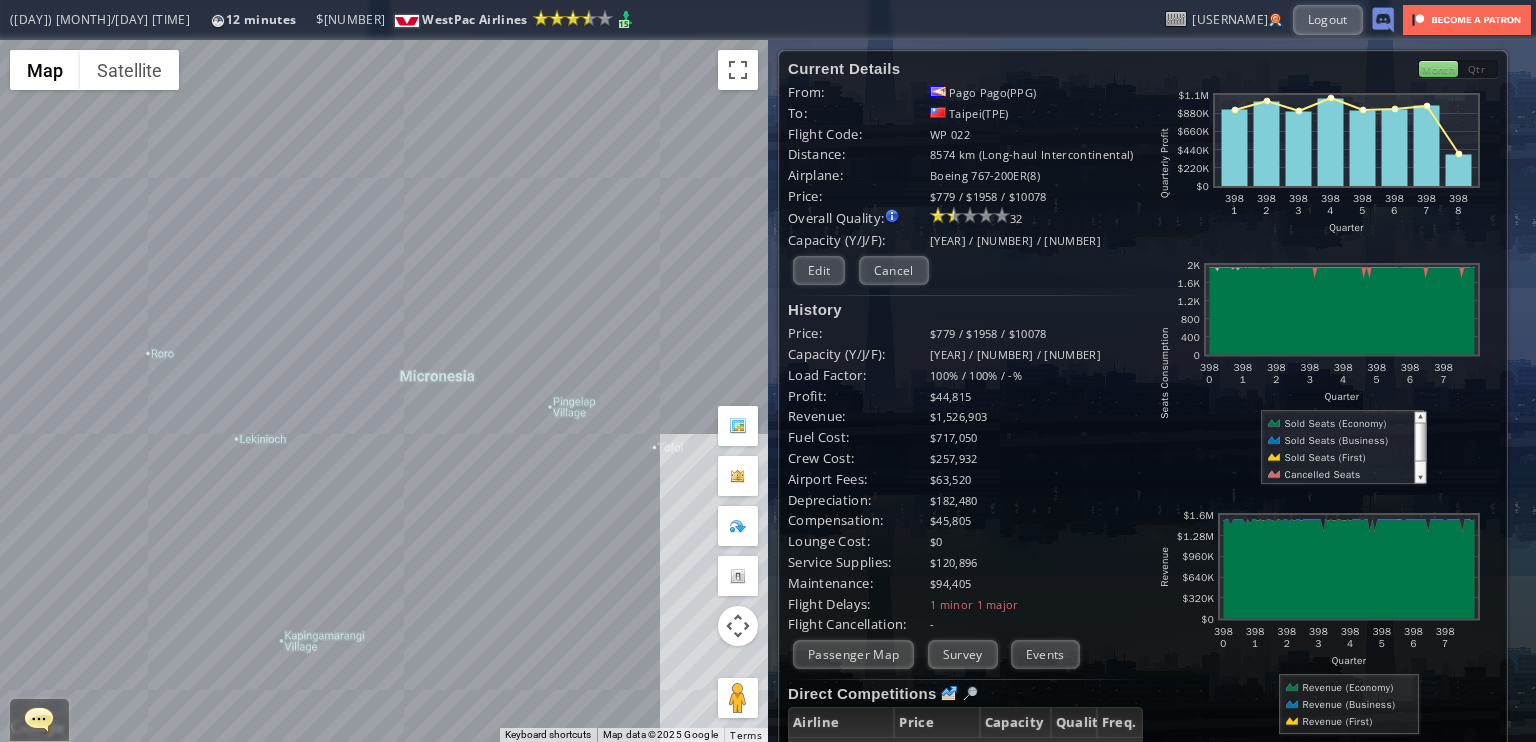drag, startPoint x: 486, startPoint y: 511, endPoint x: 224, endPoint y: 355, distance: 304.9262 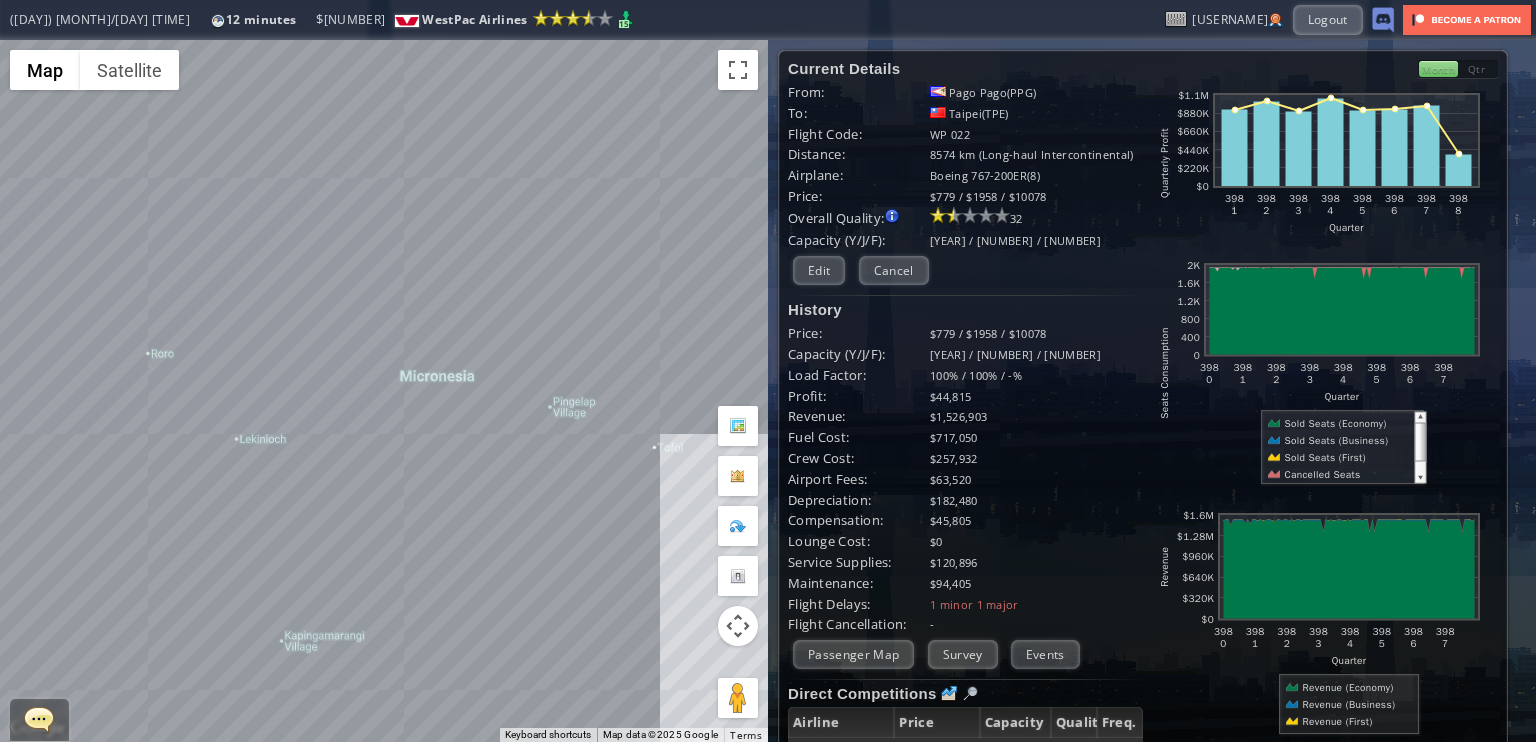 click on "To navigate, press the arrow keys." at bounding box center (384, 391) 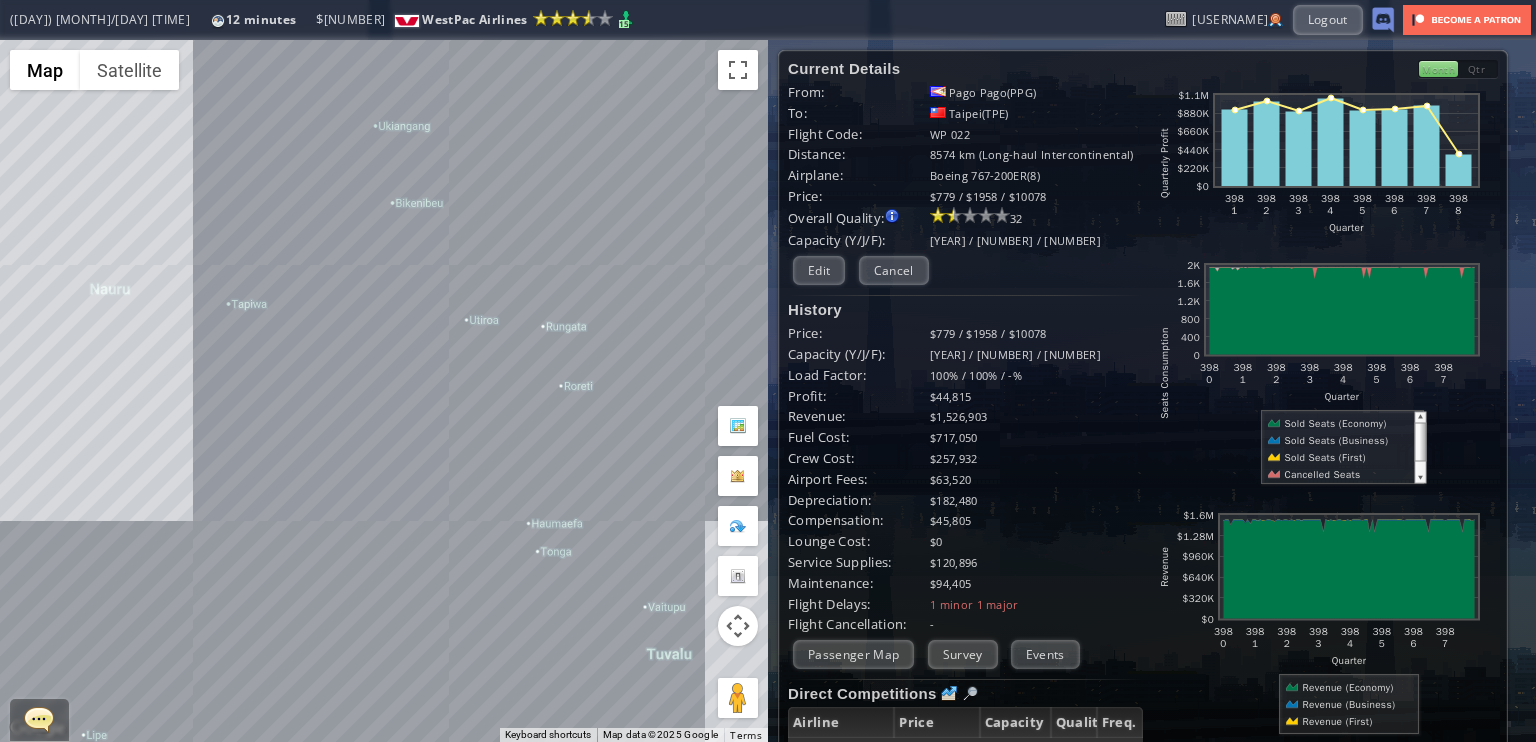 click on "To navigate, press the arrow keys." at bounding box center [384, 391] 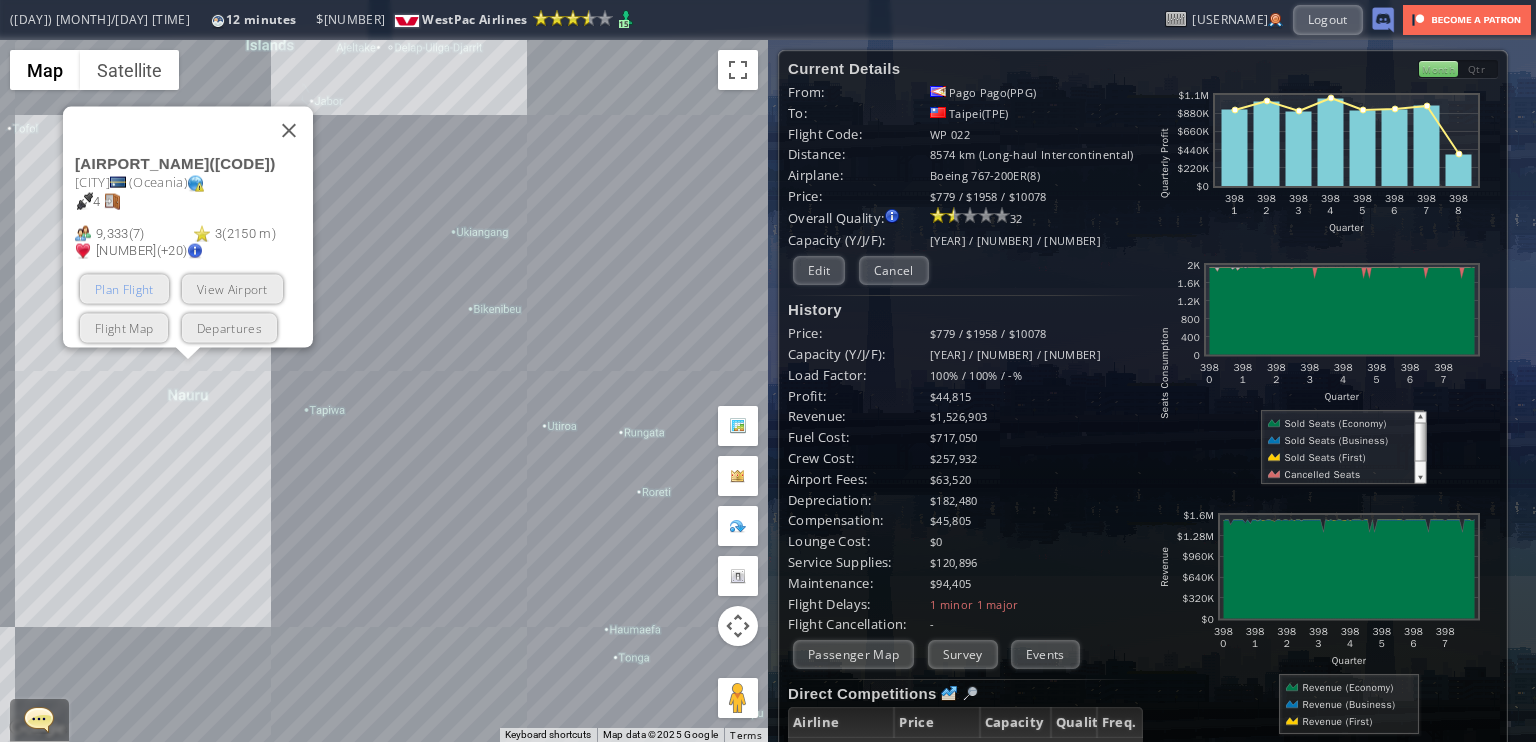click on "Plan Flight" at bounding box center [124, 289] 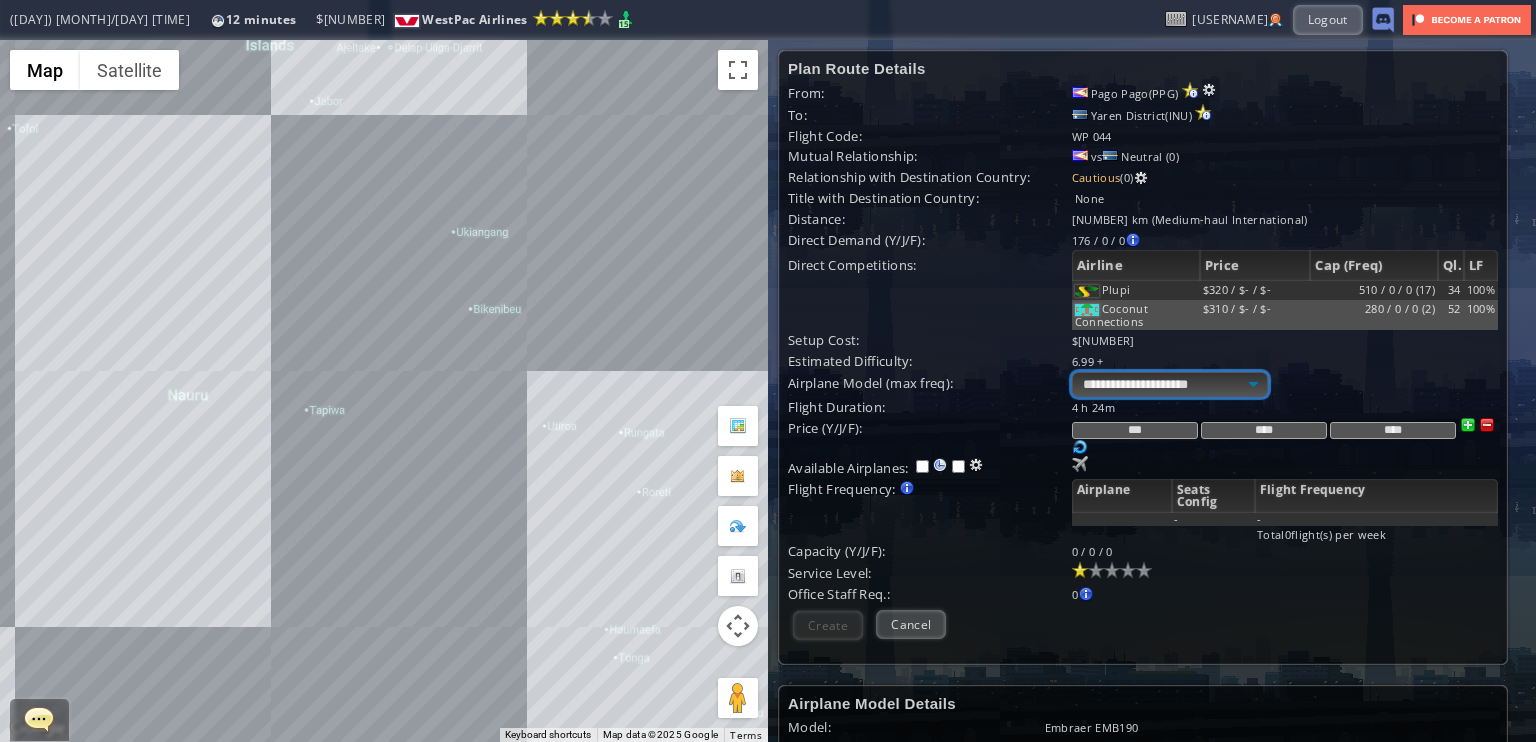 click on "**********" at bounding box center (1170, 384) 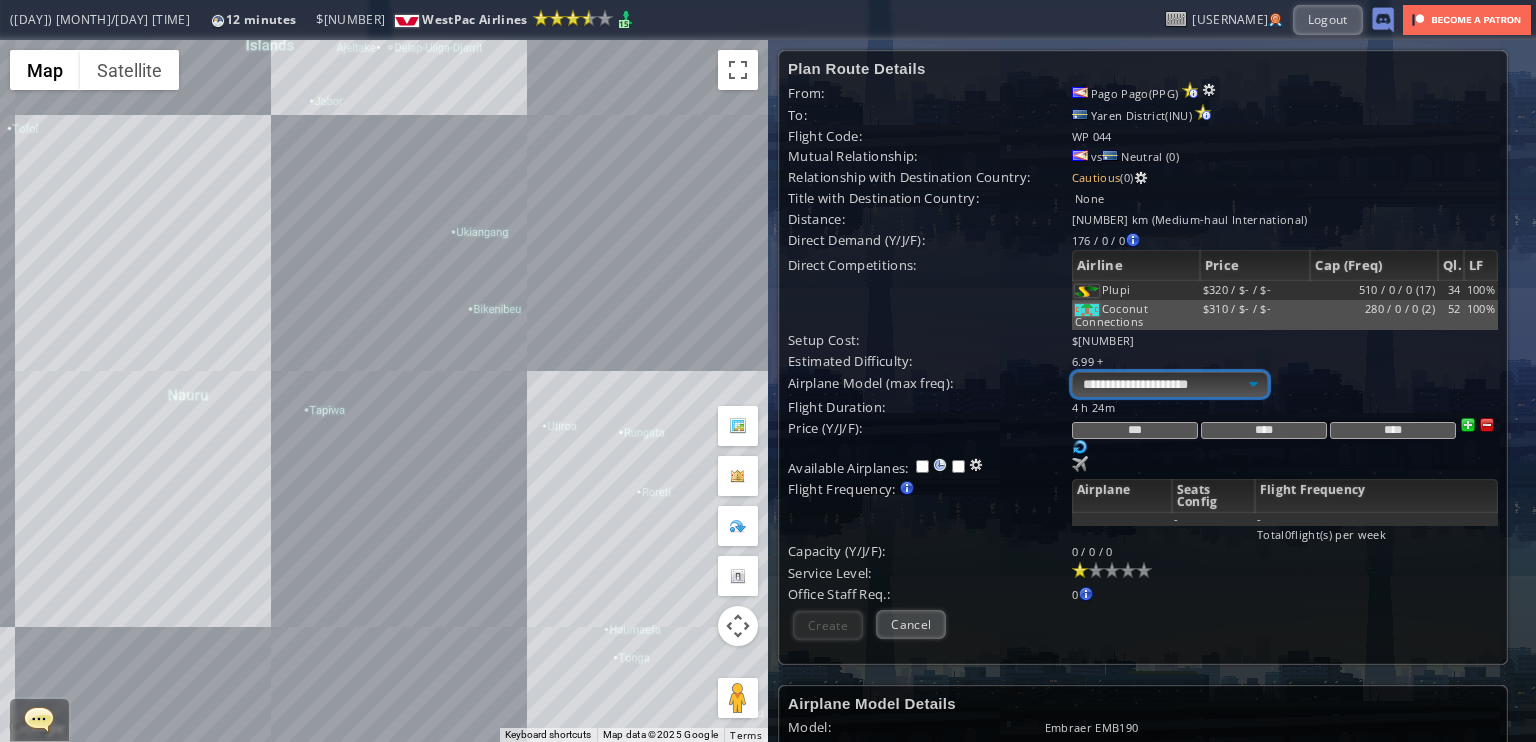 select on "**" 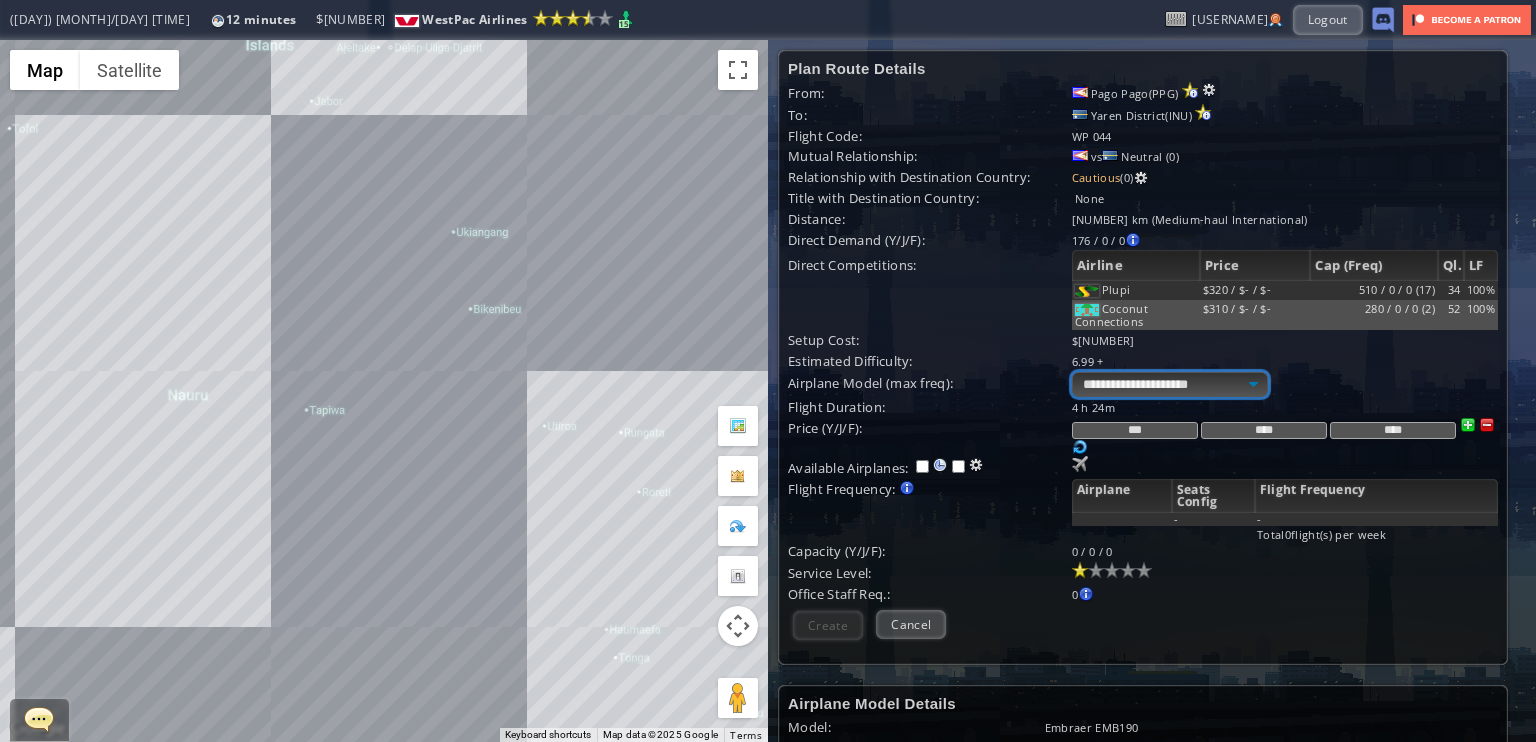 click on "**********" at bounding box center (1170, 384) 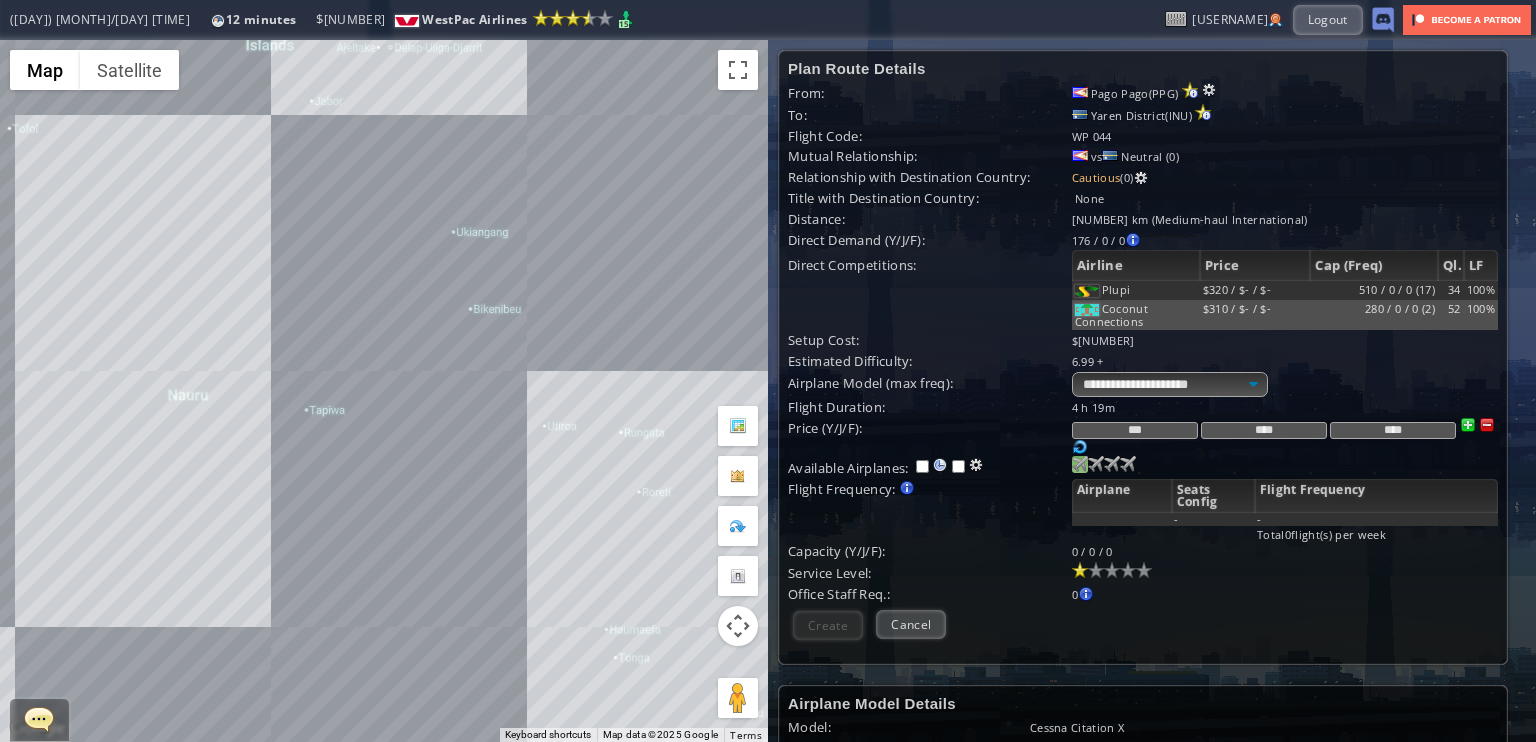 click at bounding box center [1080, 464] 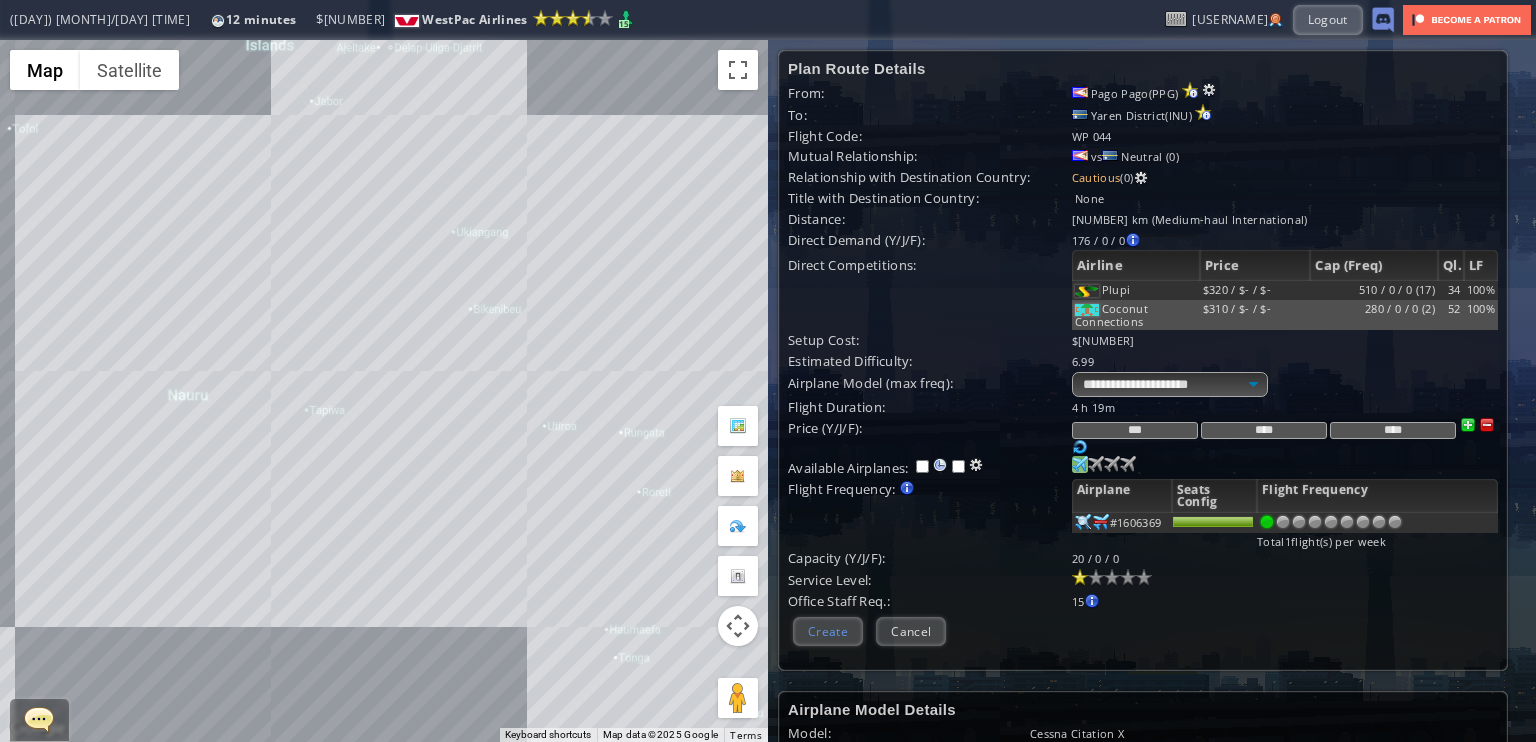 click on "Create" at bounding box center [828, 631] 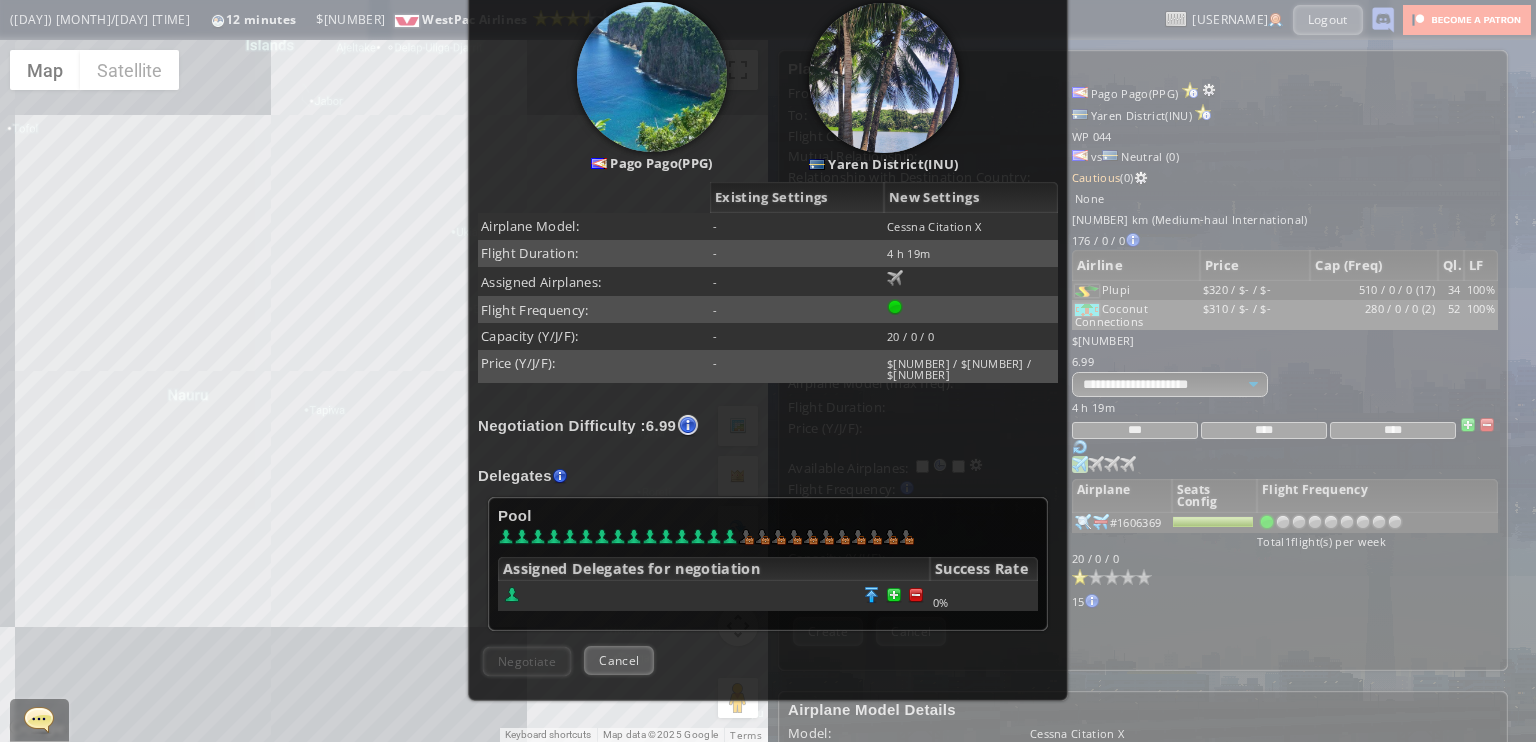 scroll, scrollTop: 300, scrollLeft: 0, axis: vertical 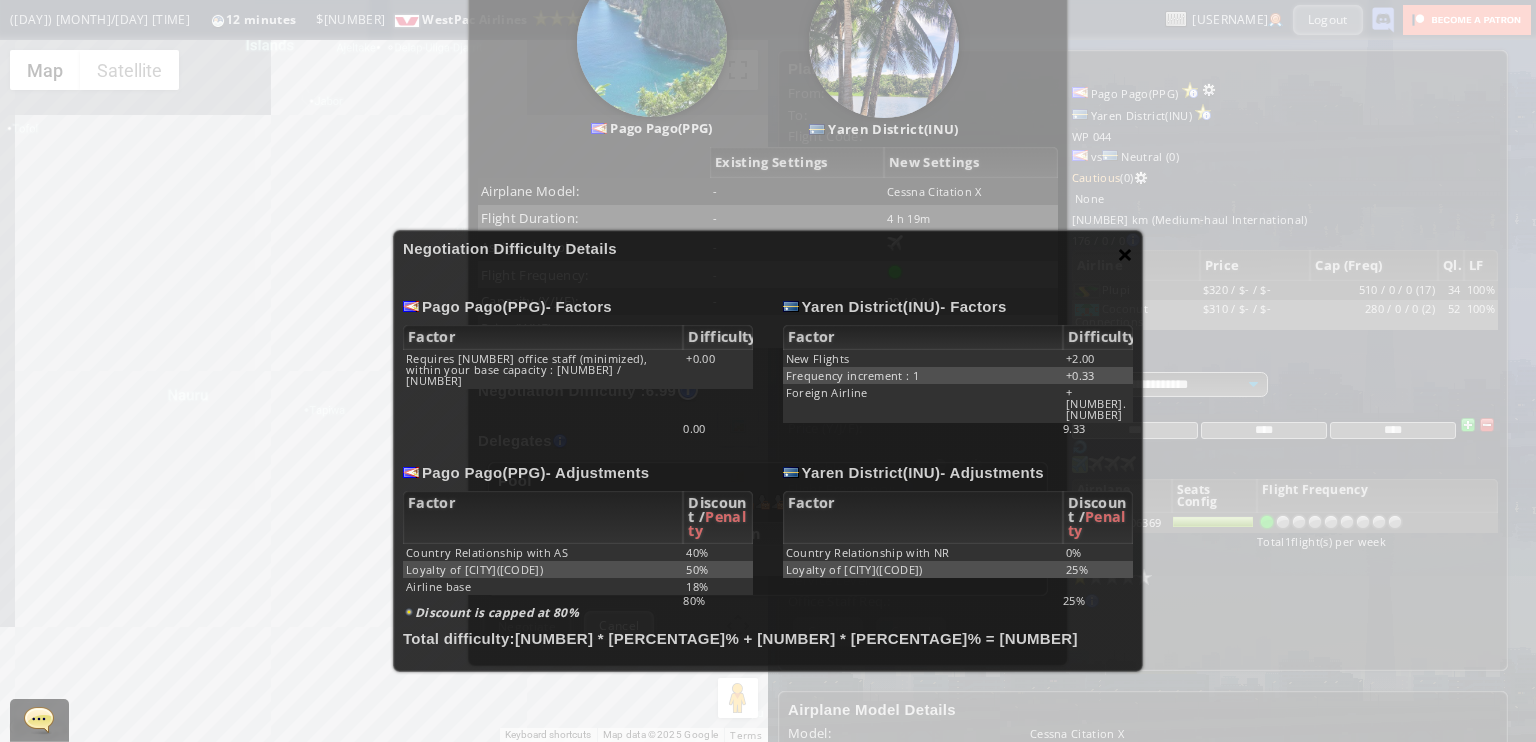 click on "×" at bounding box center [1125, 254] 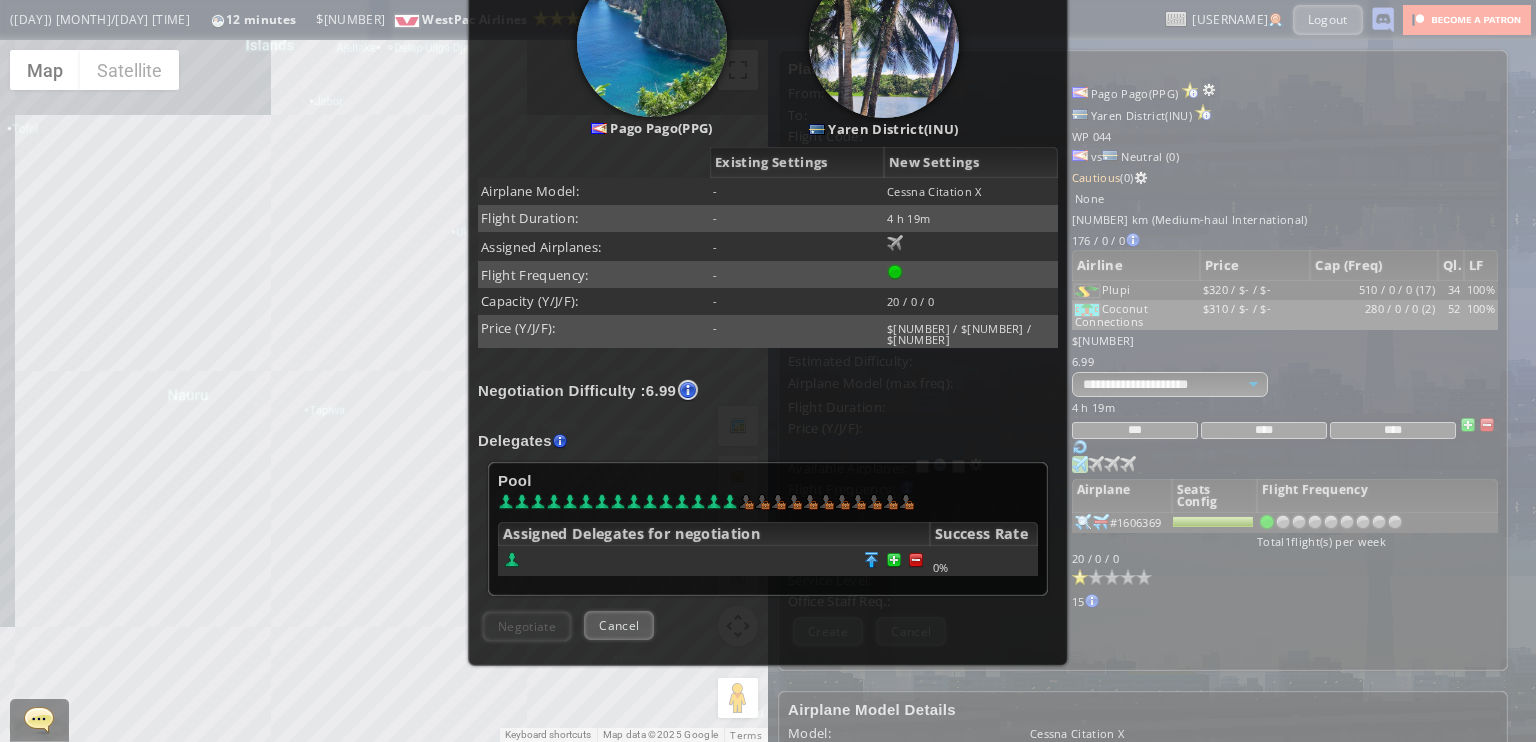 scroll, scrollTop: 200, scrollLeft: 0, axis: vertical 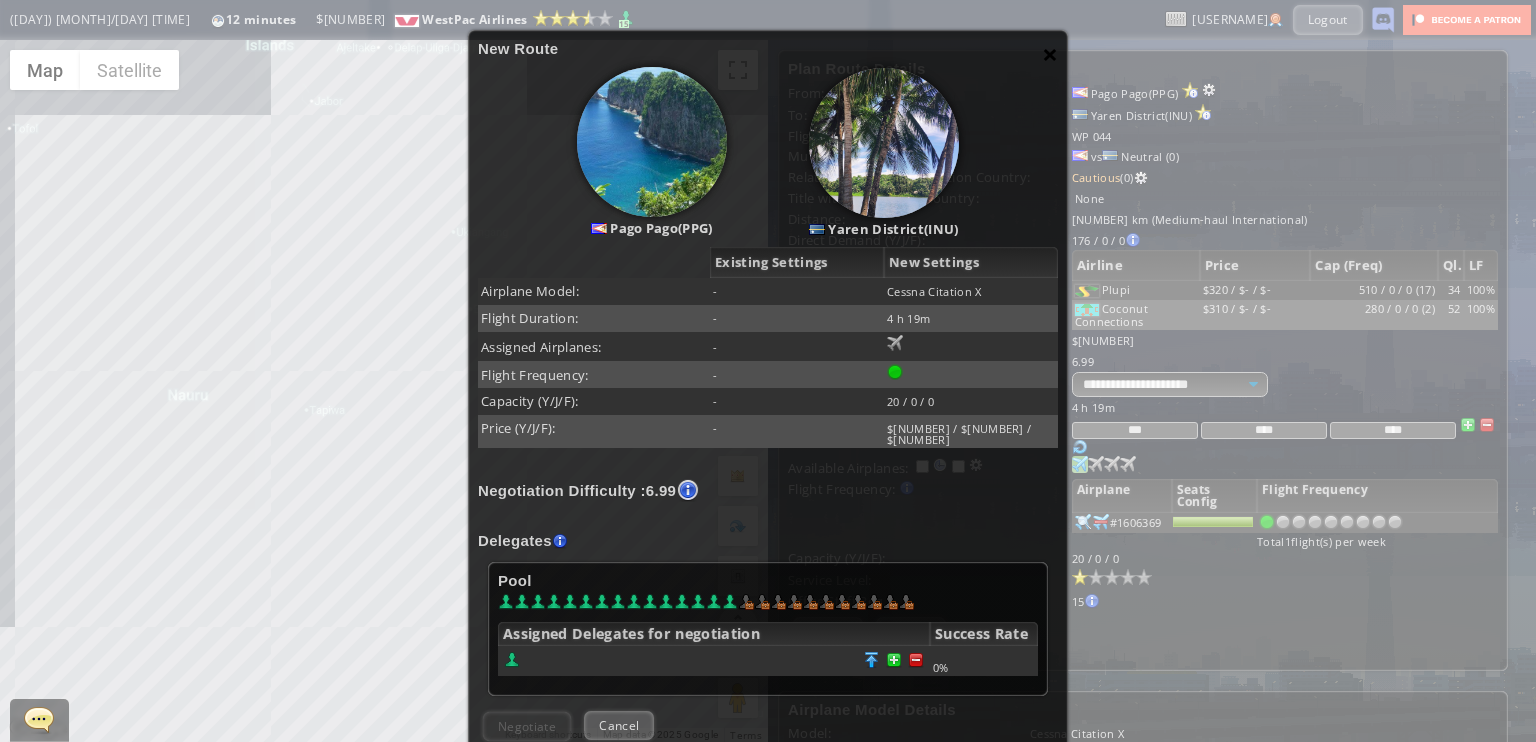 click on "×" at bounding box center [1050, 54] 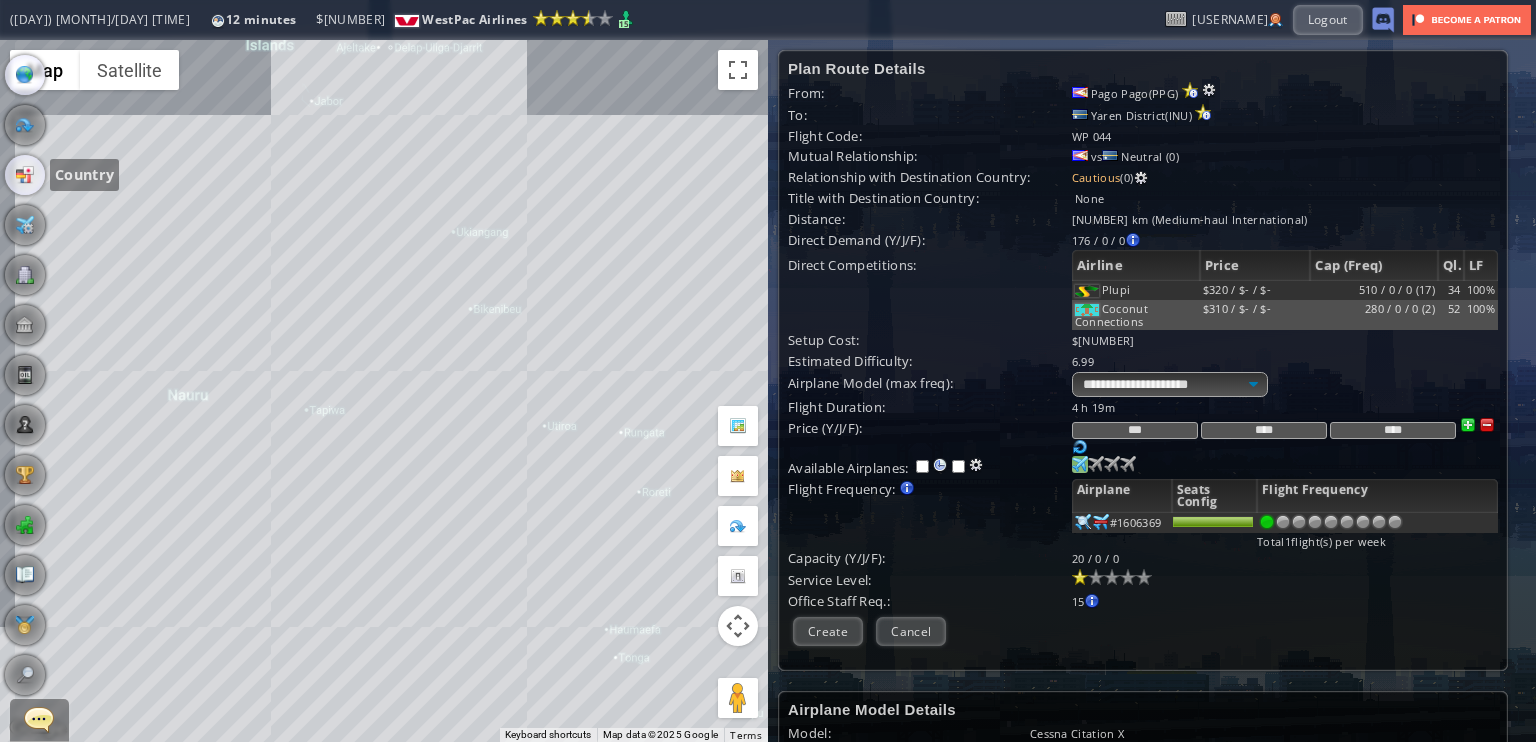 click at bounding box center [25, 175] 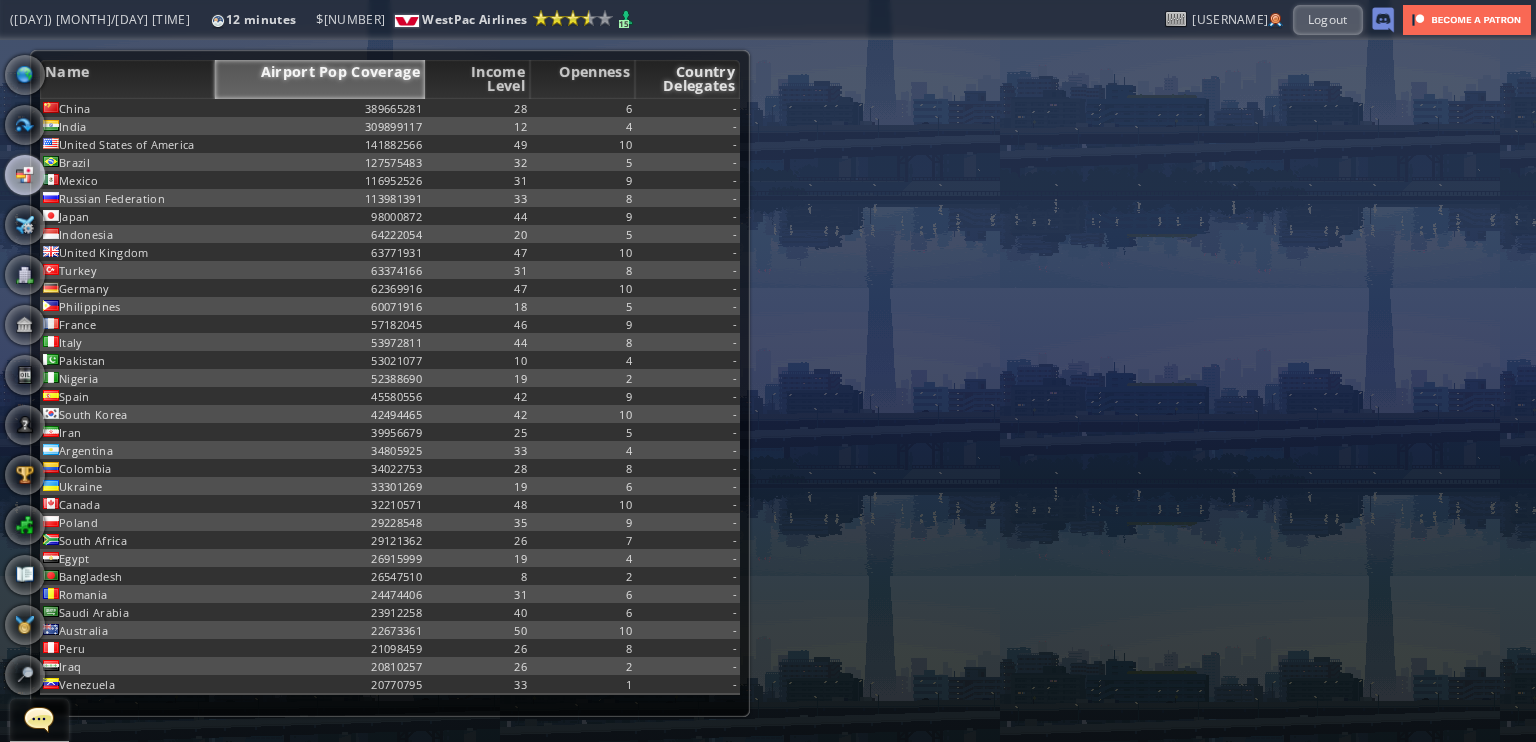 click on "Country Delegates" at bounding box center [687, 79] 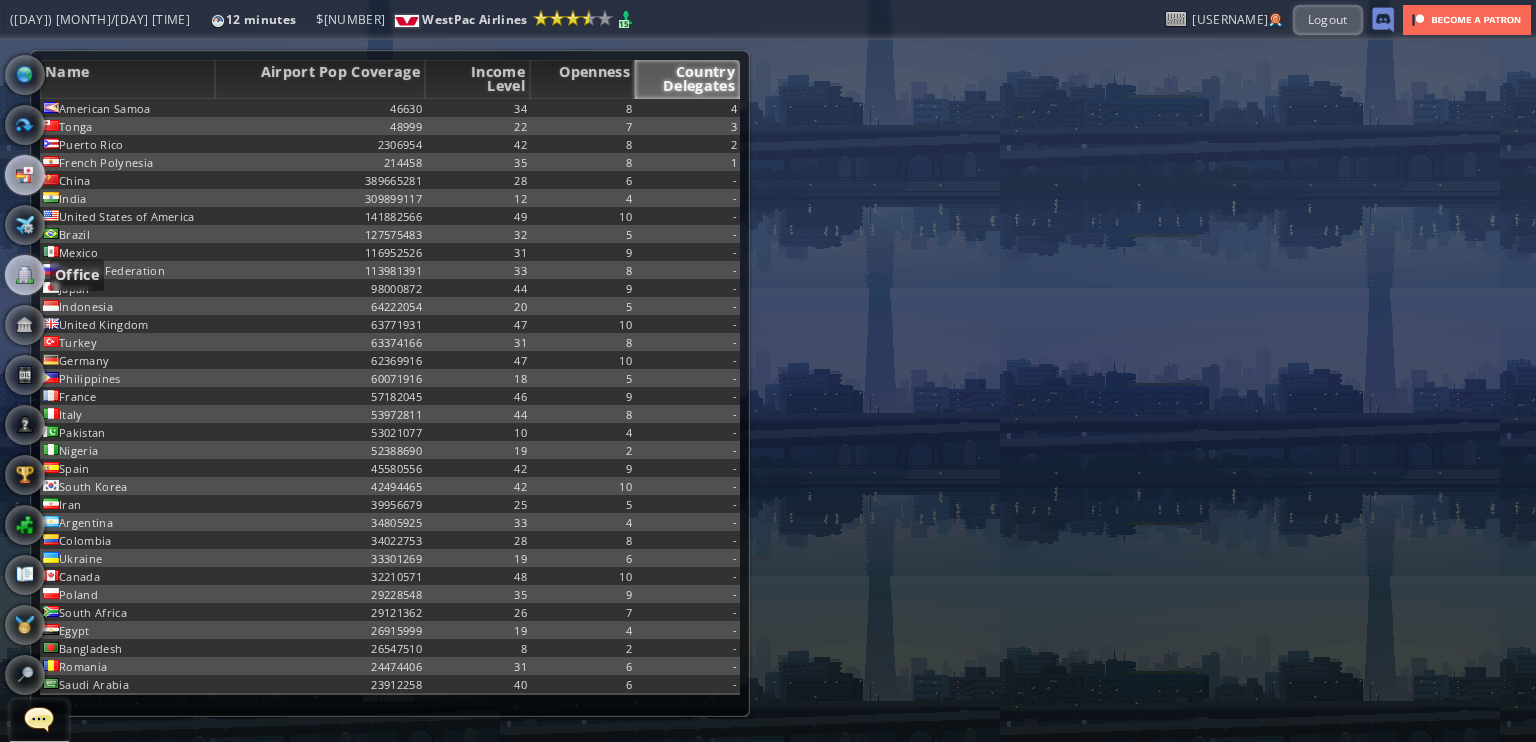 click at bounding box center (25, 275) 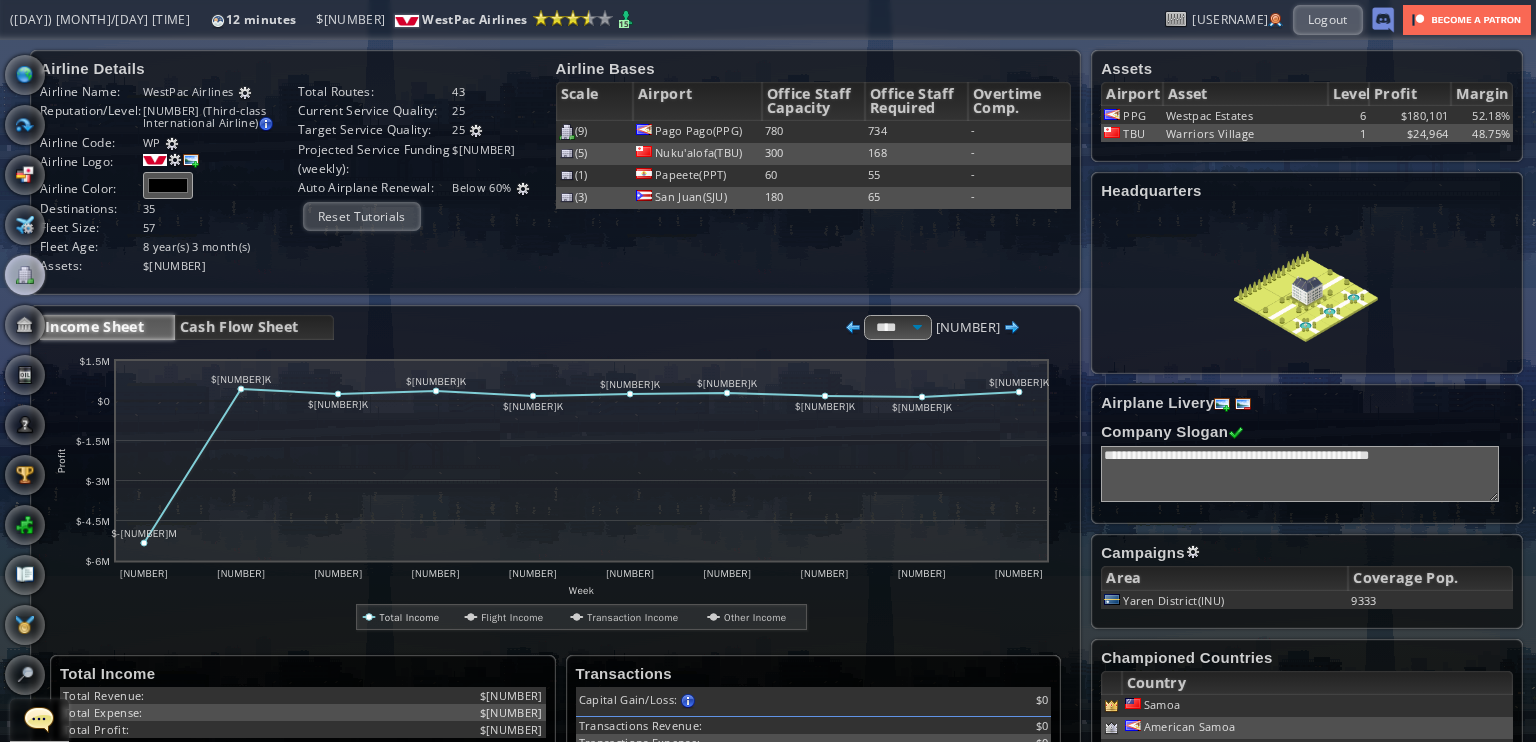 click on "Yaren District(INU)" at bounding box center (1224, 600) 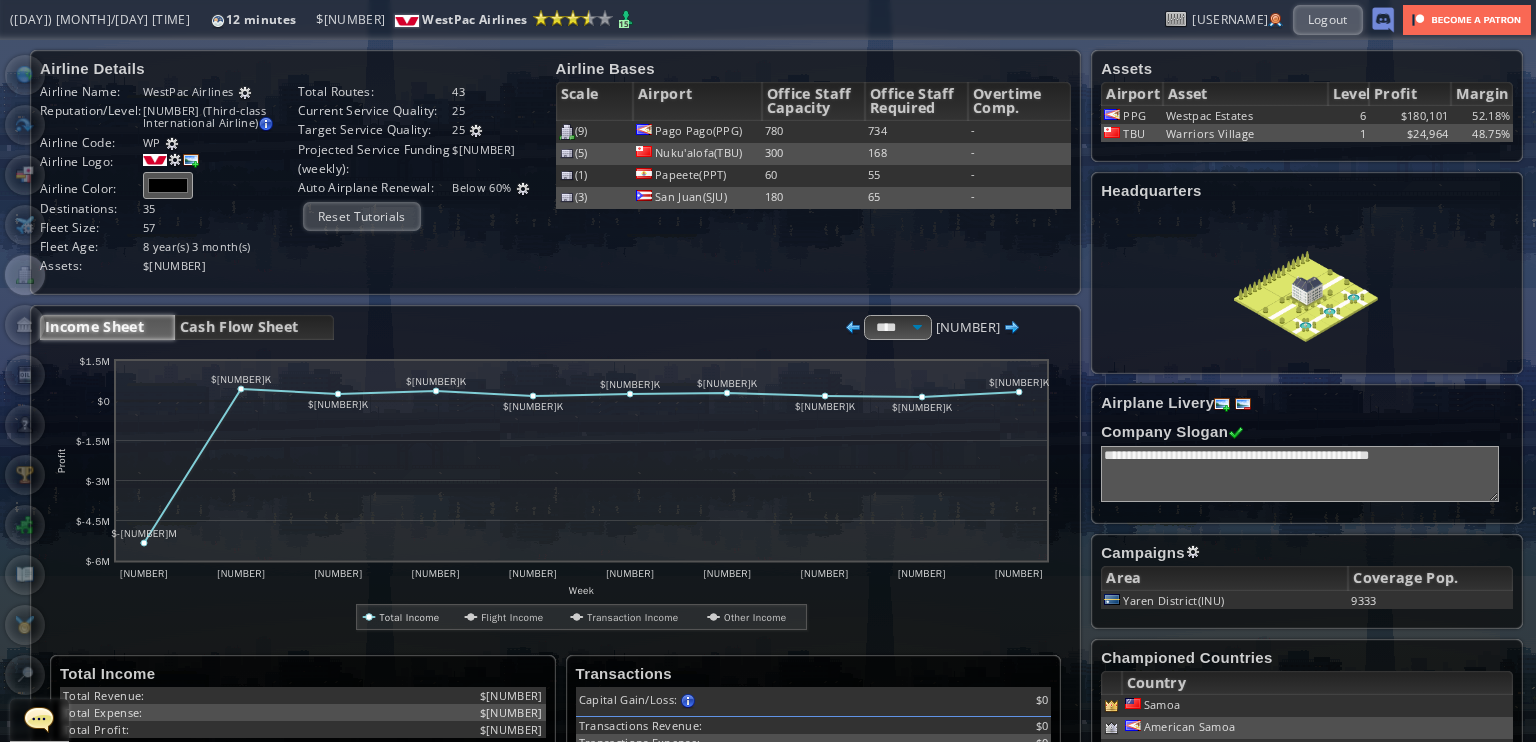 click on "Yaren District(INU)" at bounding box center (1224, 600) 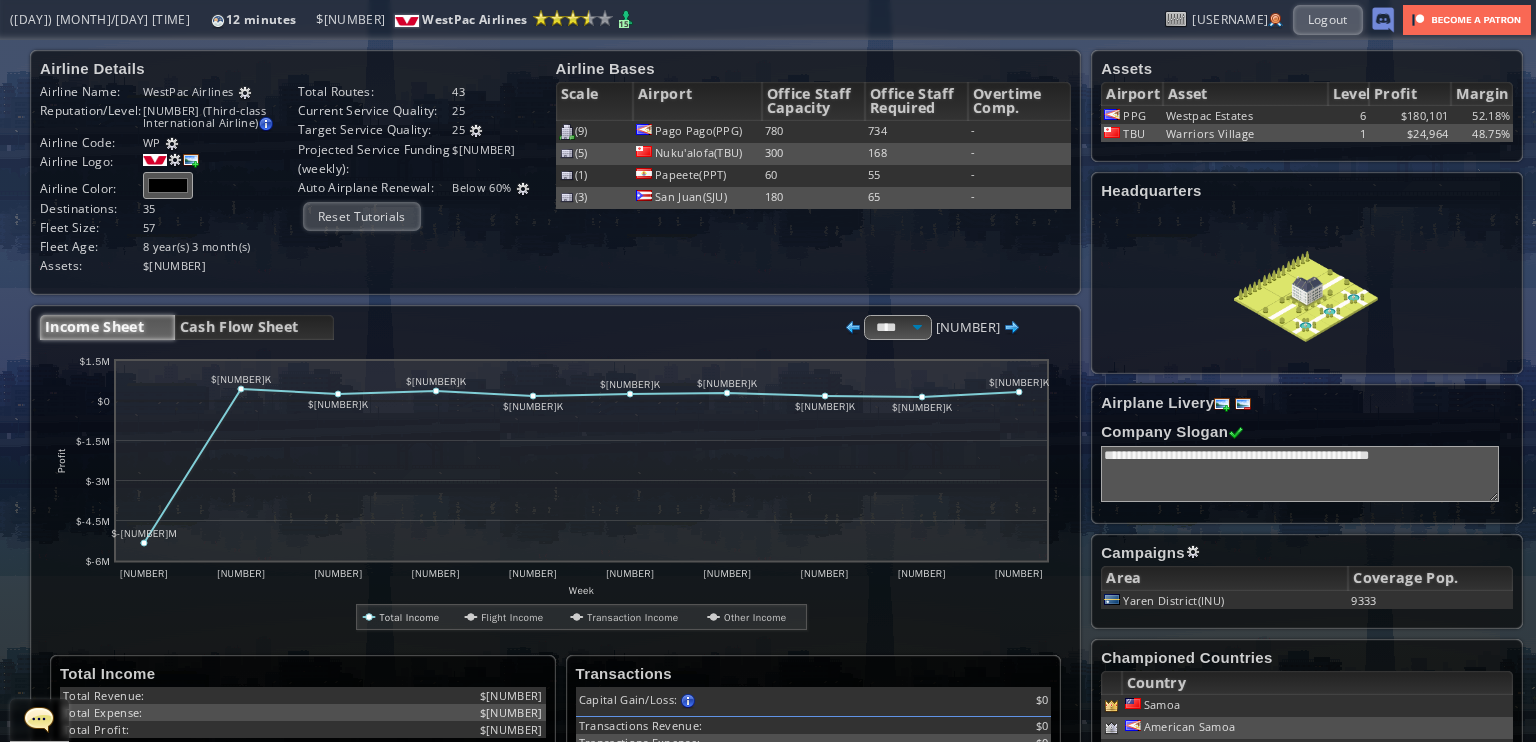 click at bounding box center (1193, 552) 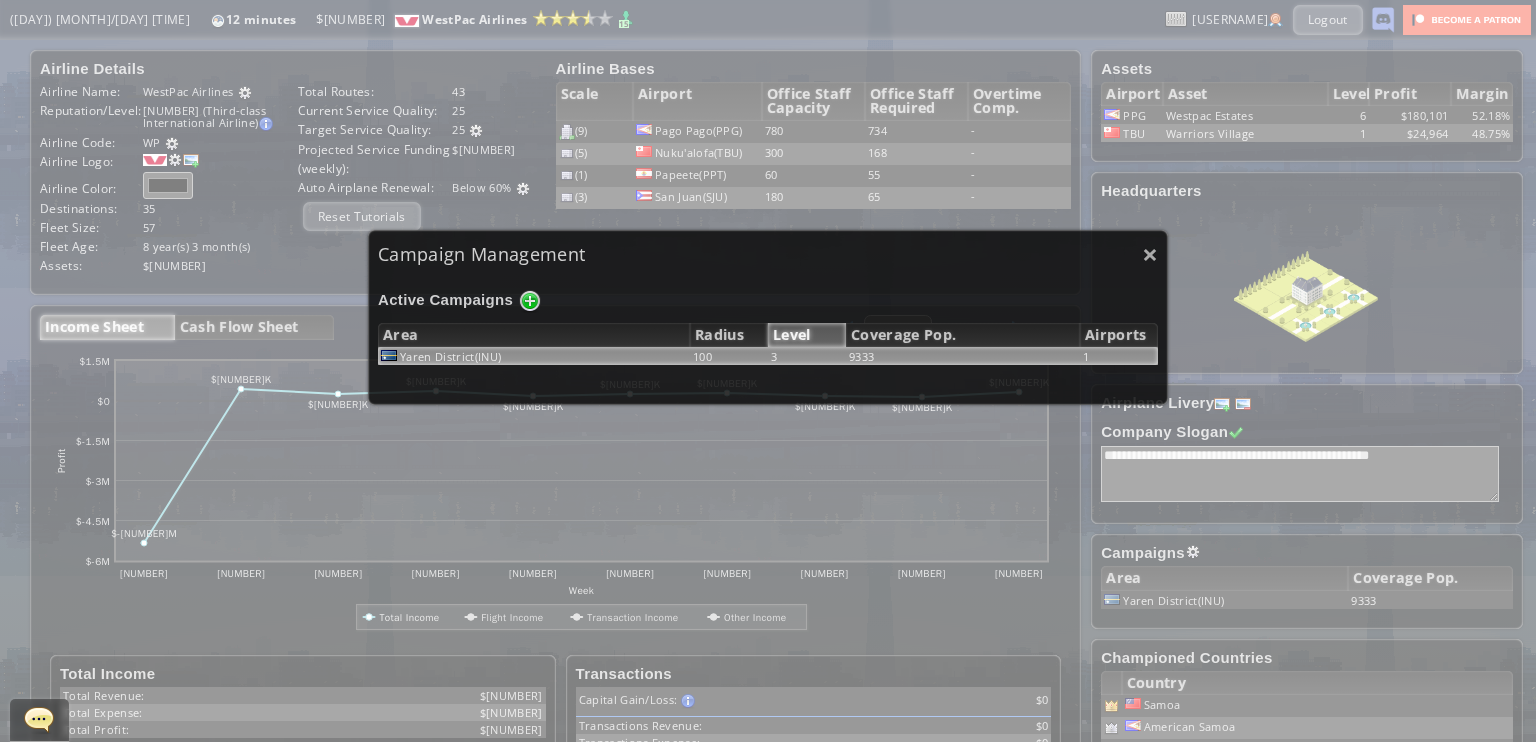 click on "3" at bounding box center (807, 356) 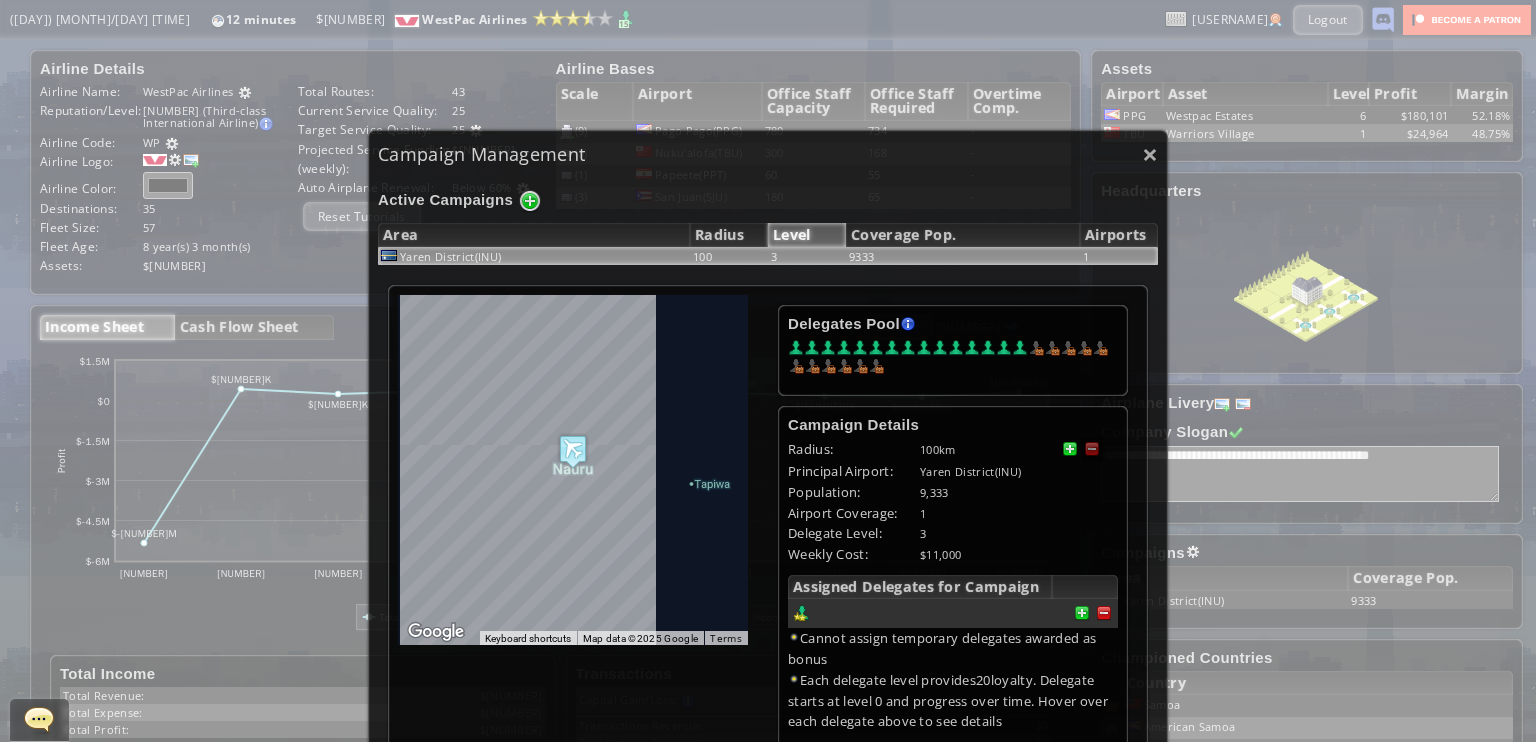 scroll, scrollTop: 200, scrollLeft: 0, axis: vertical 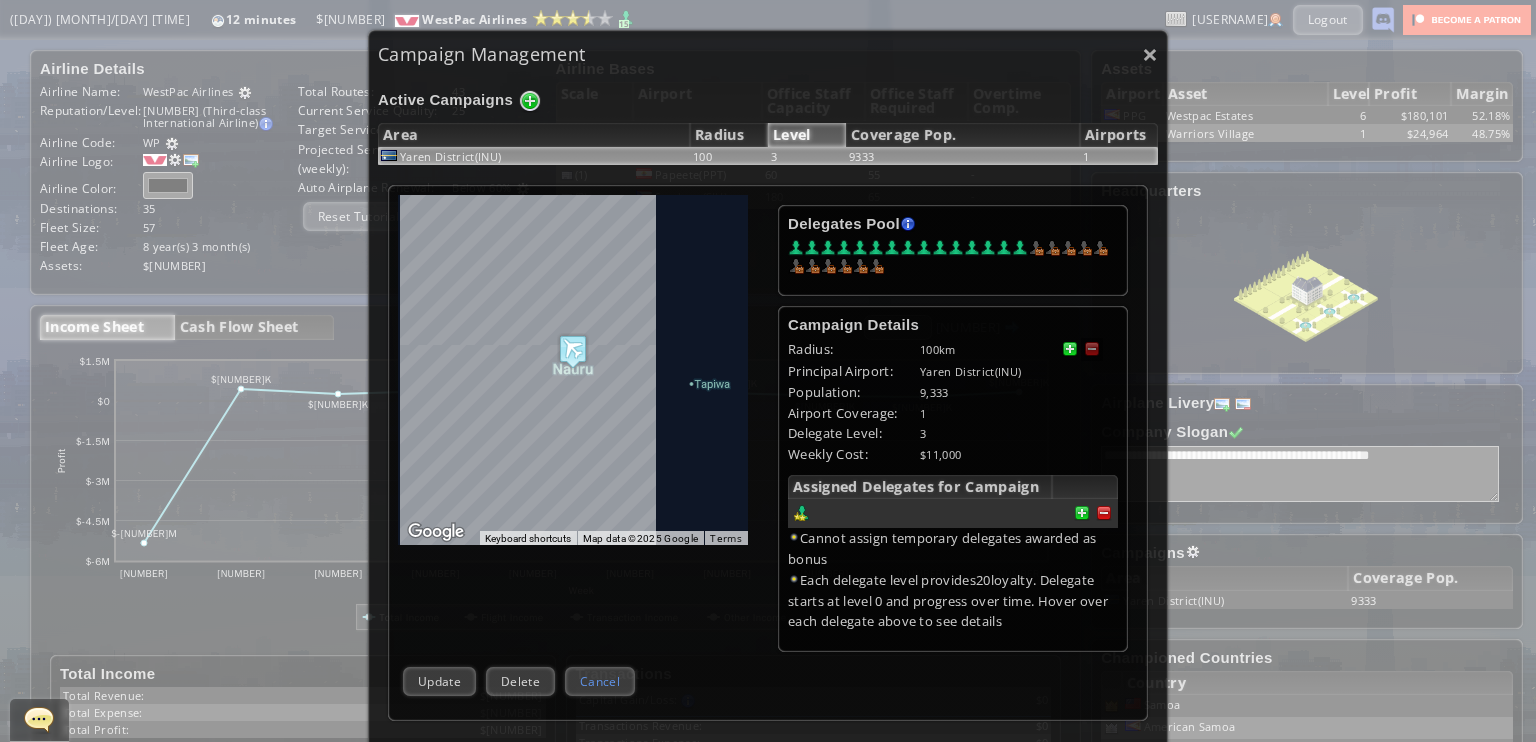 click on "Cancel" at bounding box center (600, 681) 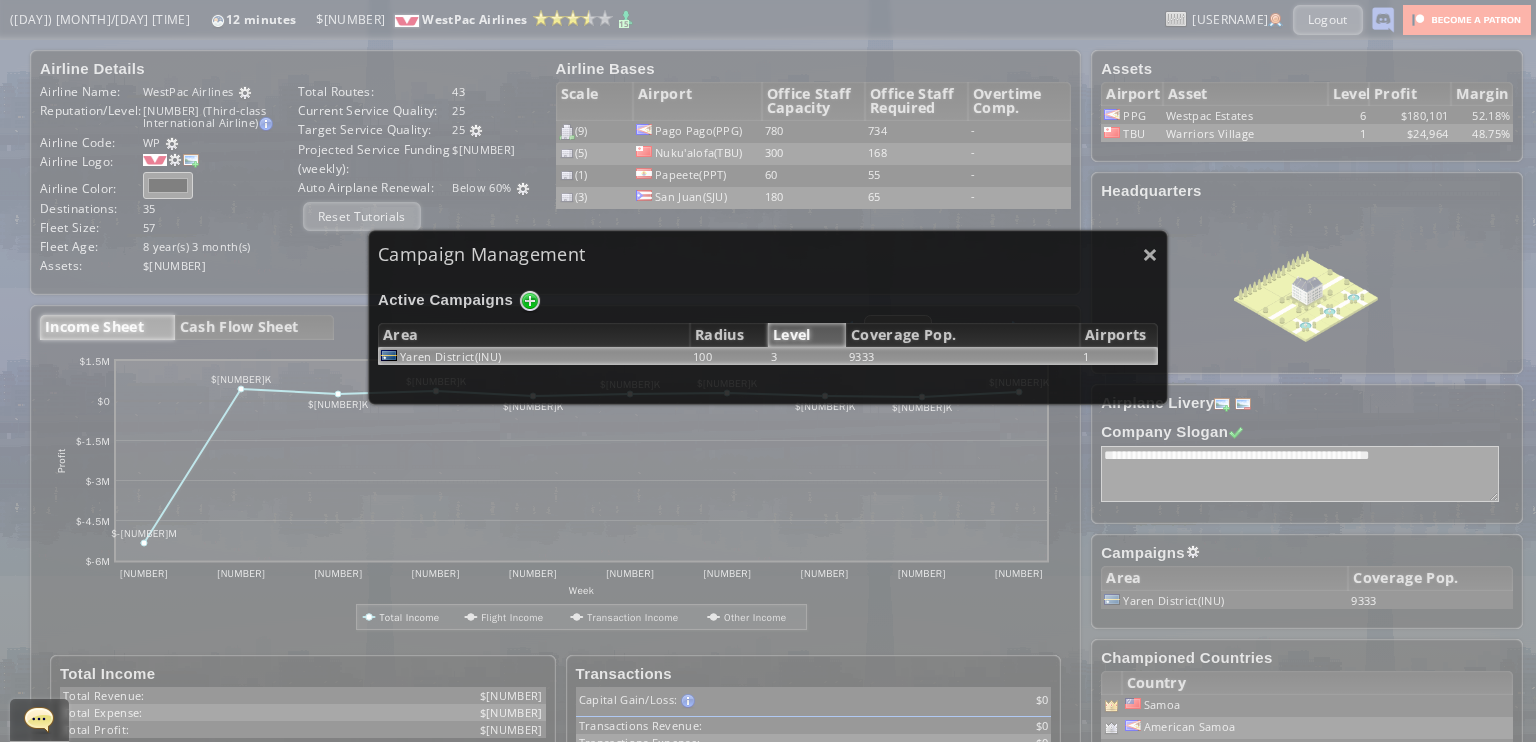 scroll, scrollTop: 0, scrollLeft: 0, axis: both 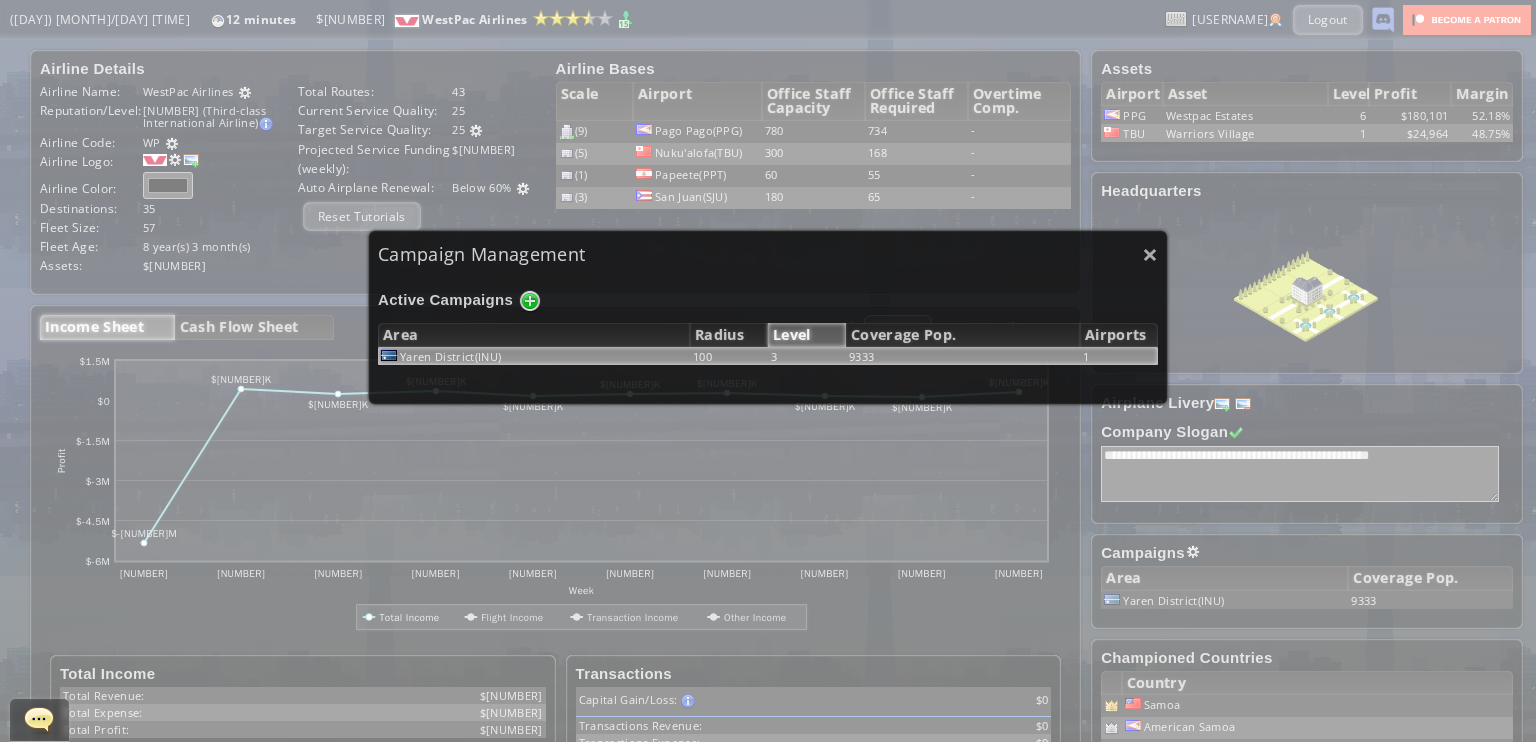 click on "To navigate, press the arrow keys. Keyboard shortcuts Map Data Map data ©[YEAR] Google Map data ©[YEAR] Google [NUMBER] km  Click to toggle between metric and imperial units Terms Report a map error
Delegates Pool Gained by leveling up your airline. Airline grade is determined by reputation points.
Campaign Details
Radius:
[NUMBER]" at bounding box center [768, 371] 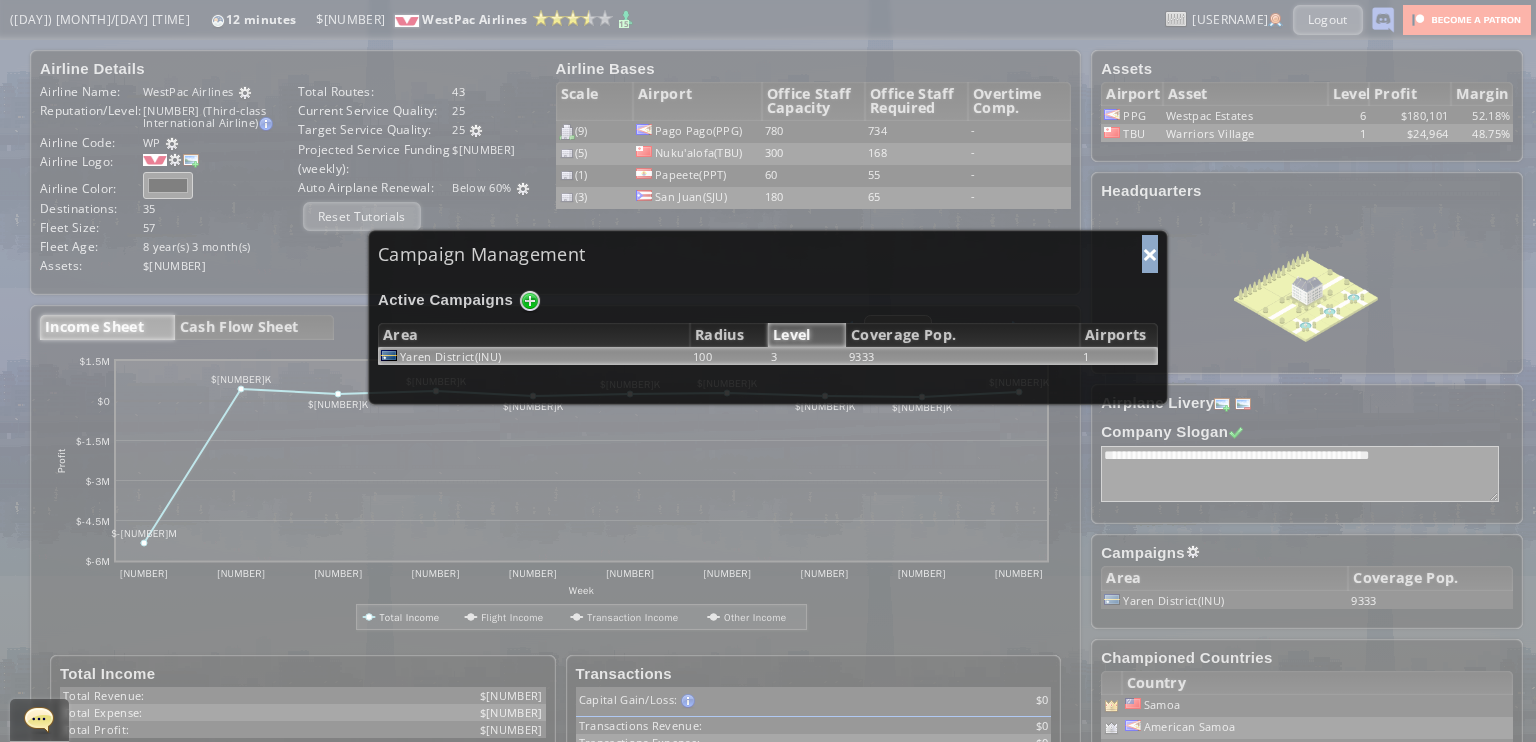 click on "×" at bounding box center [1150, 254] 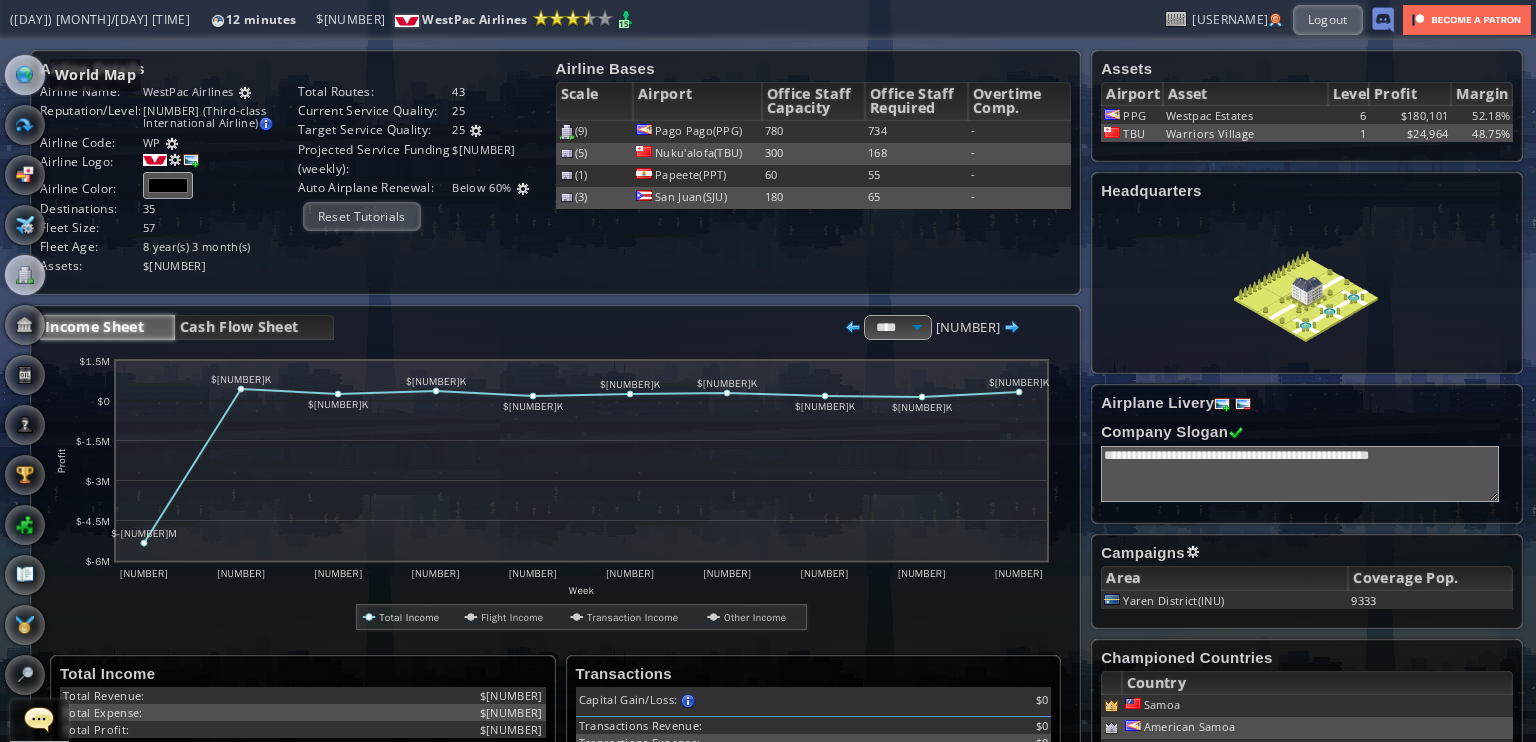 click at bounding box center [25, 75] 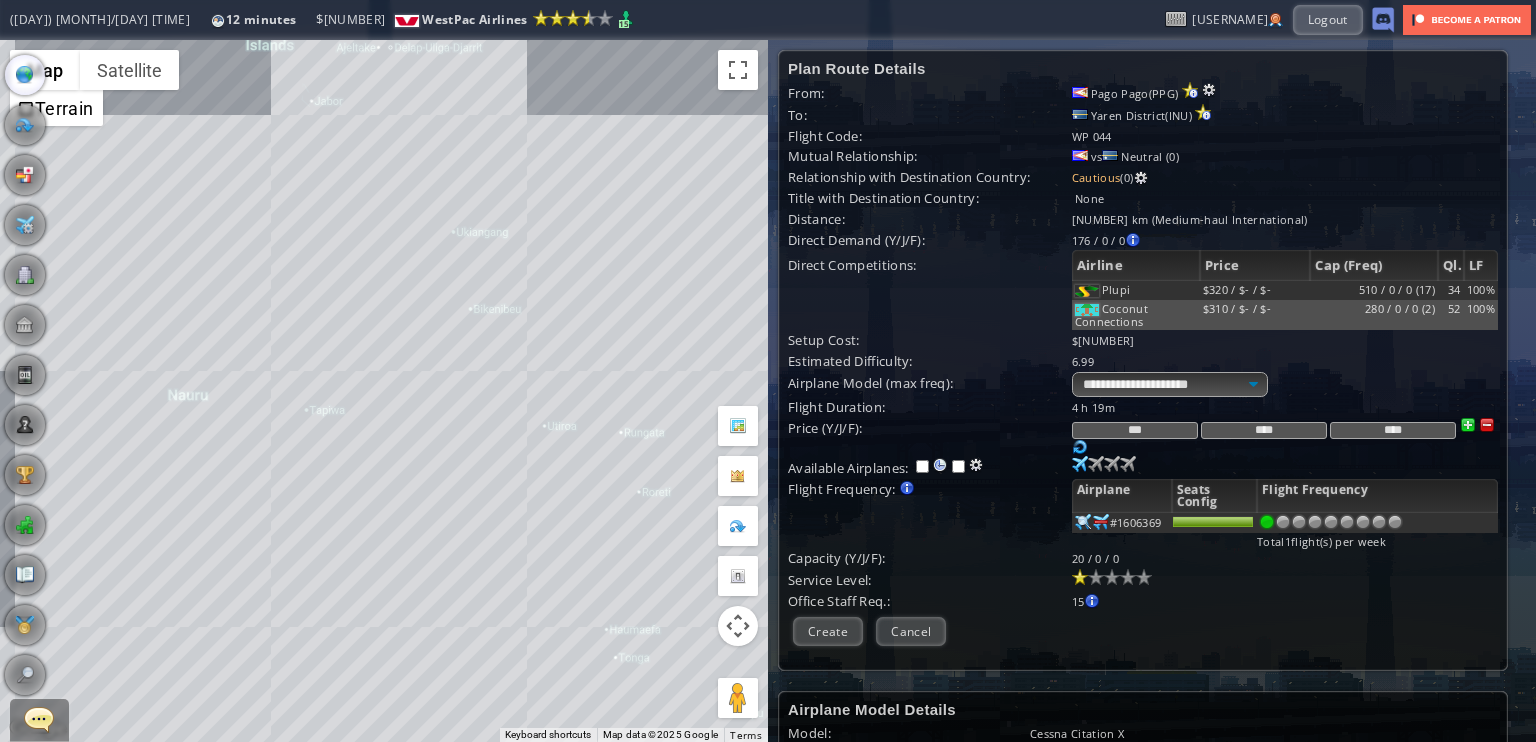 click on "To navigate, press the arrow keys." at bounding box center (384, 391) 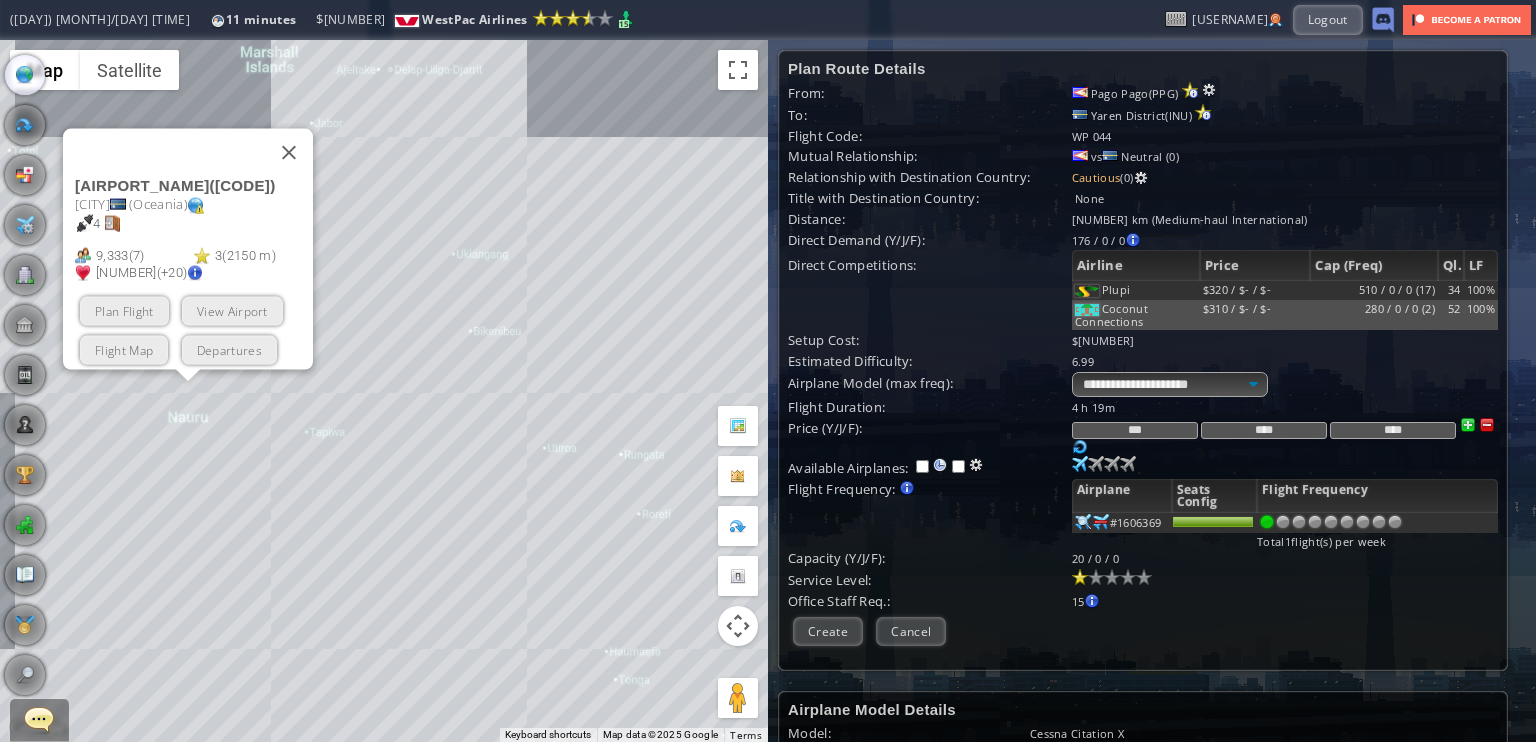 click on "Plan Flight" at bounding box center (124, 311) 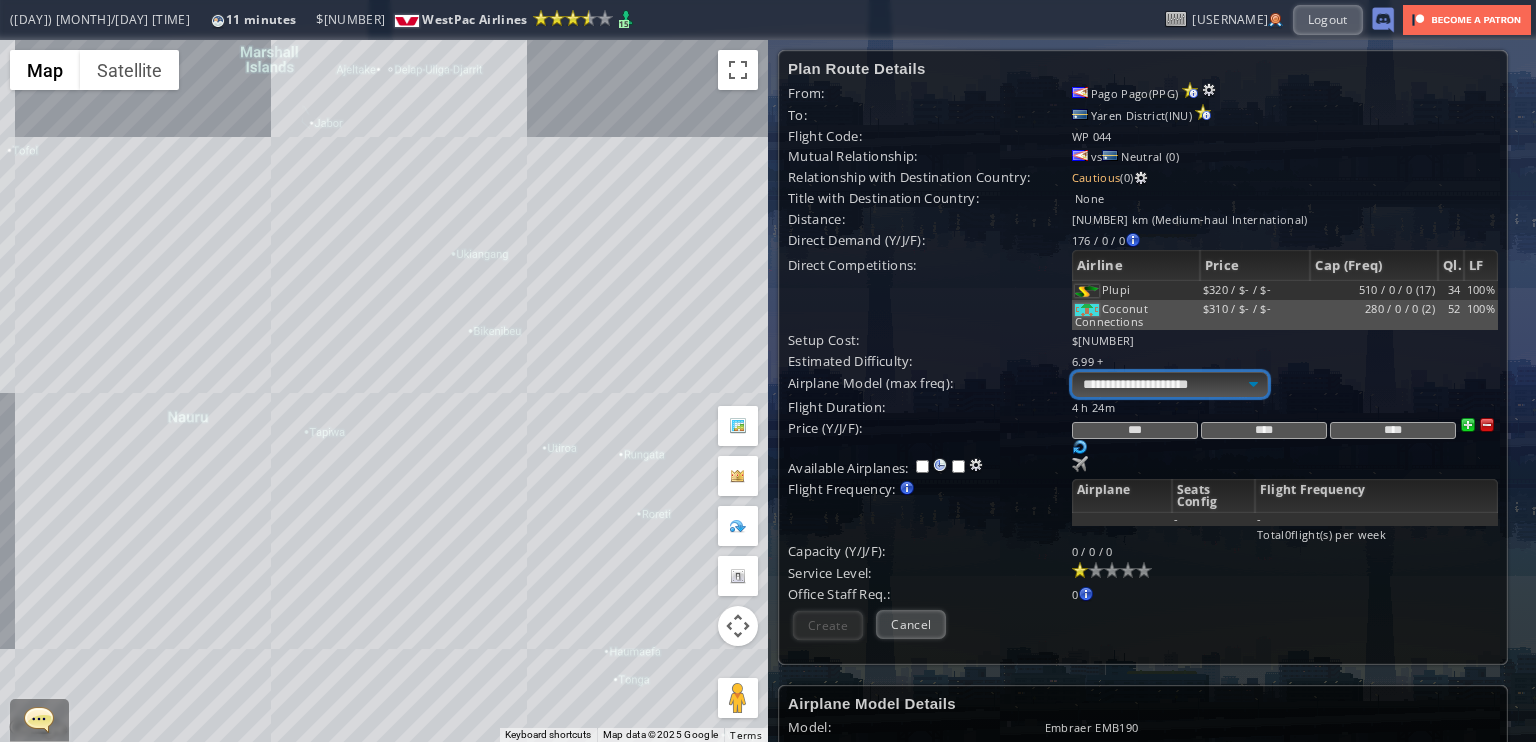 click on "**********" at bounding box center [1170, 384] 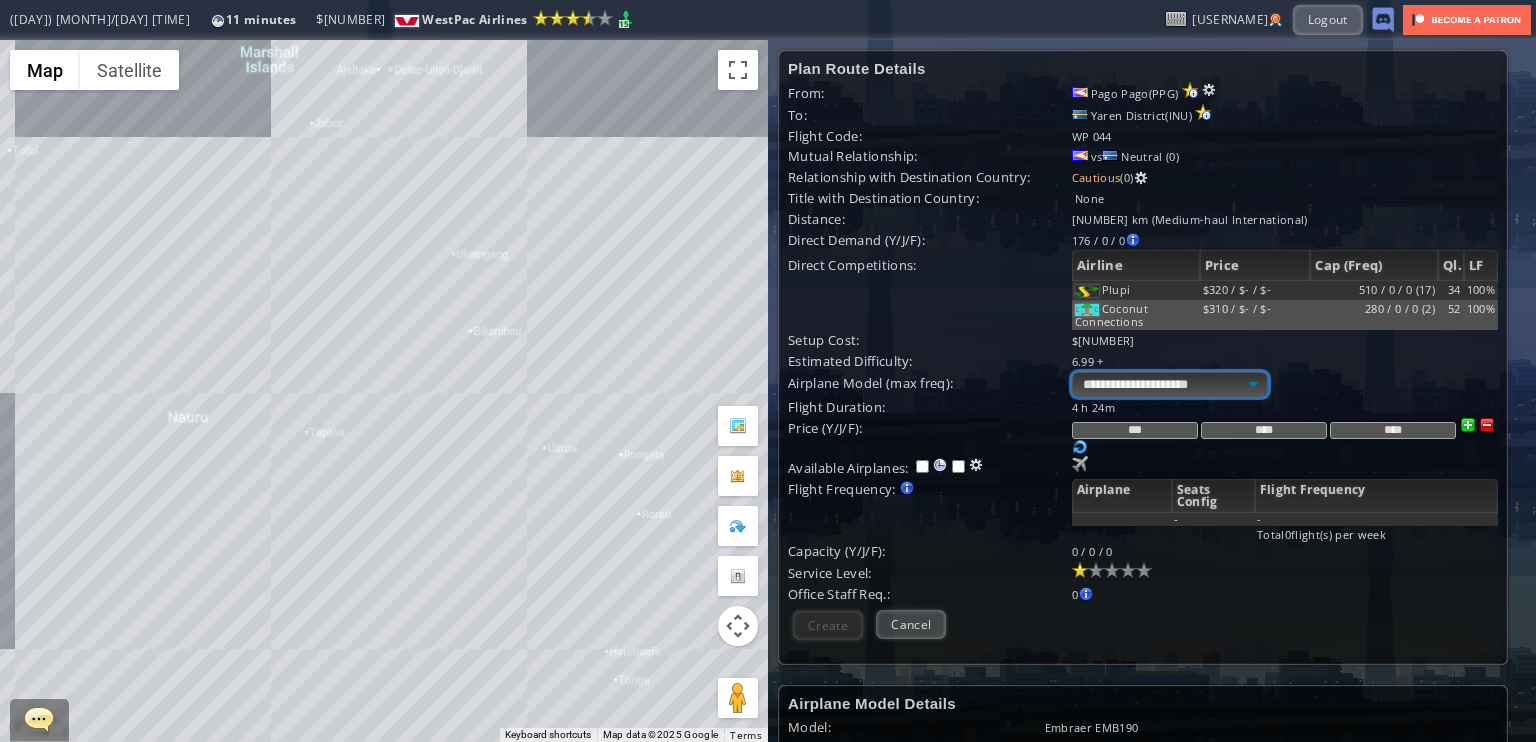 select on "**" 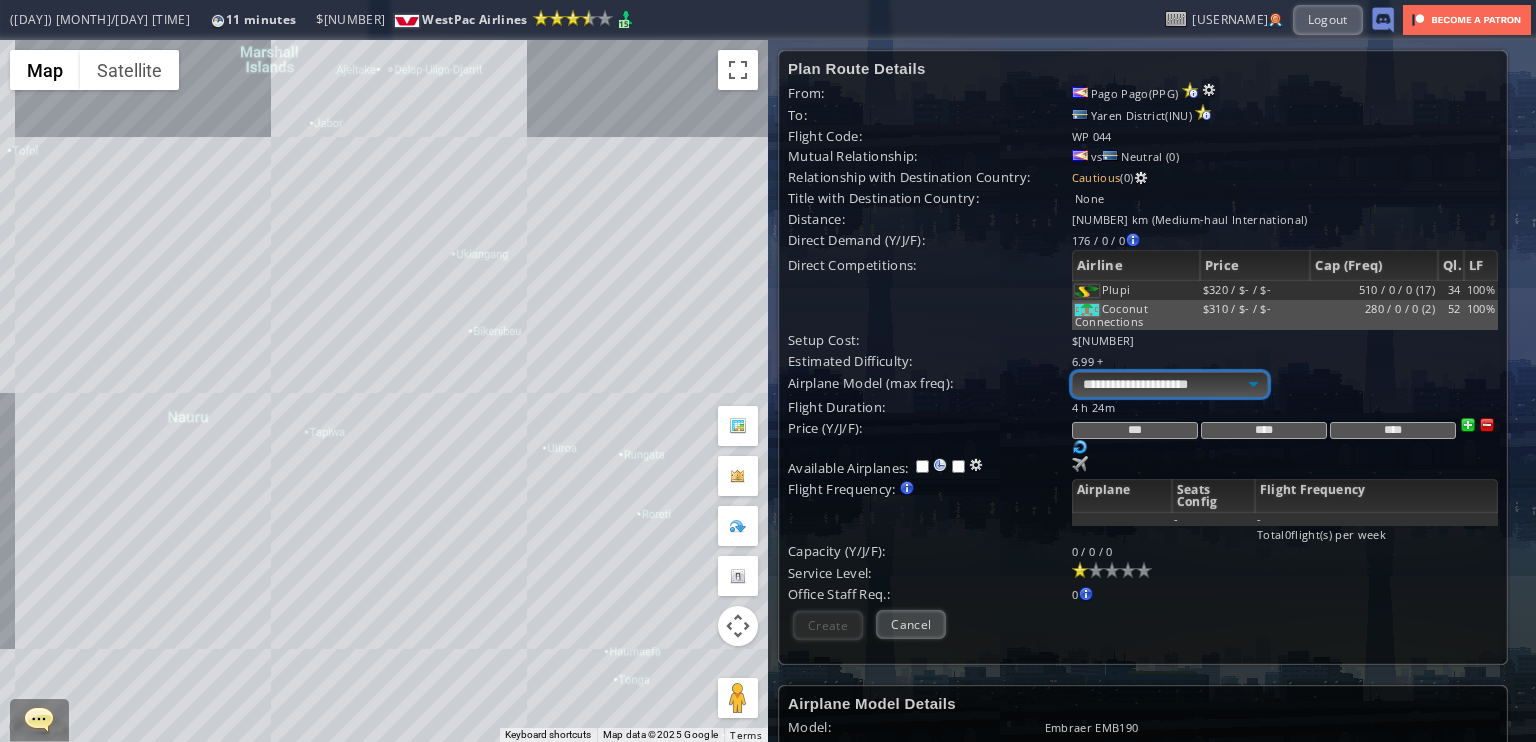 click on "**********" at bounding box center (1170, 384) 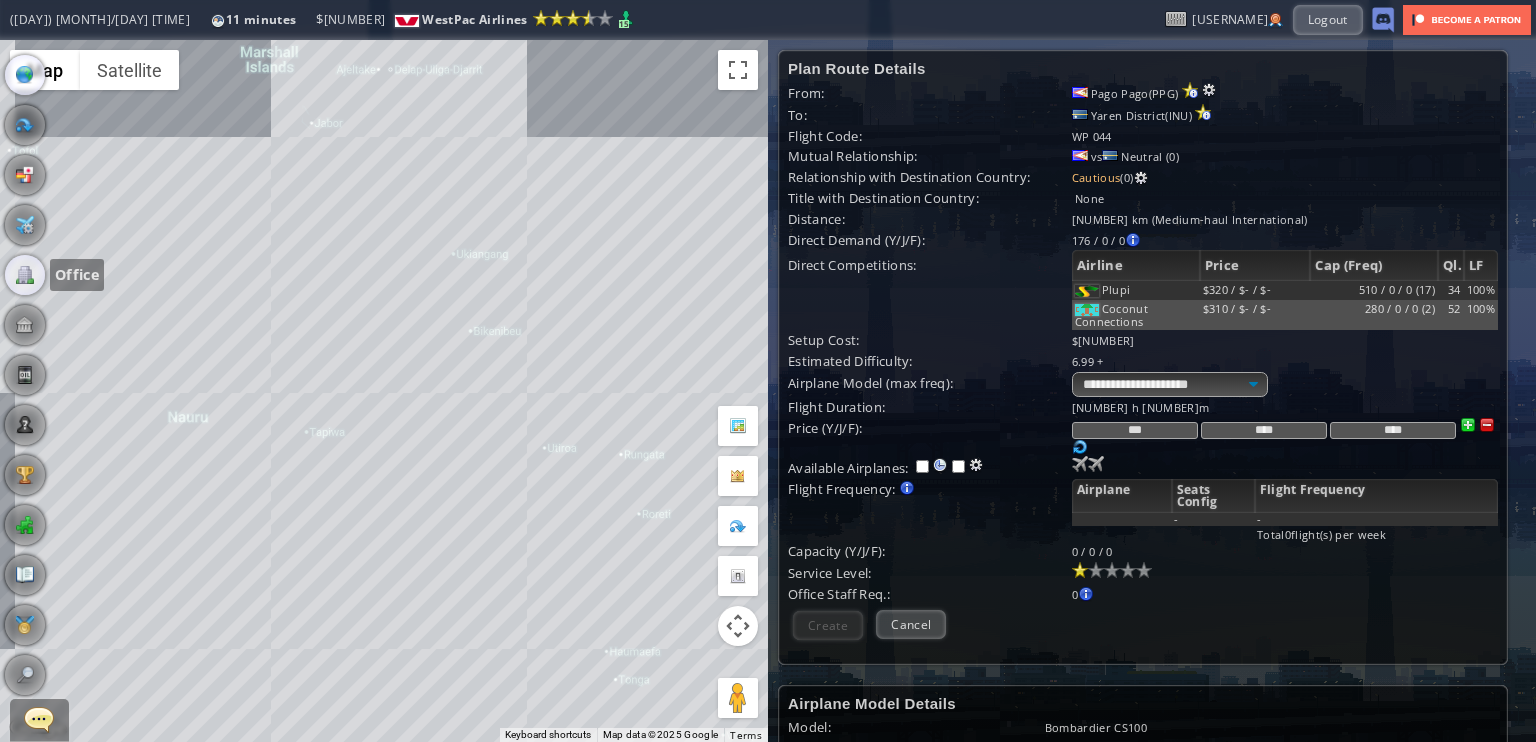 click at bounding box center (25, 275) 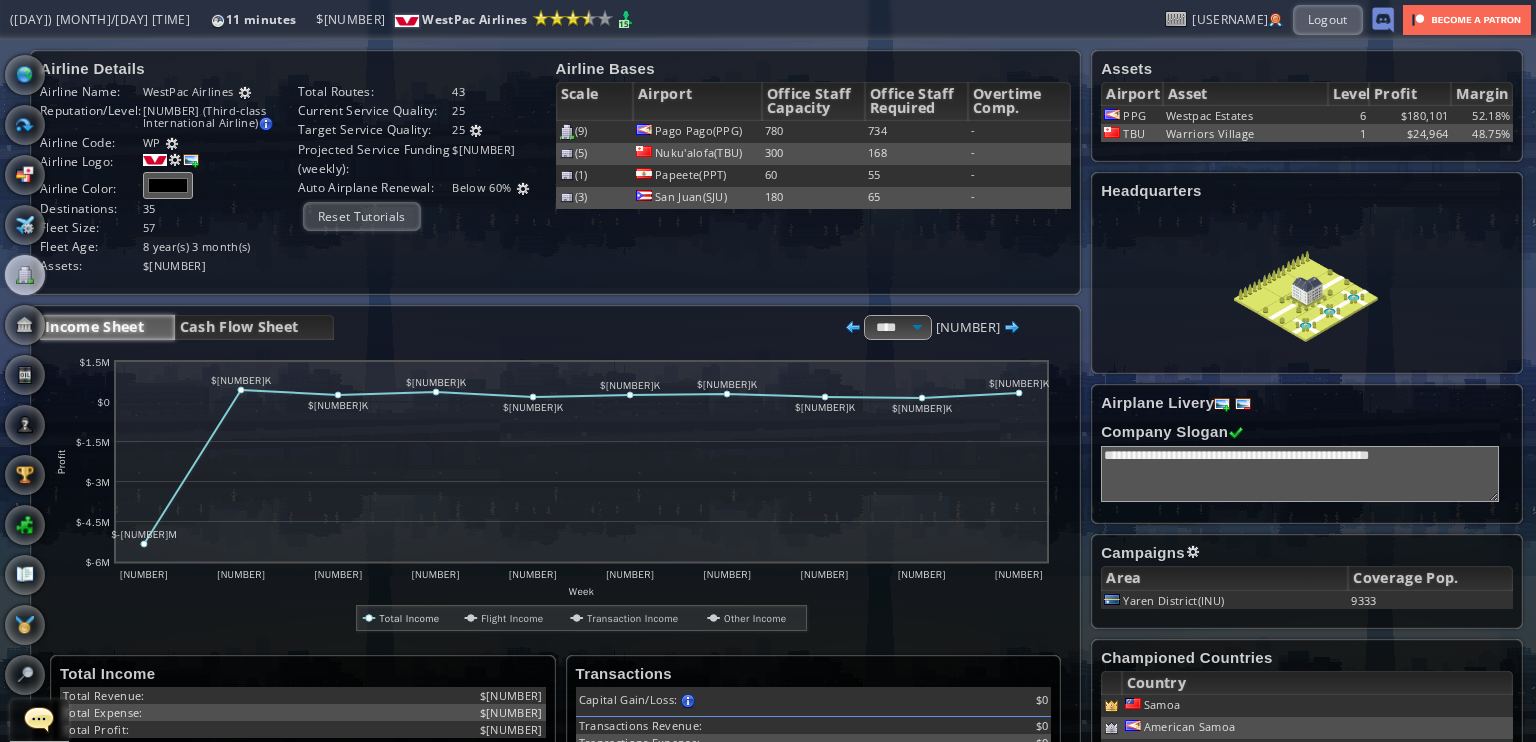 click at bounding box center (1193, 552) 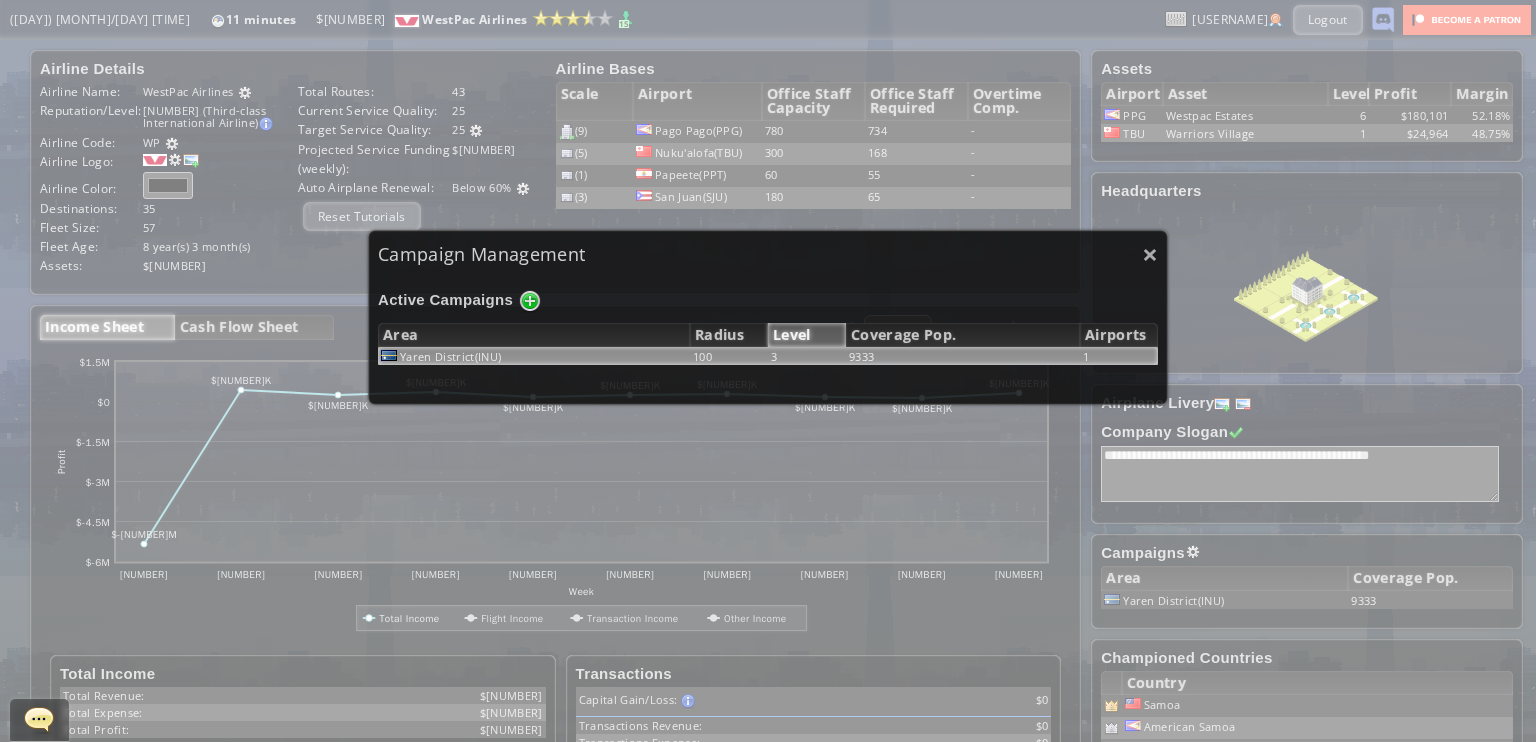click on "To navigate, press the arrow keys. Keyboard shortcuts Map Data Map data ©[YEAR] Google Map data ©[YEAR] Google [NUMBER] km  Click to toggle between metric and imperial units Terms Report a map error
Delegates Pool Gained by leveling up your airline. Airline grade is determined by reputation points.
Campaign Details
Radius:
[NUMBER] km" at bounding box center [768, 317] 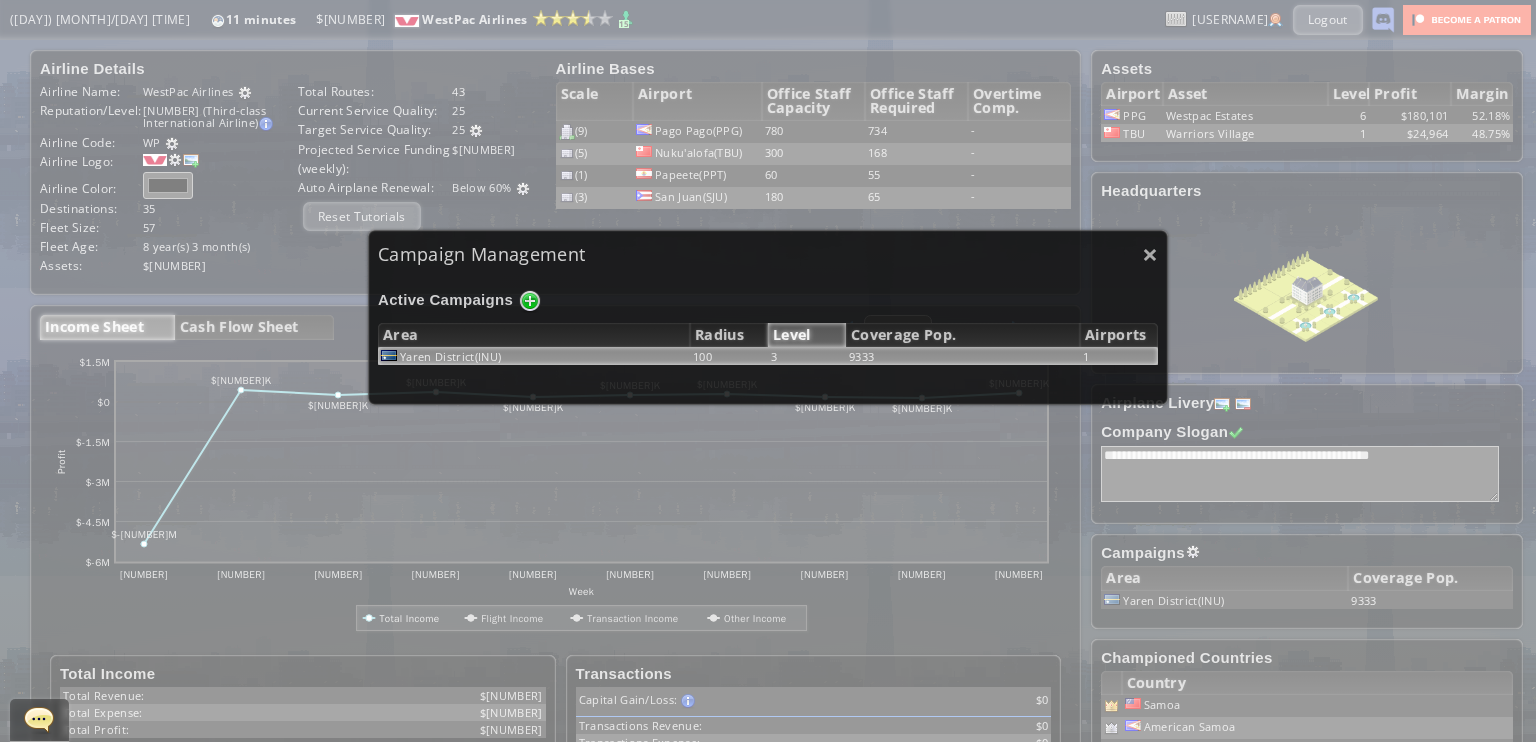 click on "3" at bounding box center (807, 356) 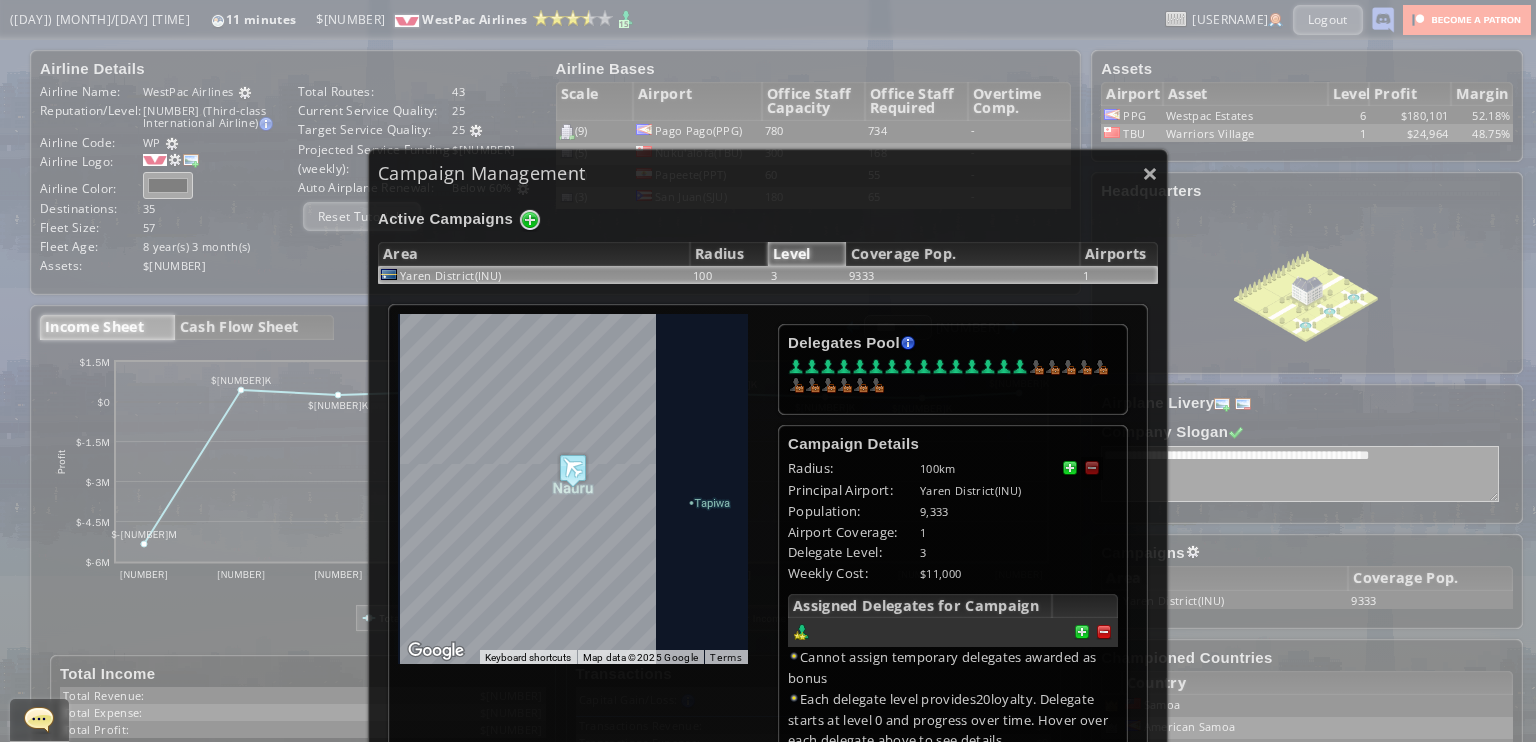scroll, scrollTop: 200, scrollLeft: 0, axis: vertical 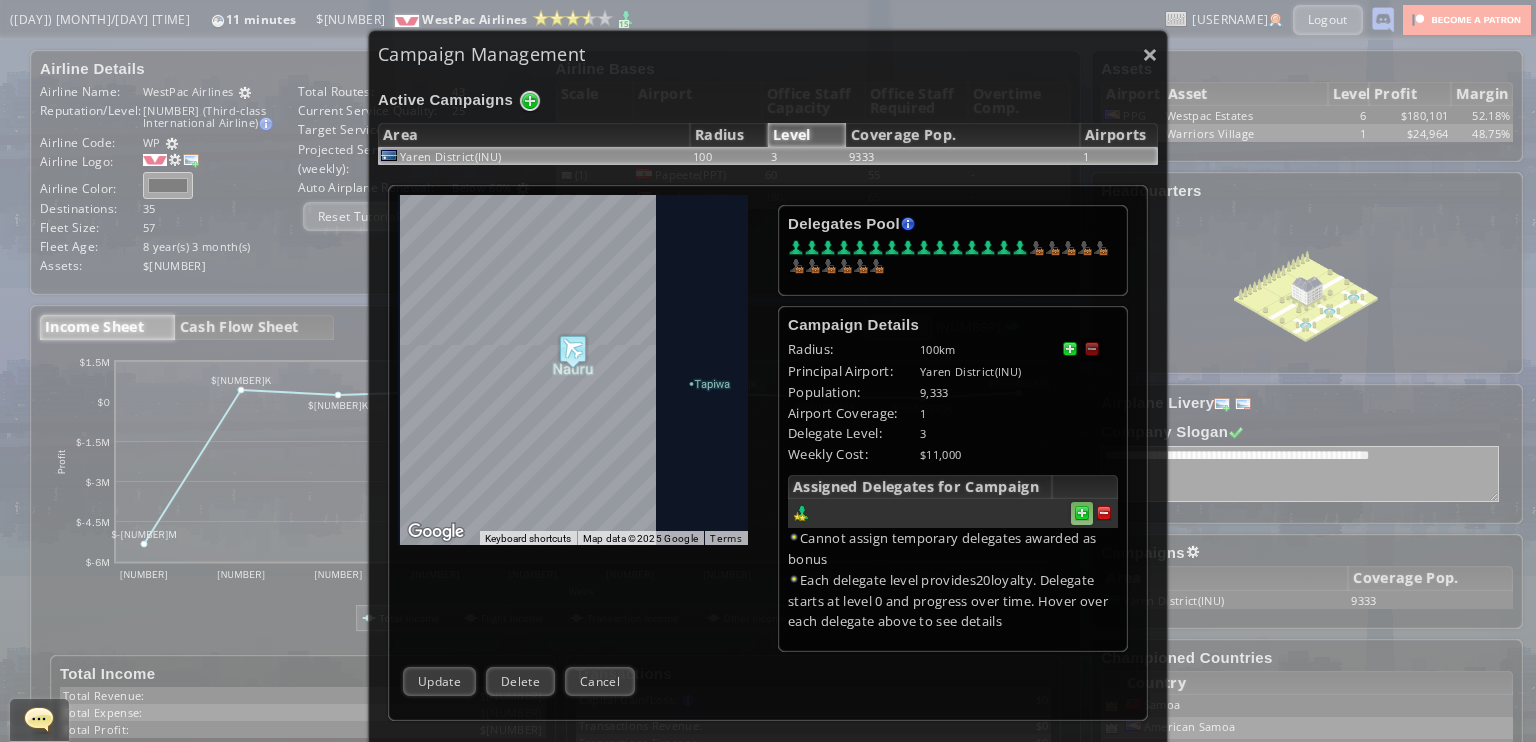 click at bounding box center [1104, 513] 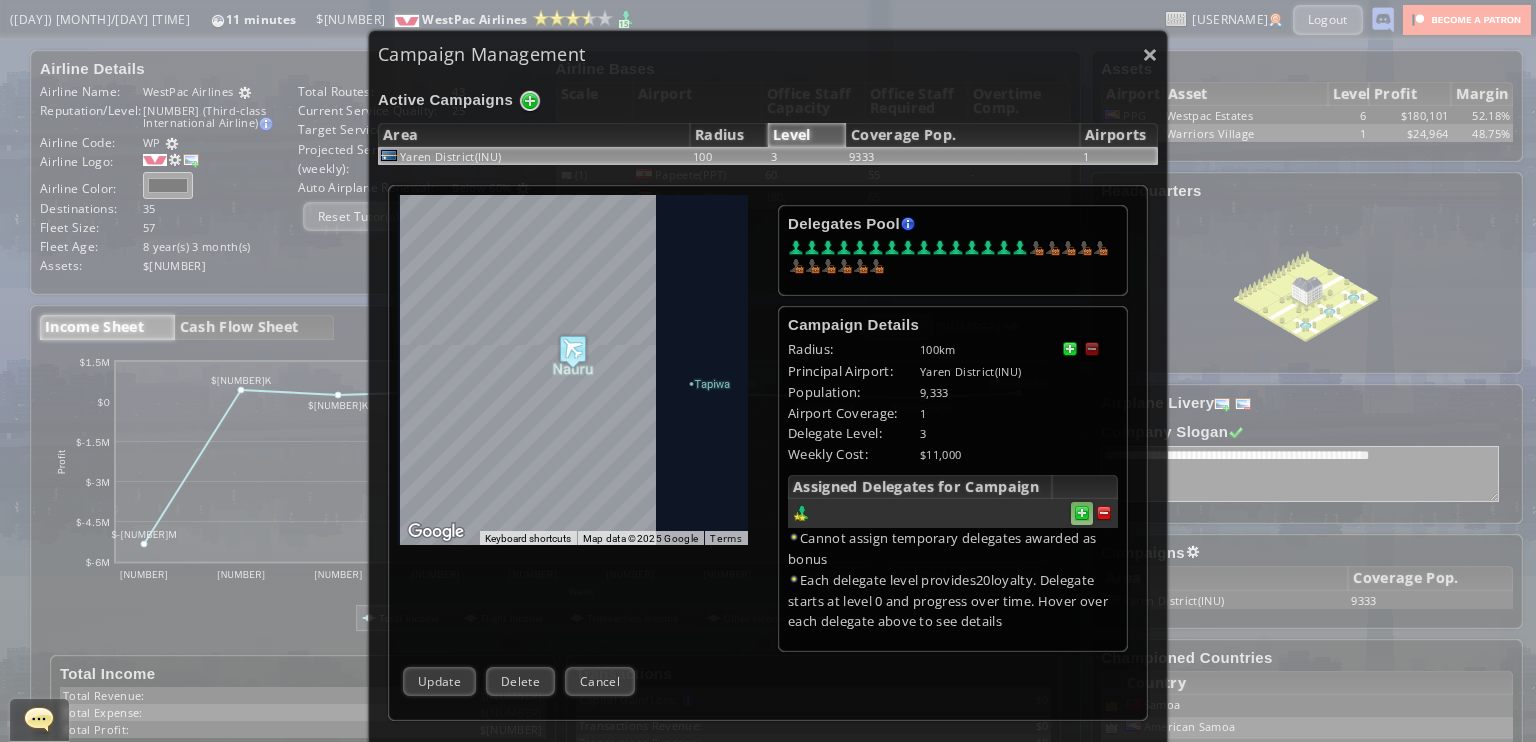 click at bounding box center (1104, 513) 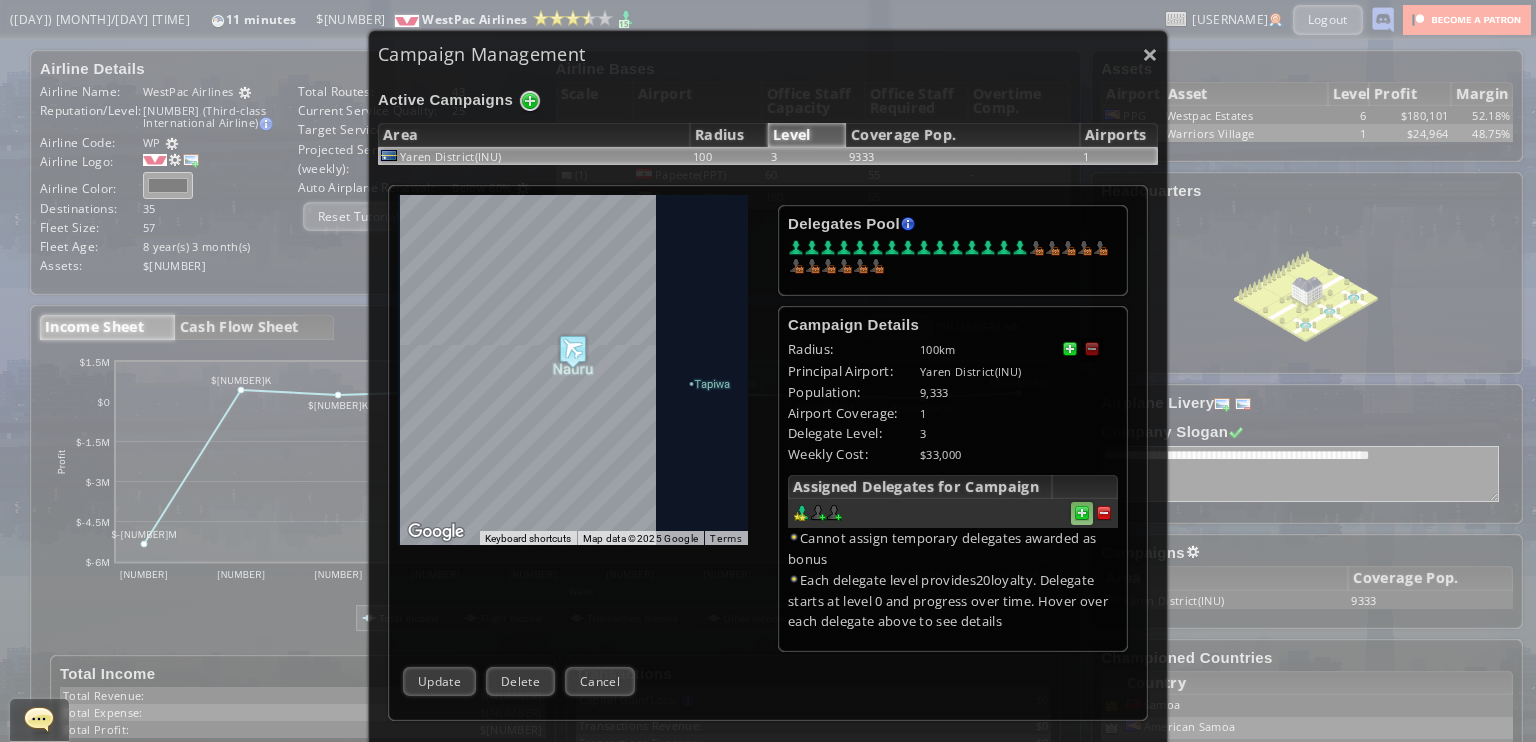 click at bounding box center (1104, 513) 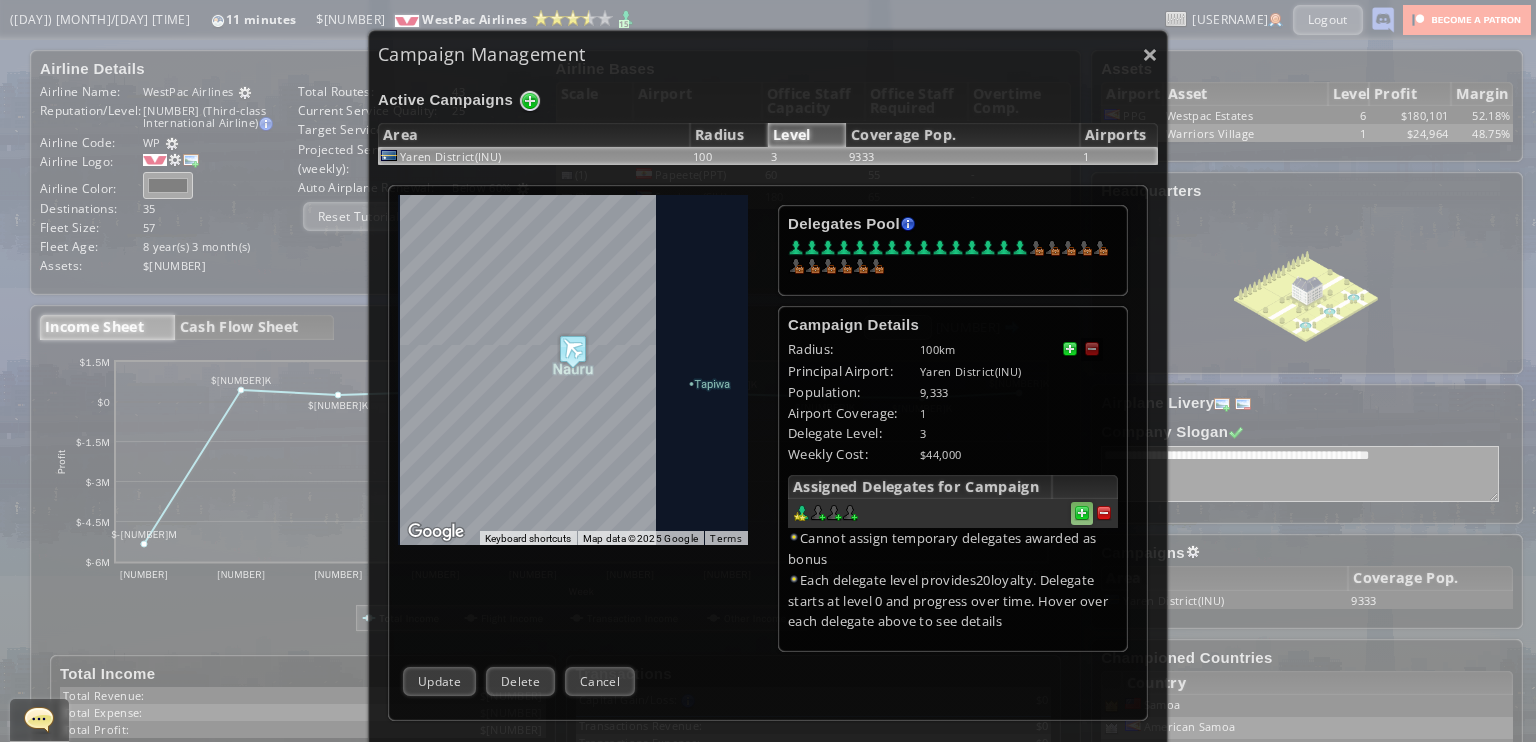 click at bounding box center [1104, 513] 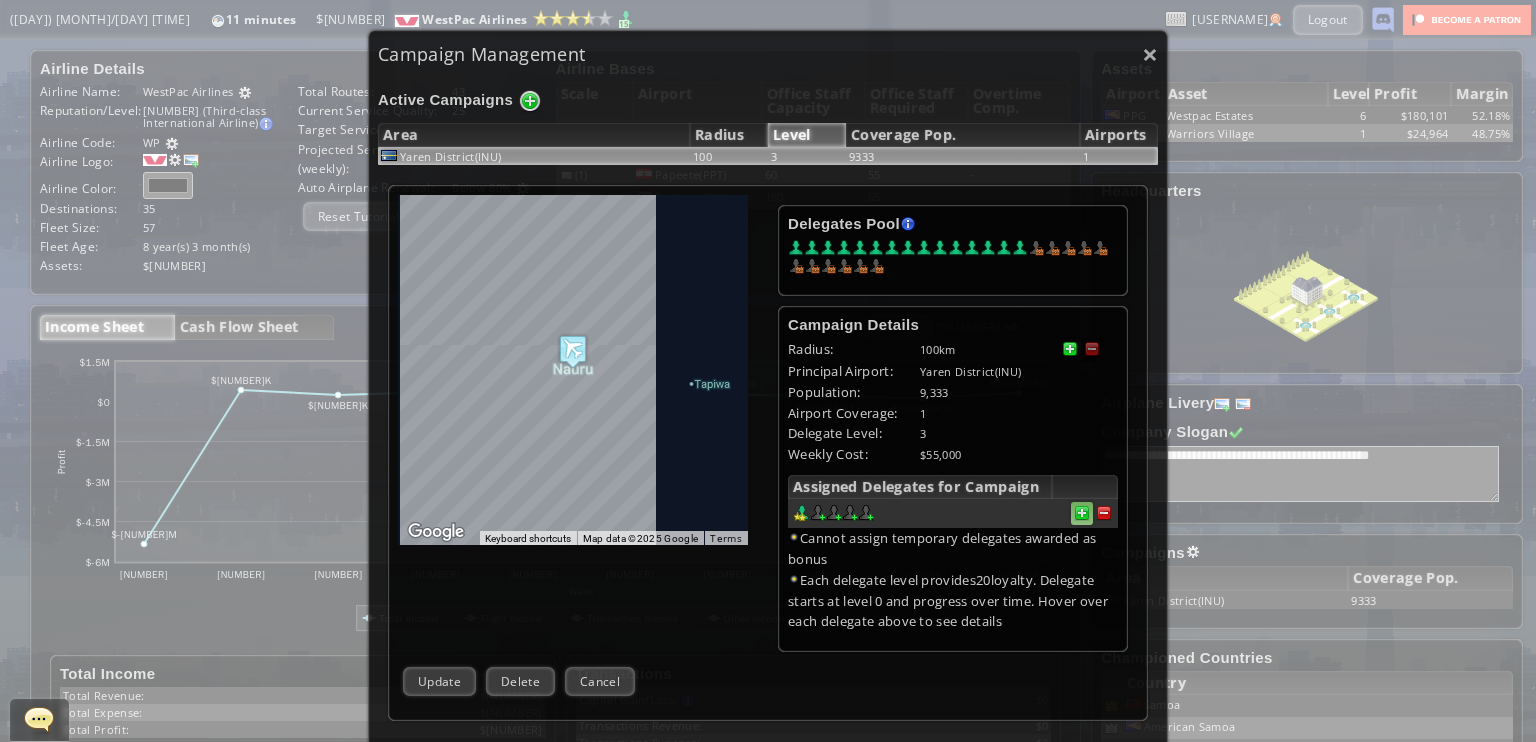 click at bounding box center (1104, 513) 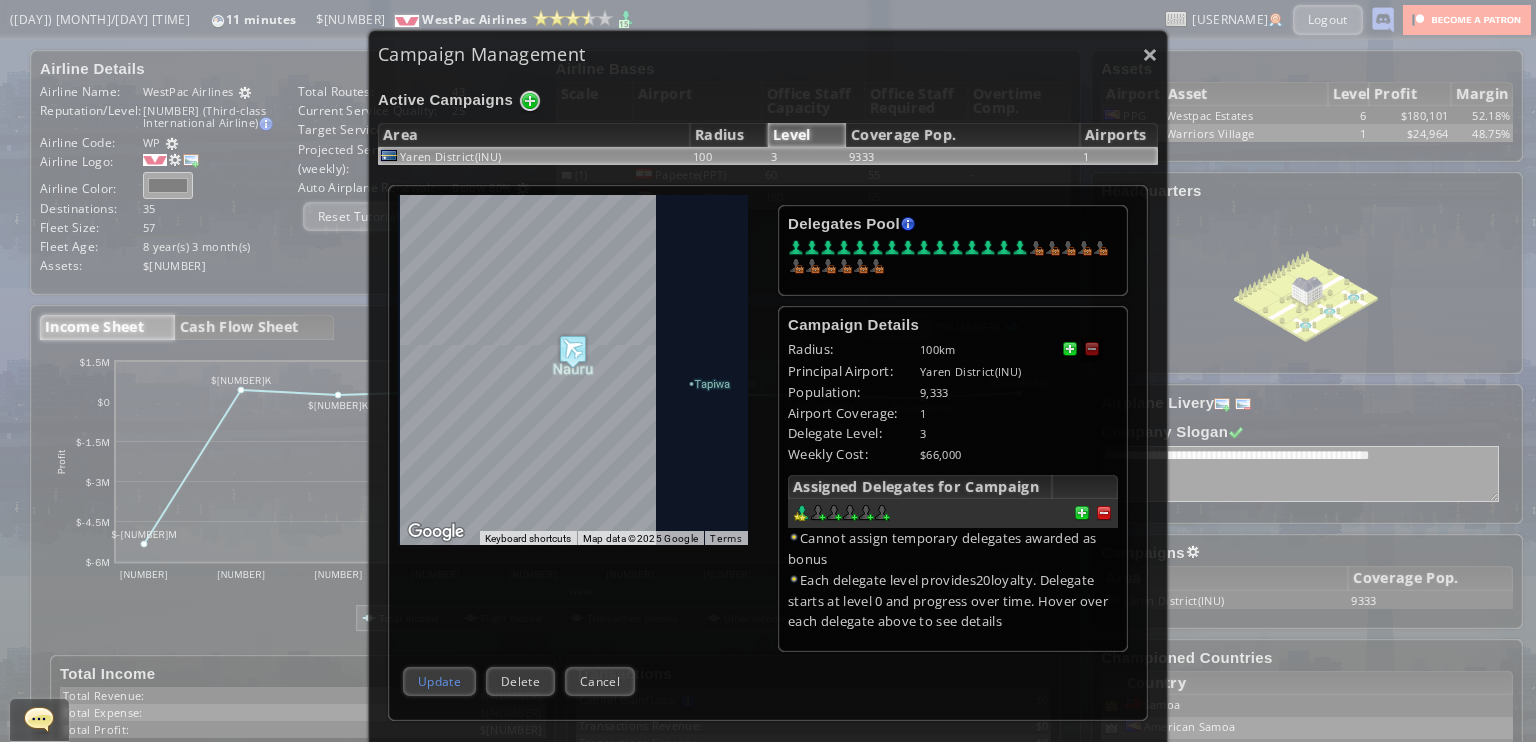 click on "Update" at bounding box center [439, 681] 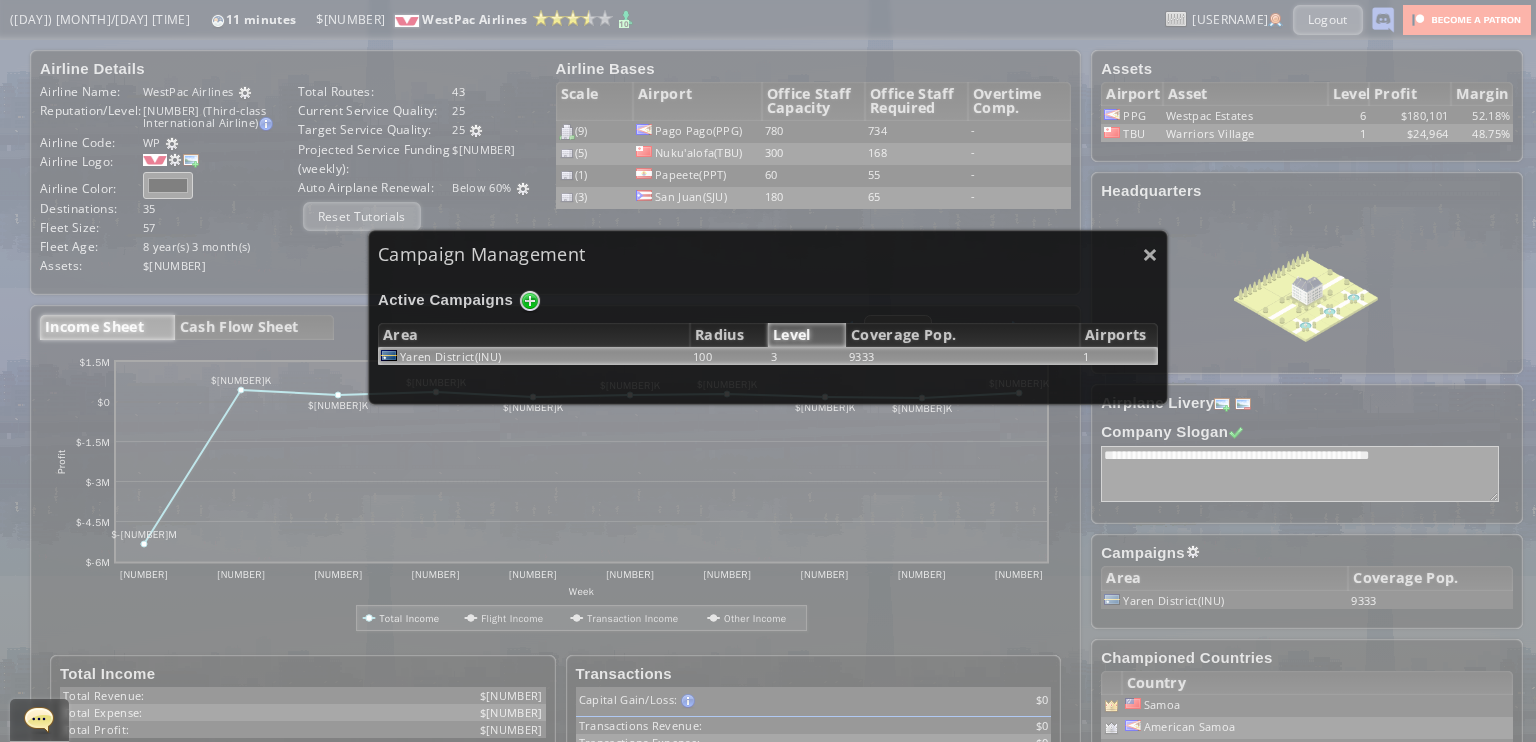 scroll, scrollTop: 0, scrollLeft: 0, axis: both 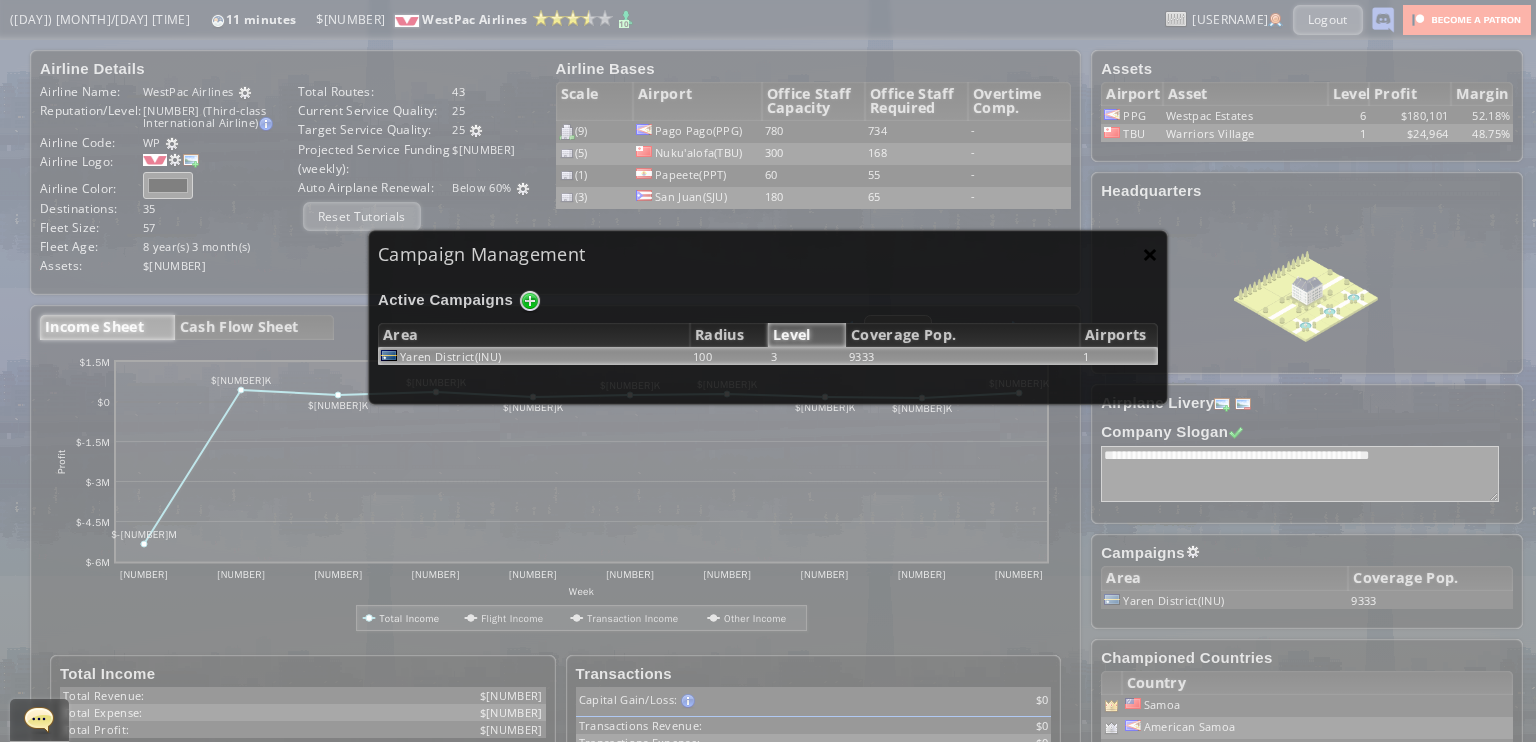 click on "×" at bounding box center [1150, 254] 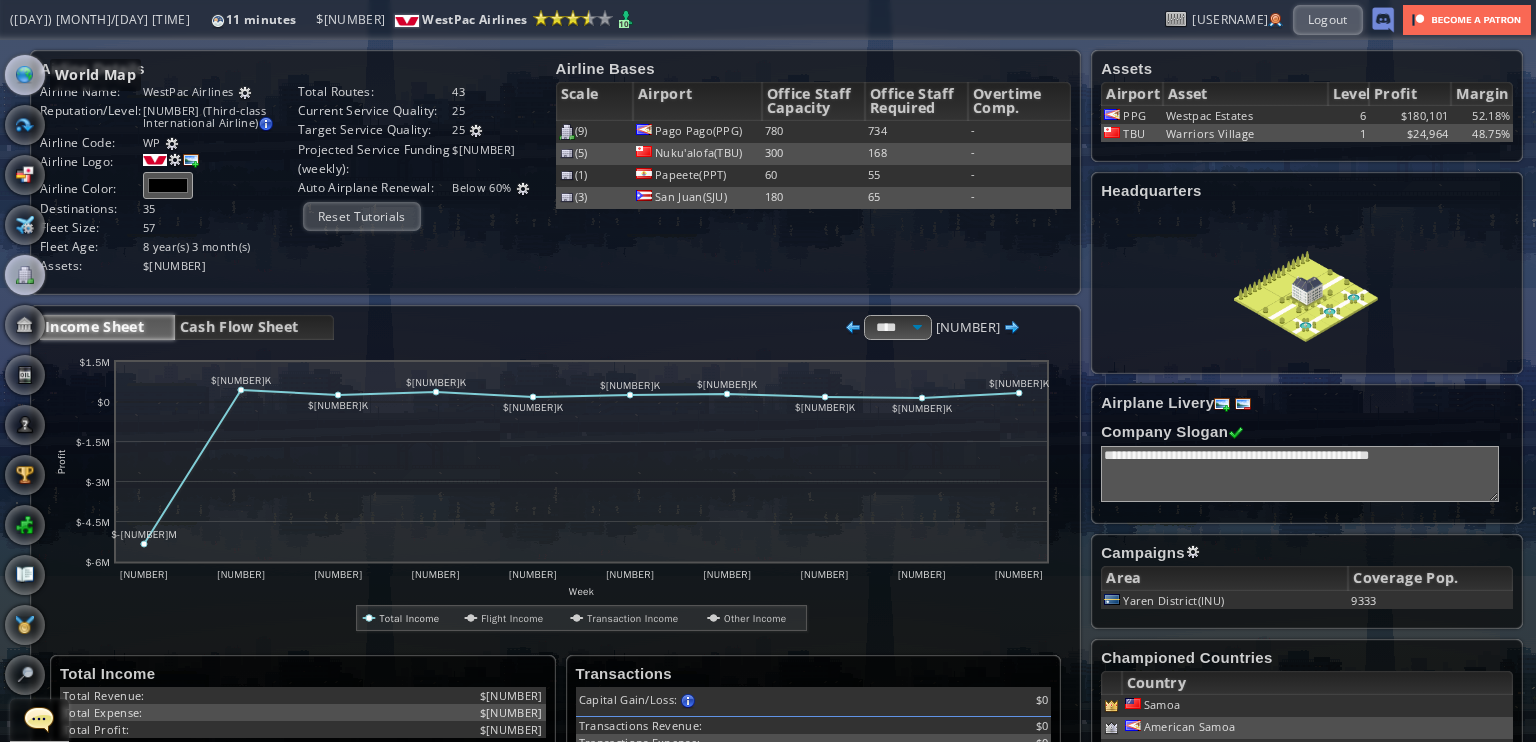 click at bounding box center (25, 75) 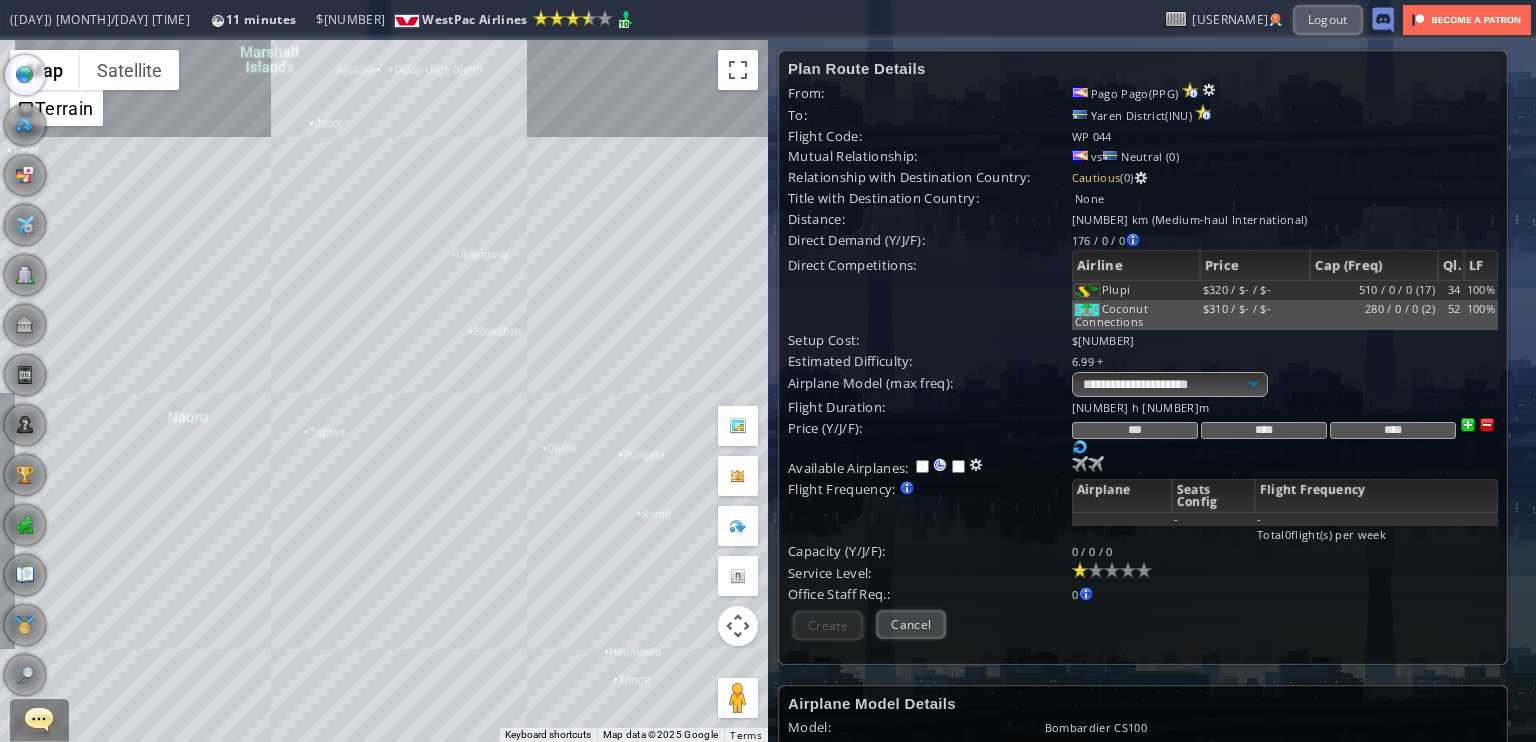 click on "To navigate, press the arrow keys." at bounding box center [384, 391] 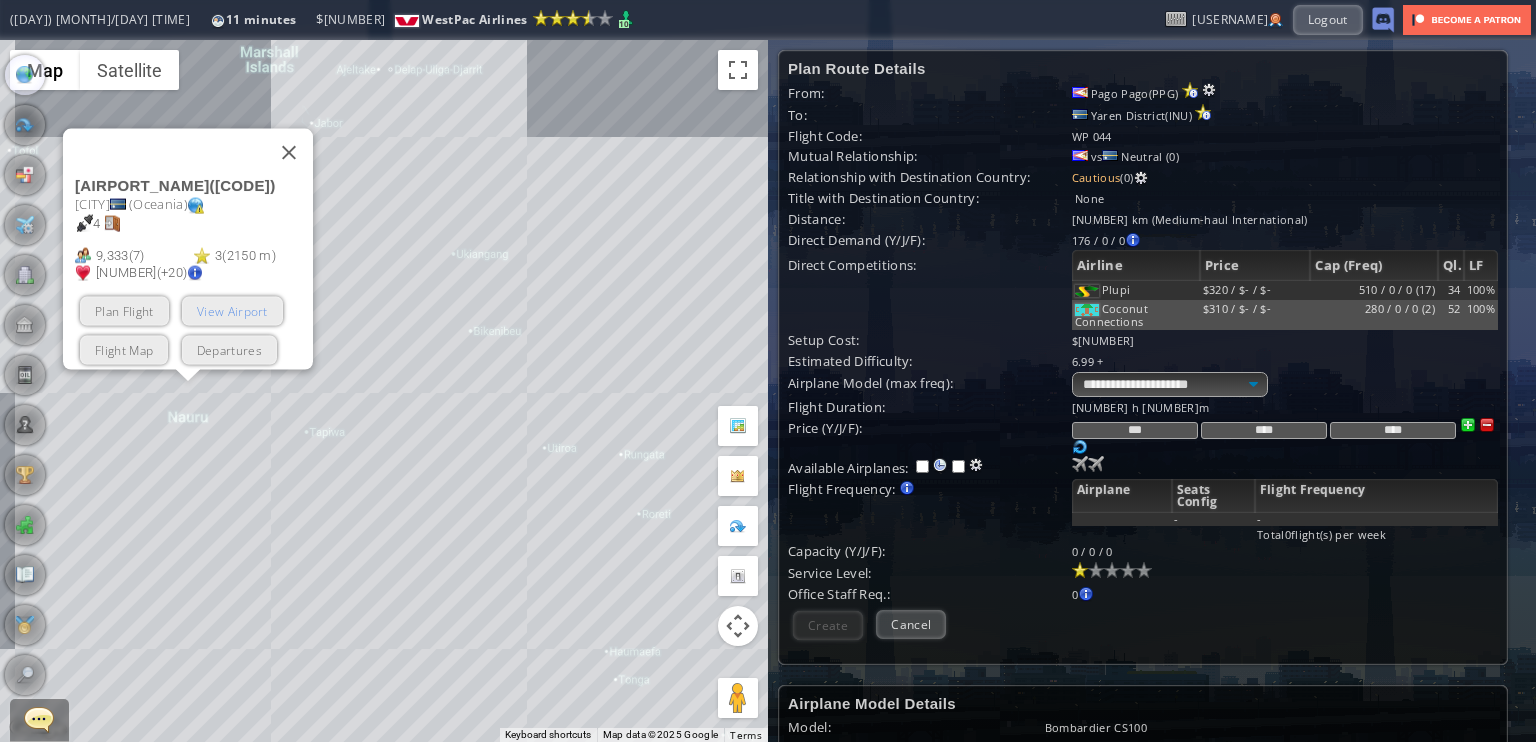 click on "View Airport" at bounding box center (232, 311) 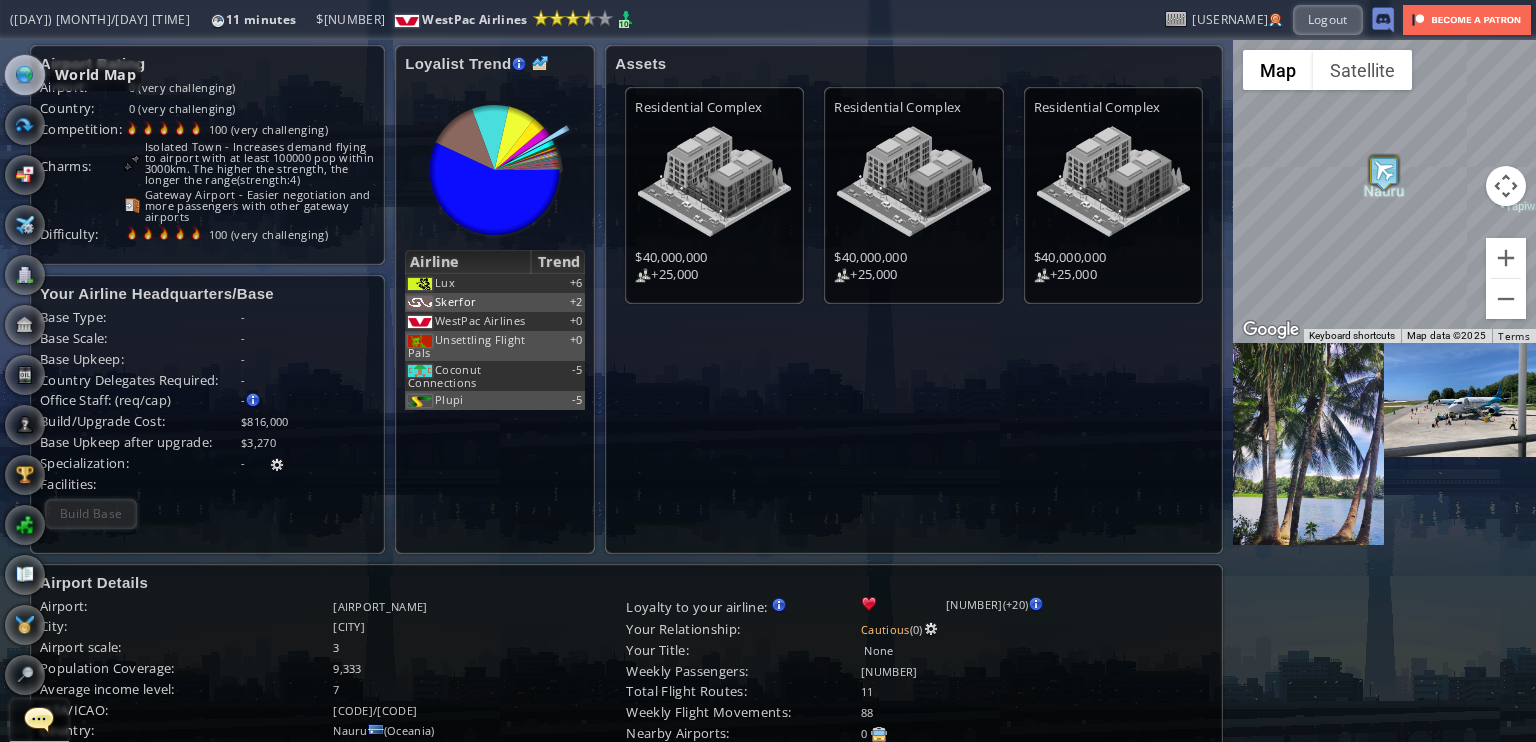click at bounding box center [25, 75] 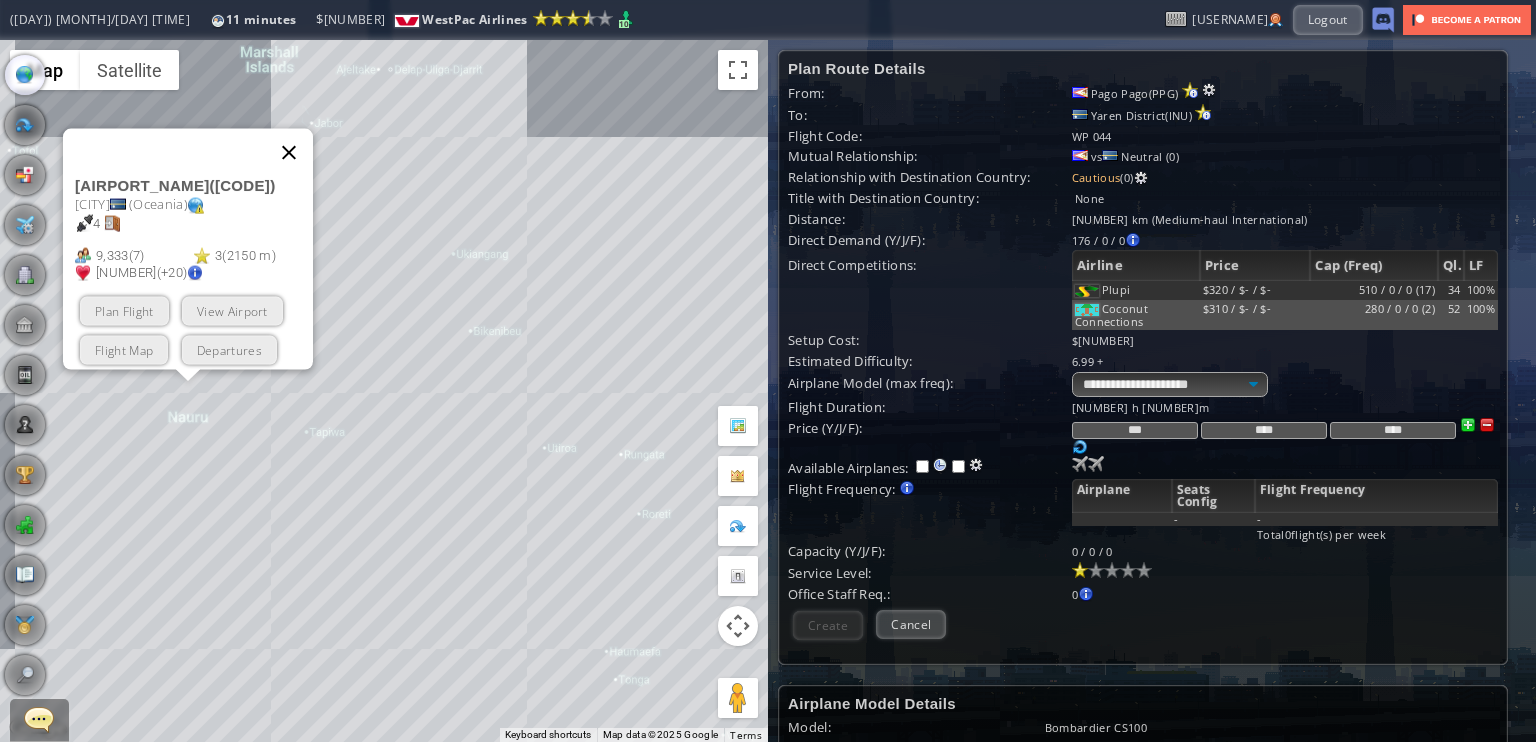 click at bounding box center (289, 153) 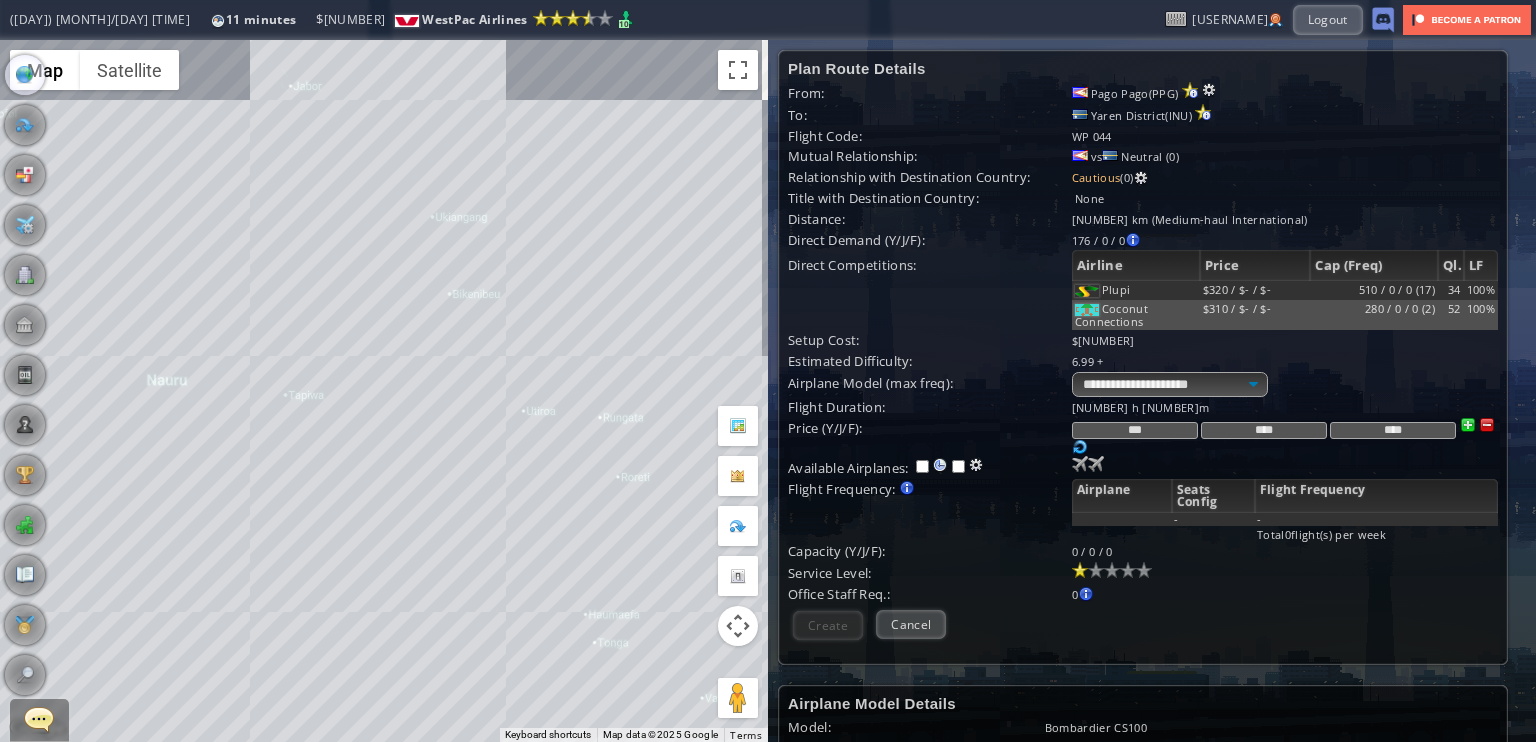 drag, startPoint x: 440, startPoint y: 401, endPoint x: 418, endPoint y: 360, distance: 46.52956 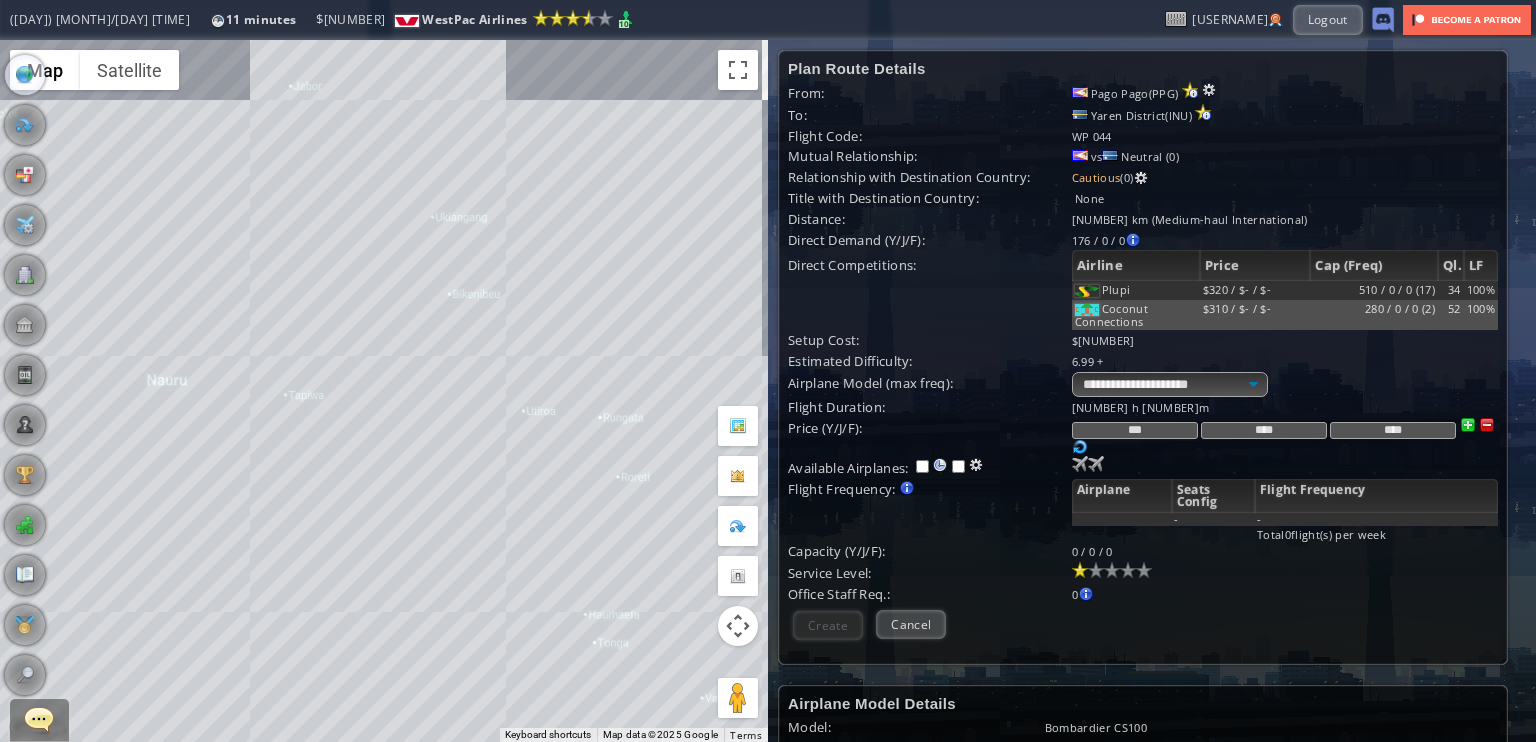 click on "To navigate, press the arrow keys." at bounding box center [384, 391] 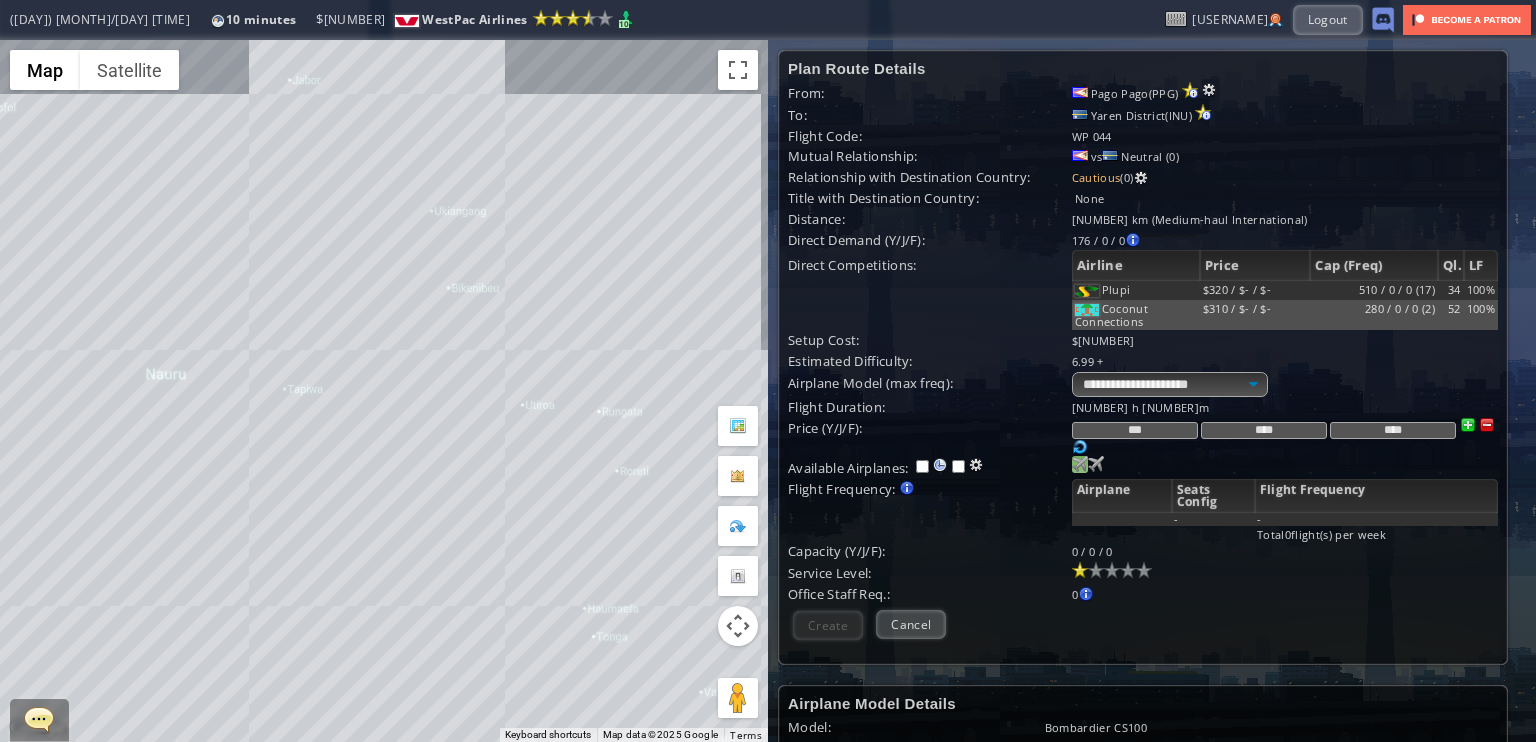 click at bounding box center (1080, 464) 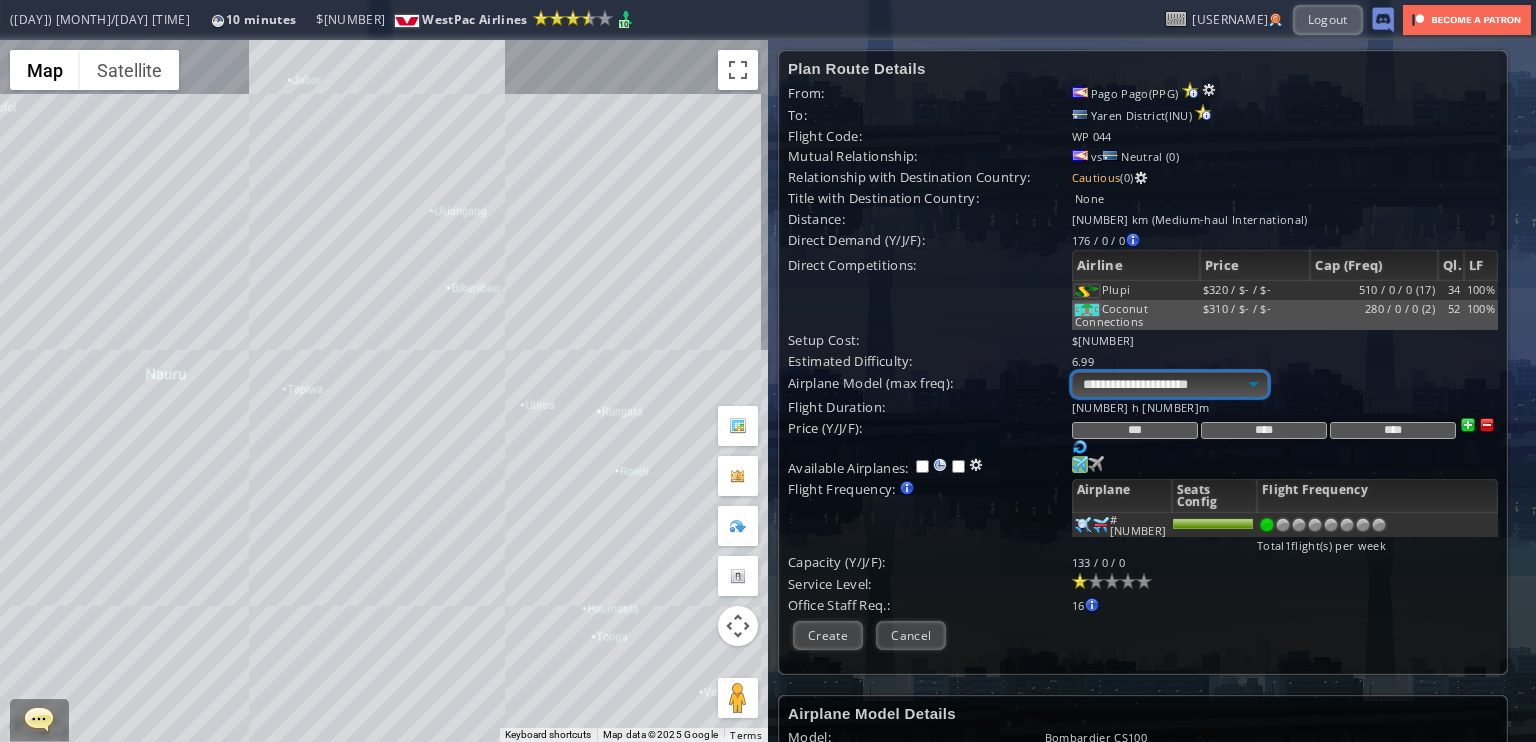 click on "**********" at bounding box center [1170, 384] 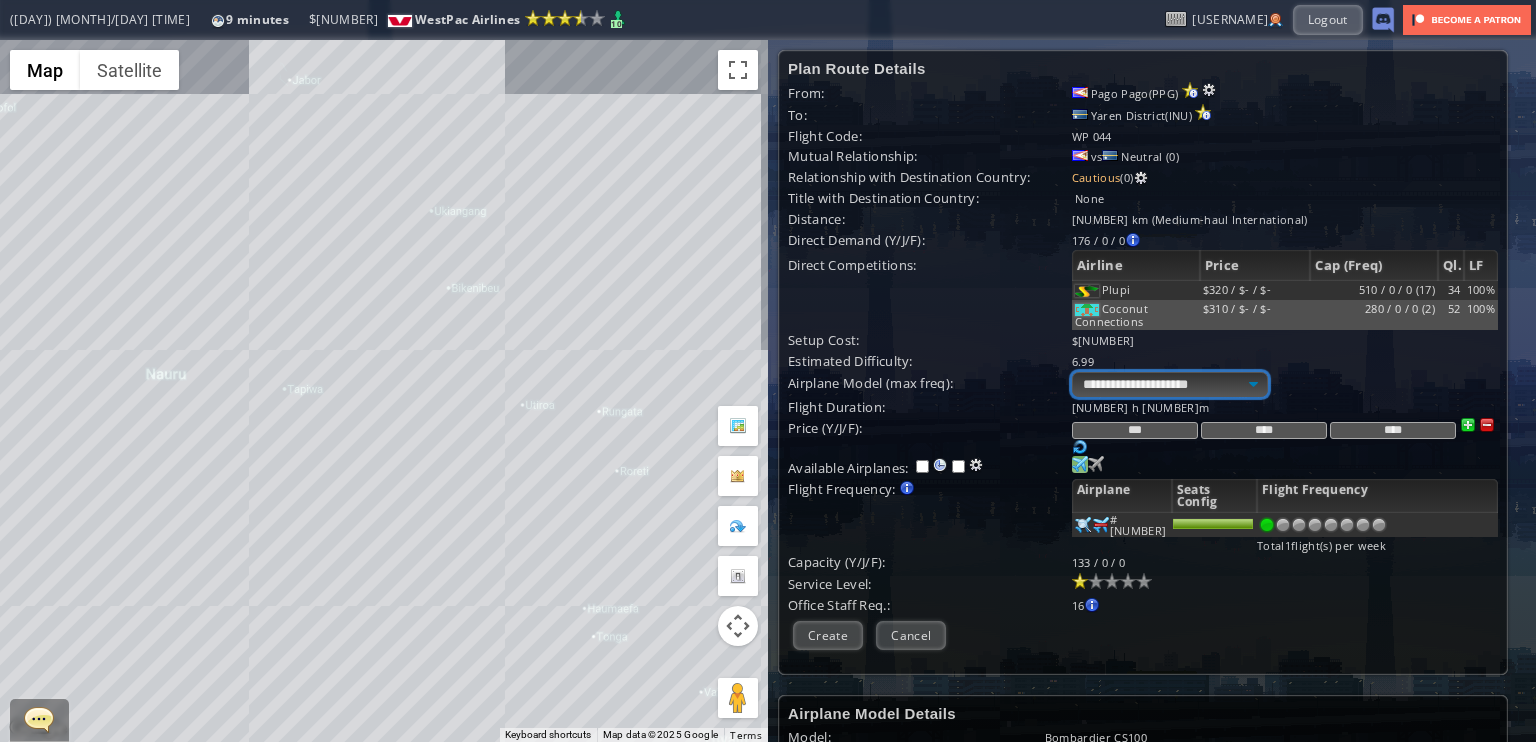 select on "**" 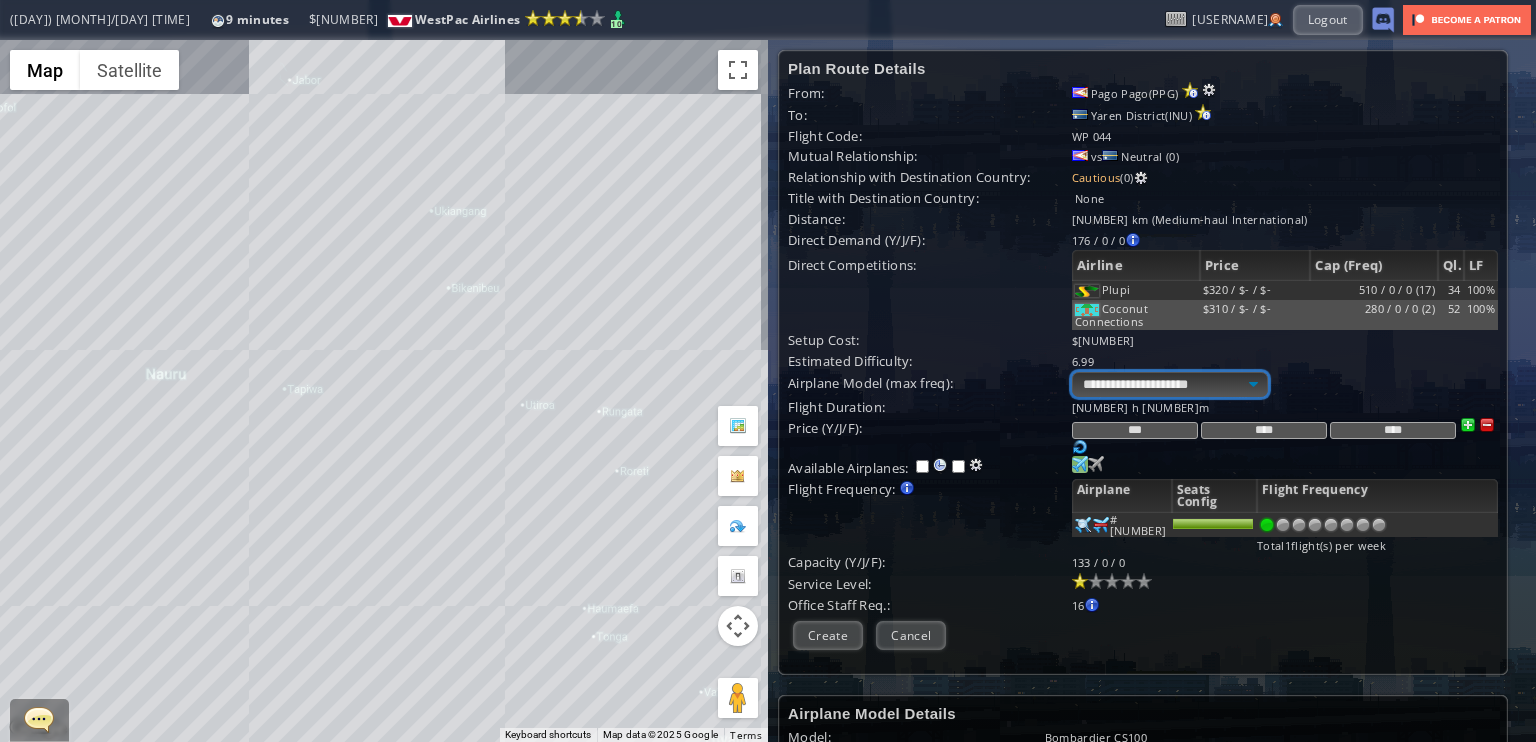 click on "**********" at bounding box center [1170, 384] 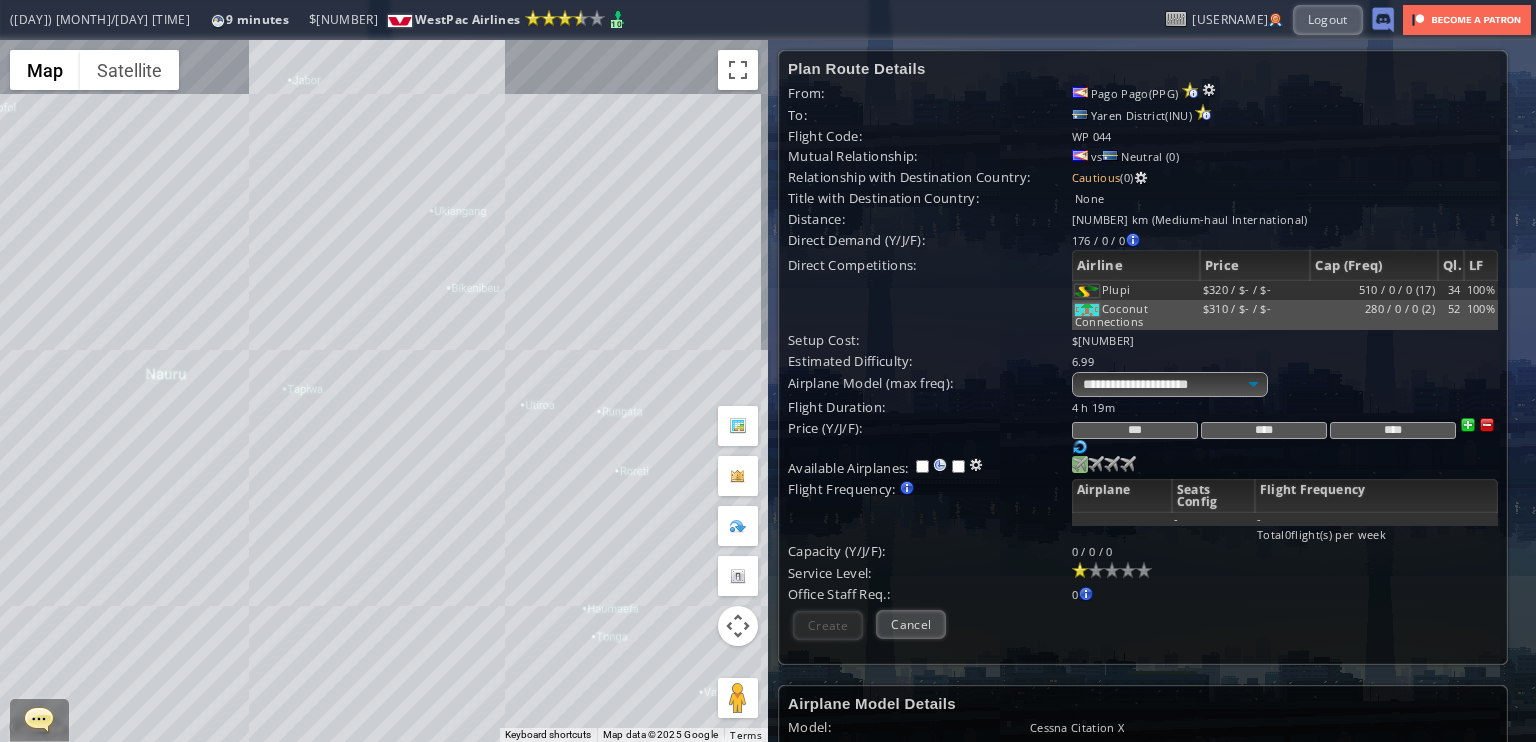 click at bounding box center [1080, 464] 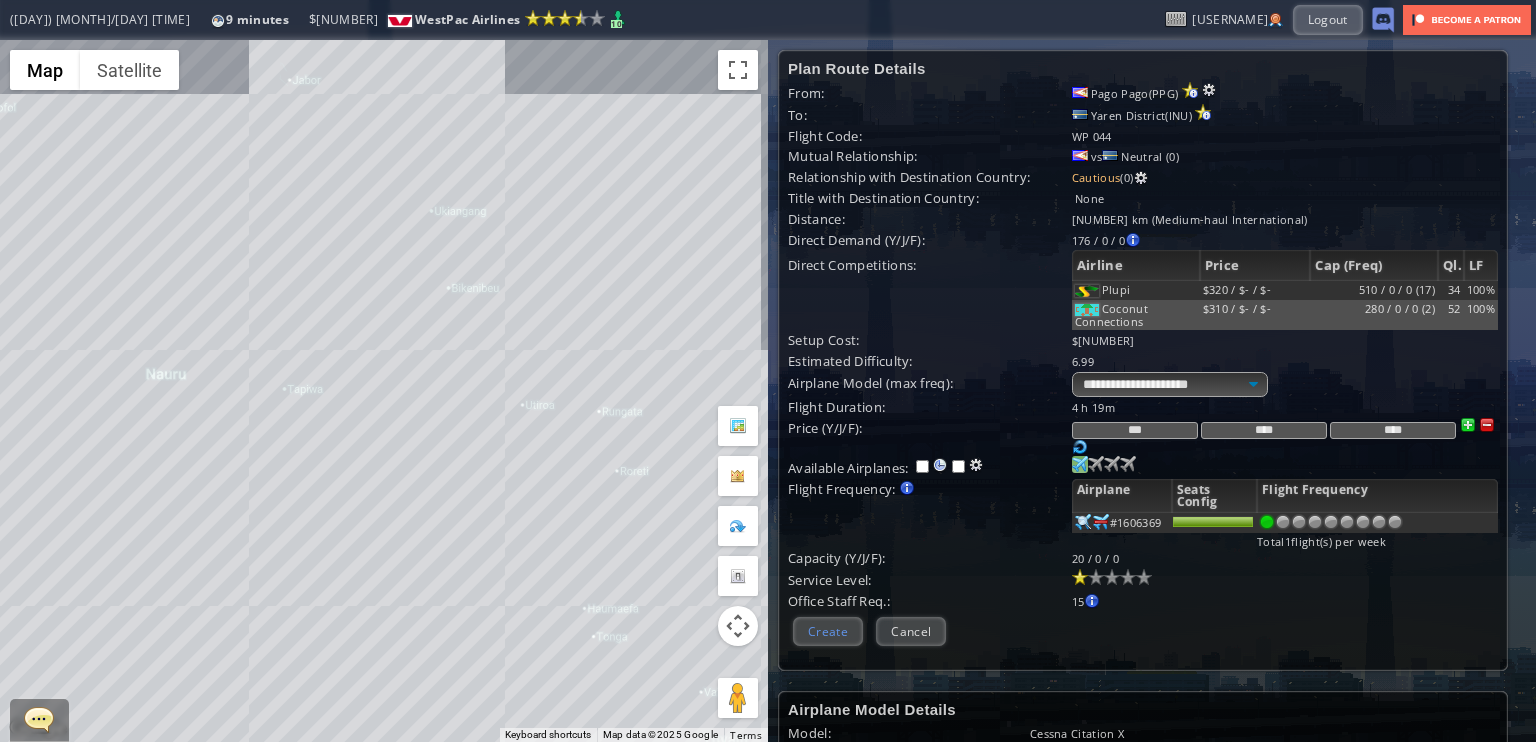 click on "Create" at bounding box center [828, 631] 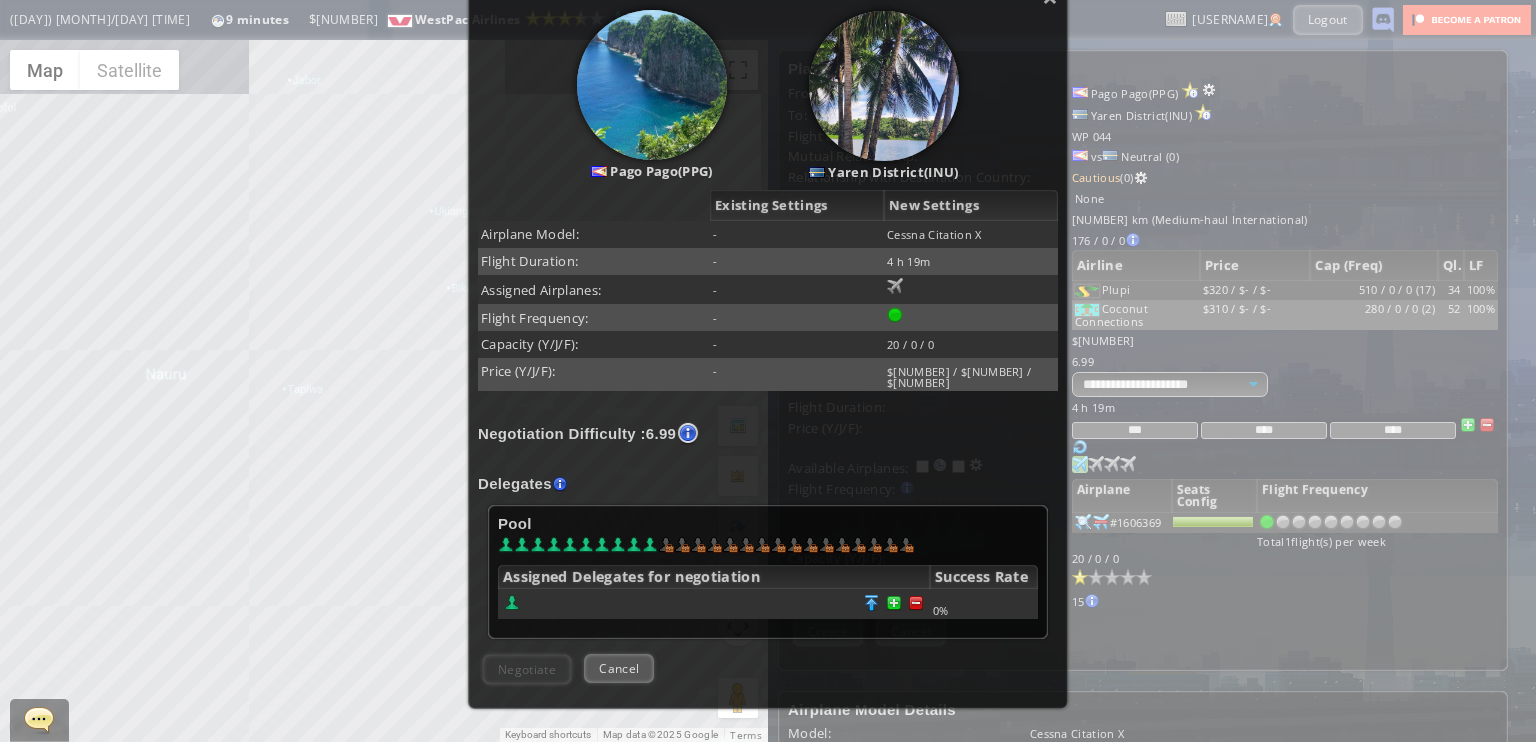scroll, scrollTop: 346, scrollLeft: 0, axis: vertical 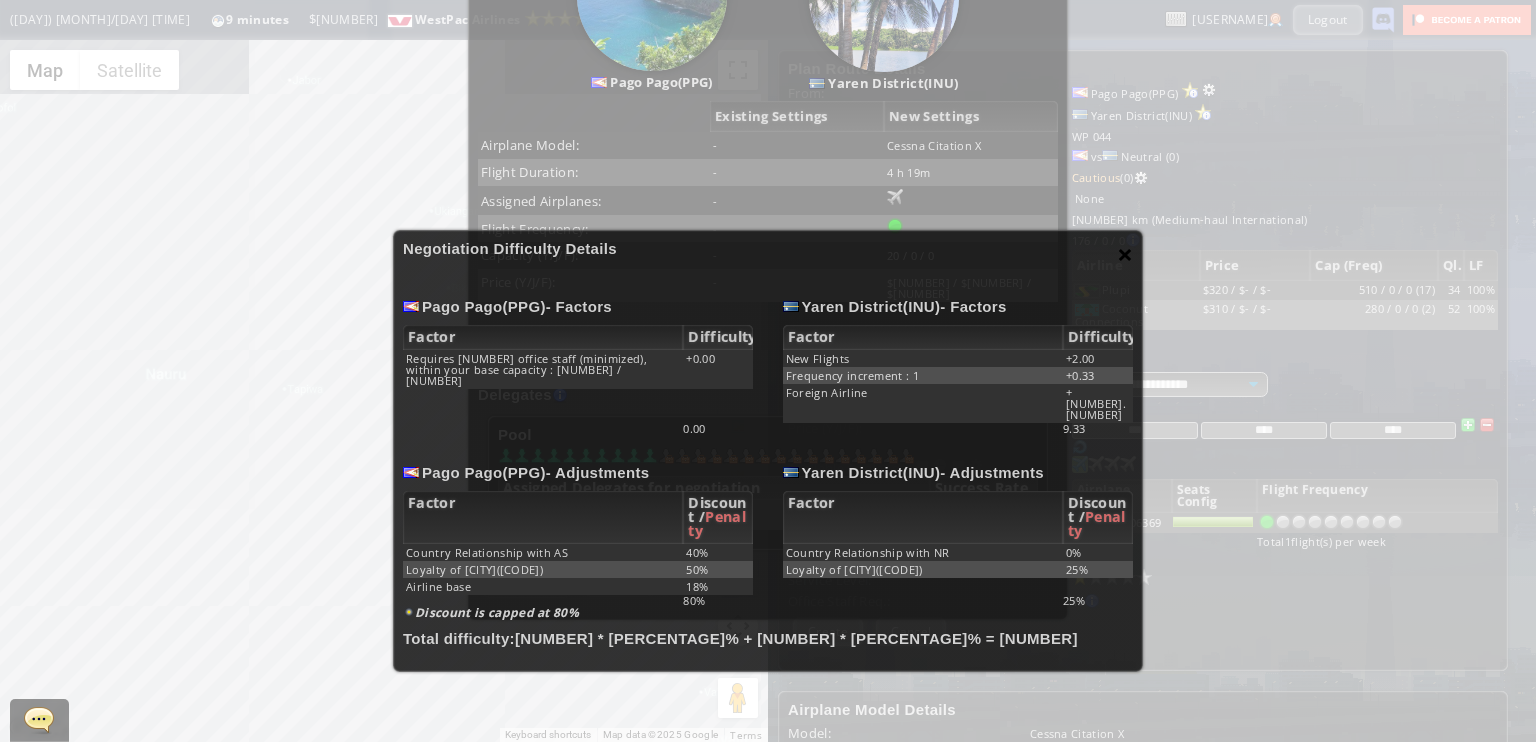 click on "×" at bounding box center (1125, 254) 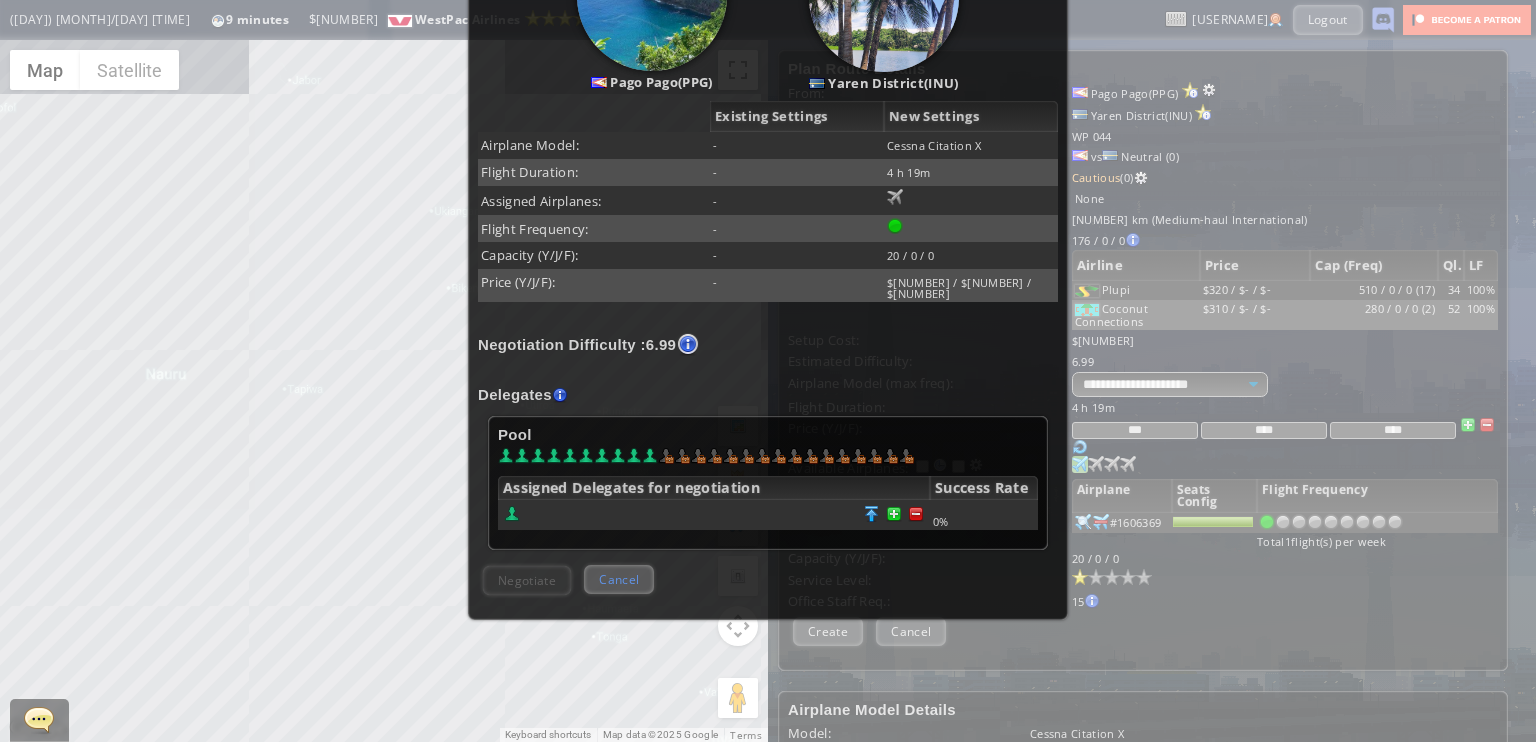 click on "Cancel" at bounding box center [619, 579] 